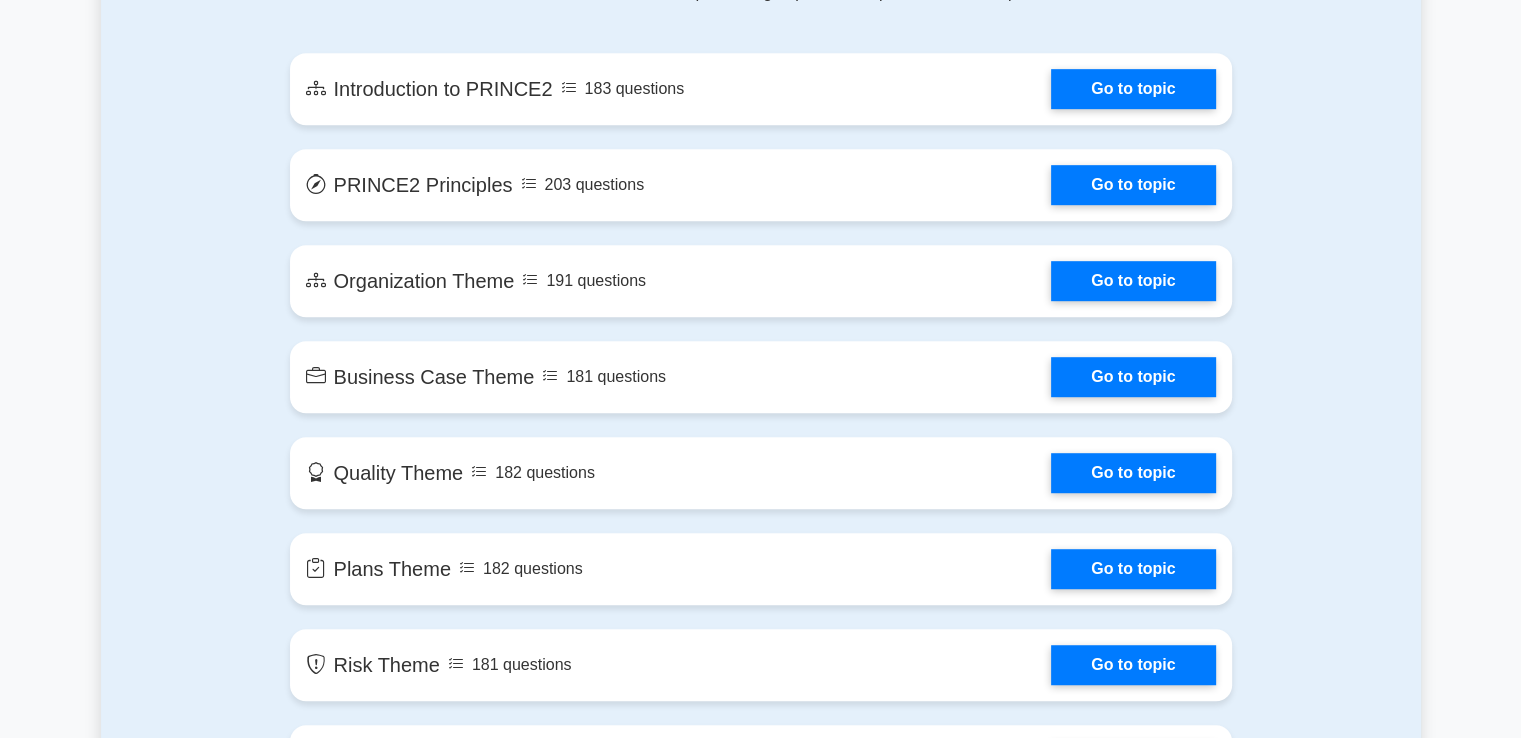 scroll, scrollTop: 1229, scrollLeft: 0, axis: vertical 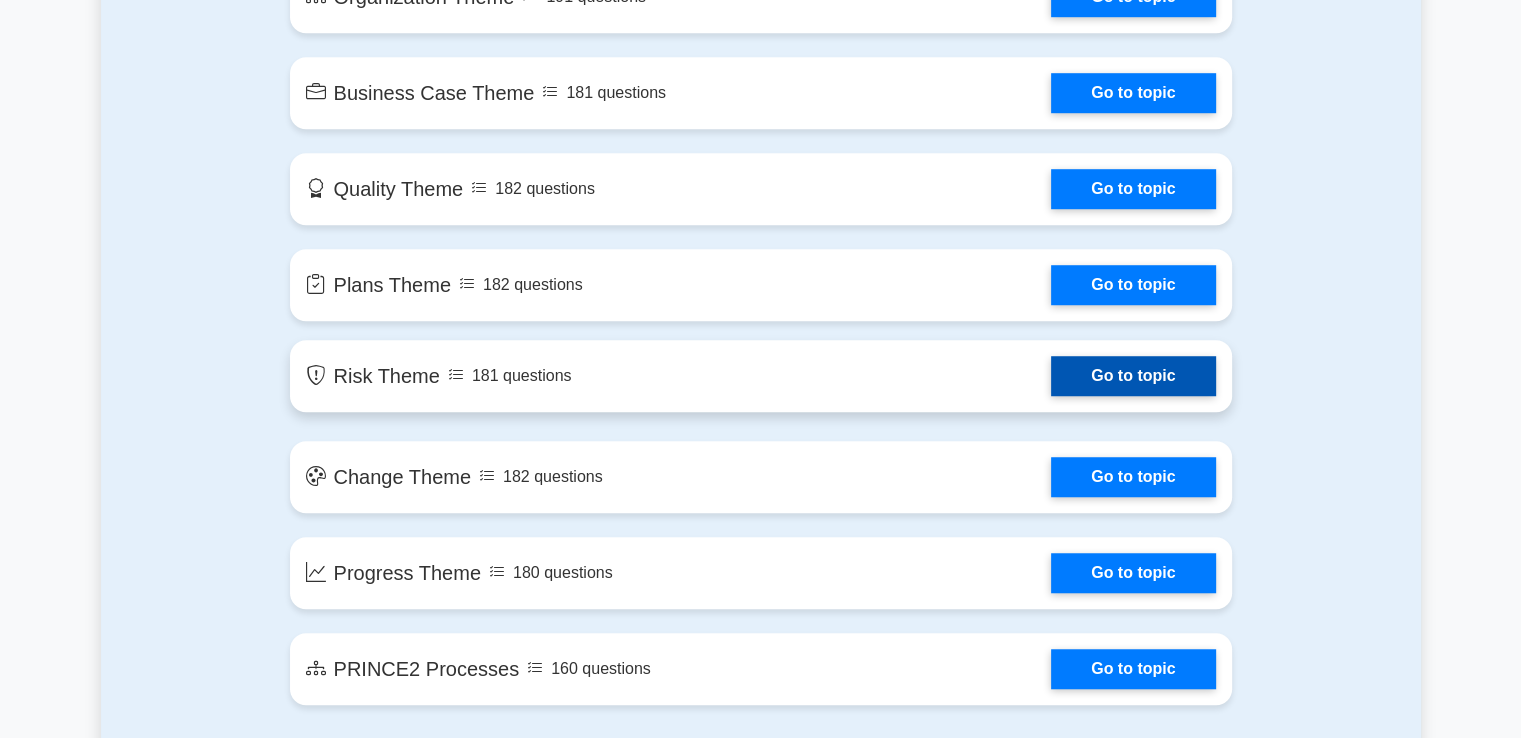 click on "Go to topic" at bounding box center [1133, 376] 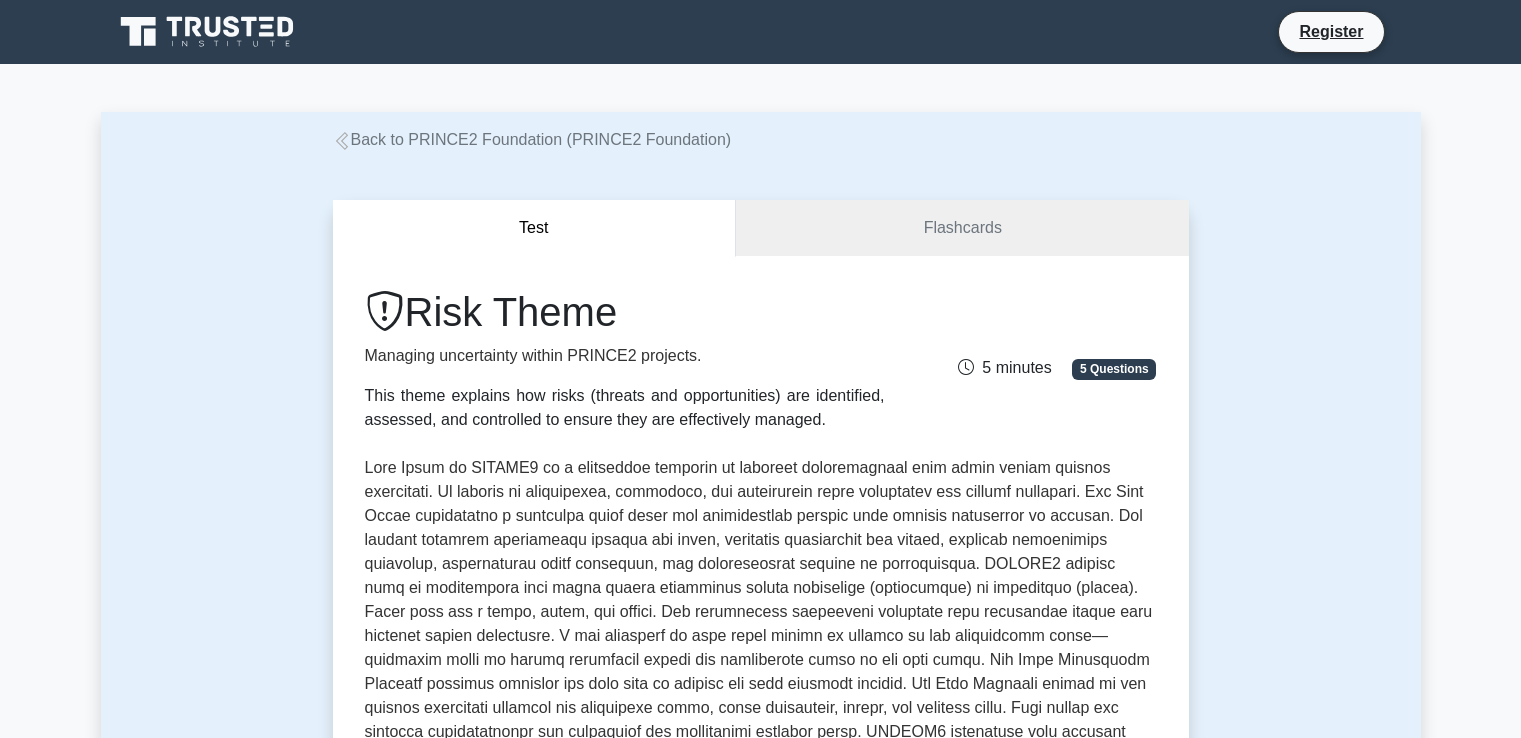 scroll, scrollTop: 0, scrollLeft: 0, axis: both 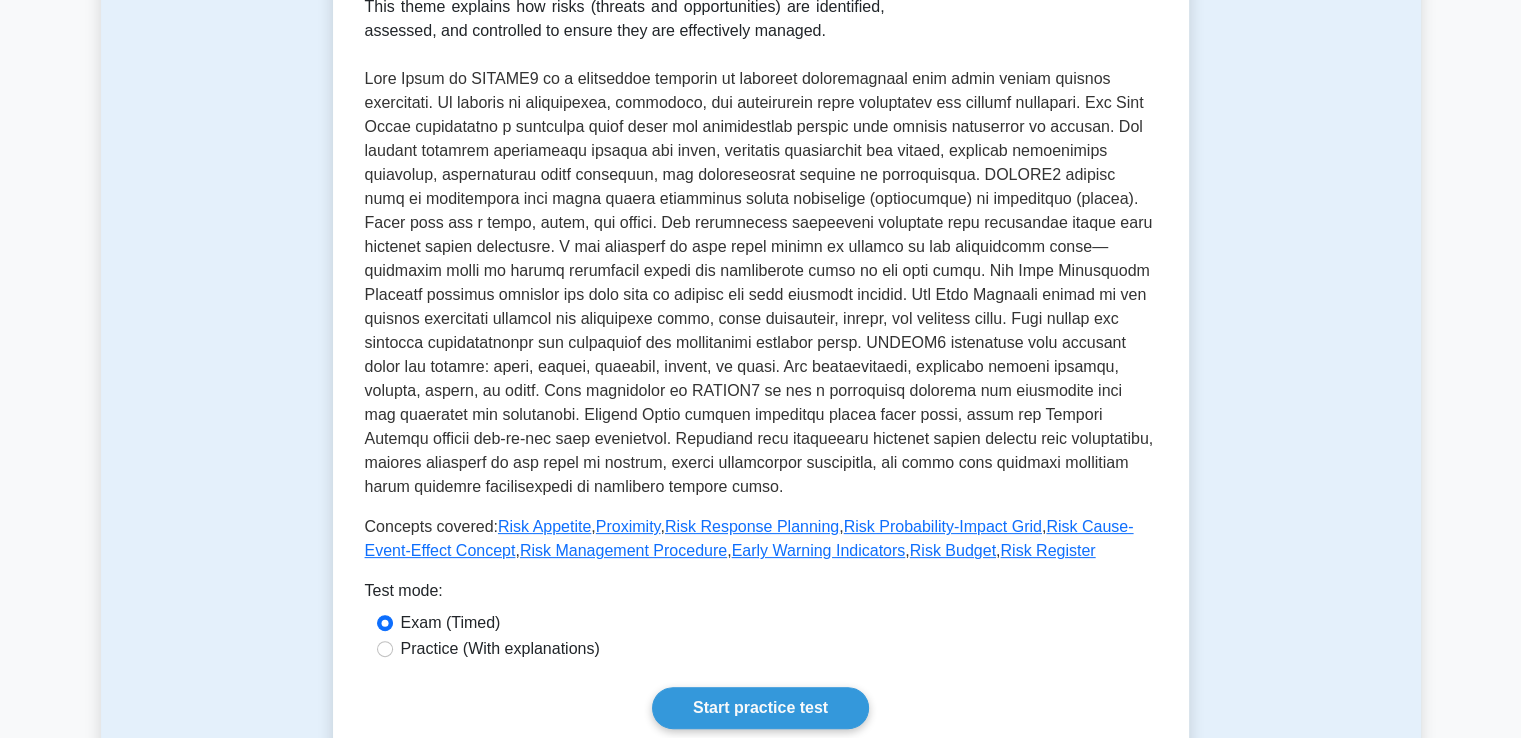 drag, startPoint x: 732, startPoint y: 71, endPoint x: 159, endPoint y: 358, distance: 640.85724 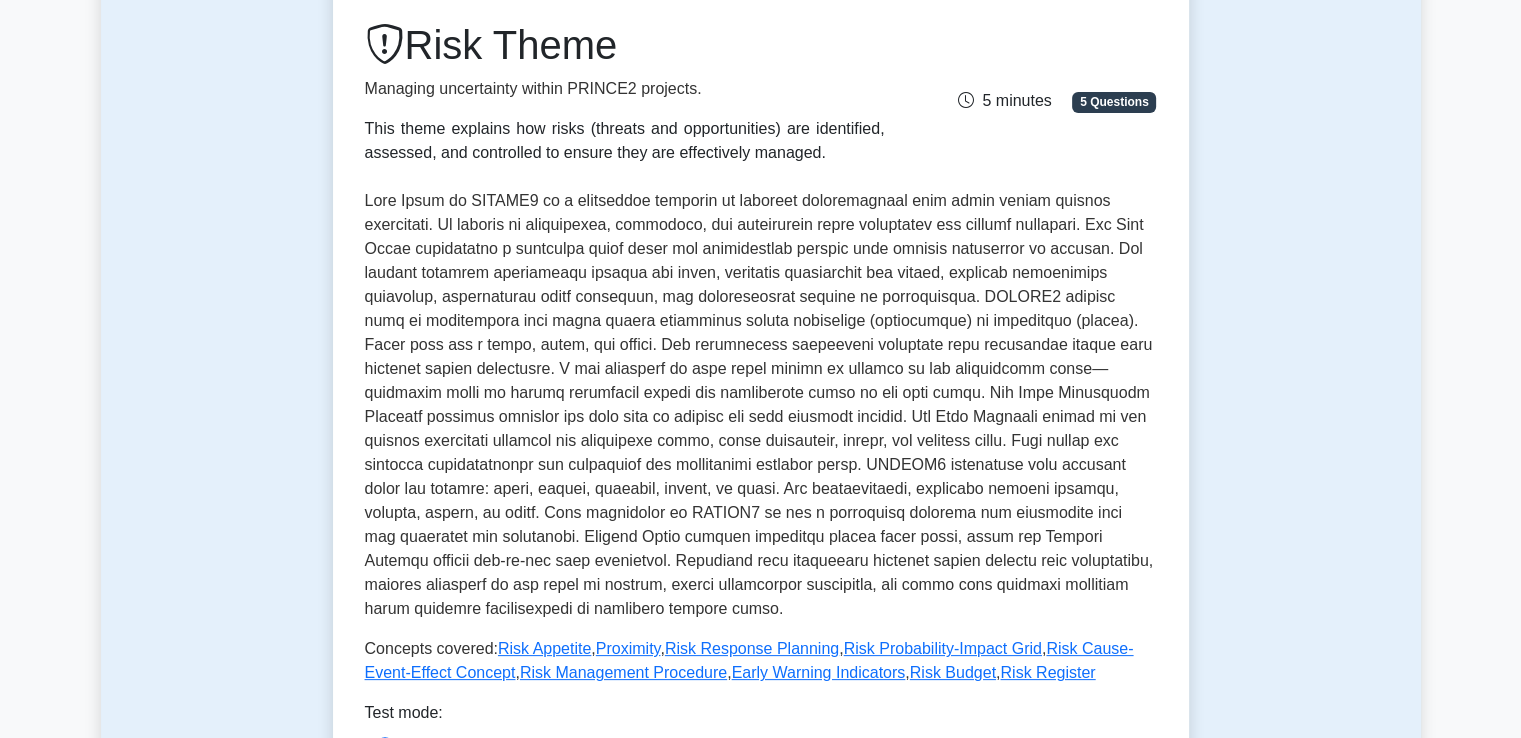 scroll, scrollTop: 263, scrollLeft: 0, axis: vertical 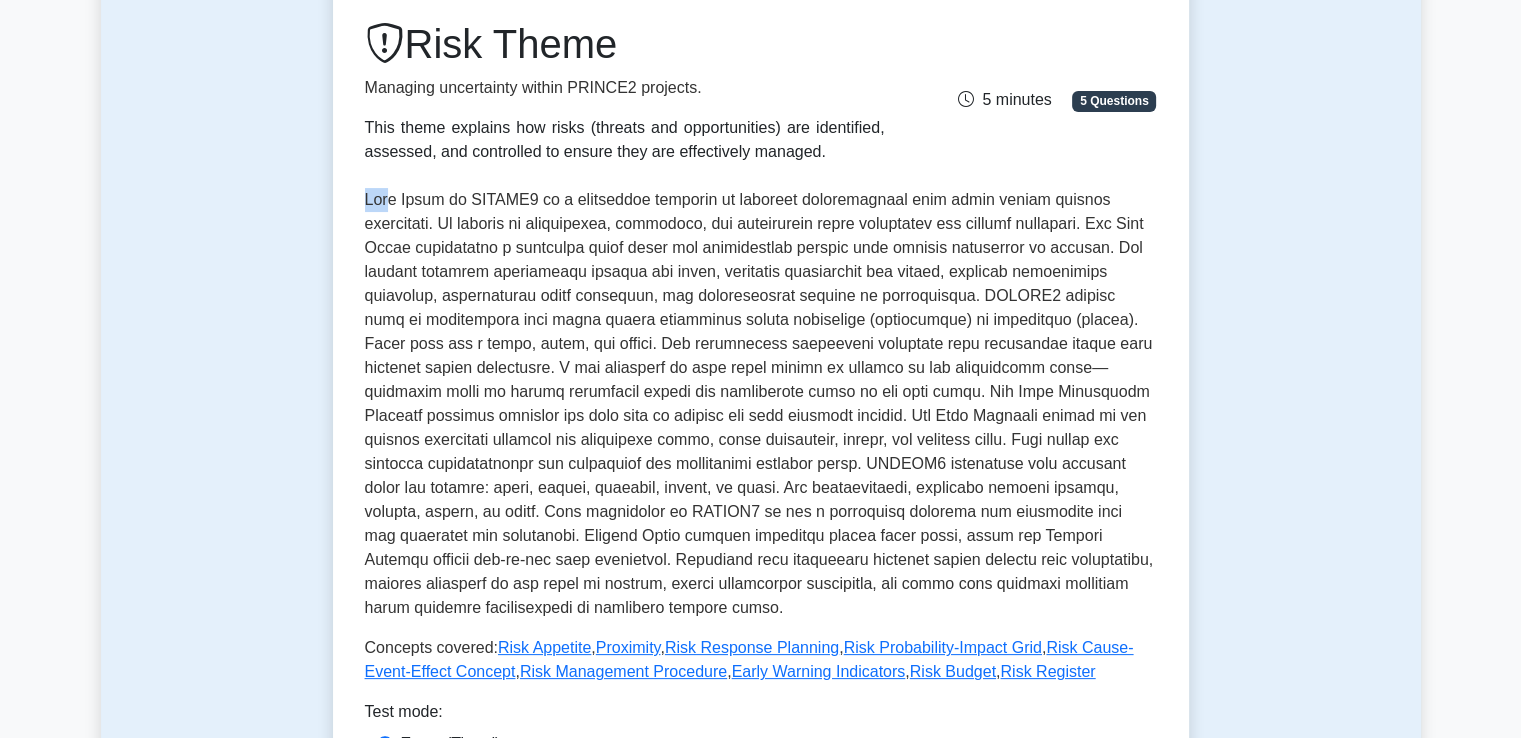 drag, startPoint x: 355, startPoint y: 186, endPoint x: 381, endPoint y: 201, distance: 30.016663 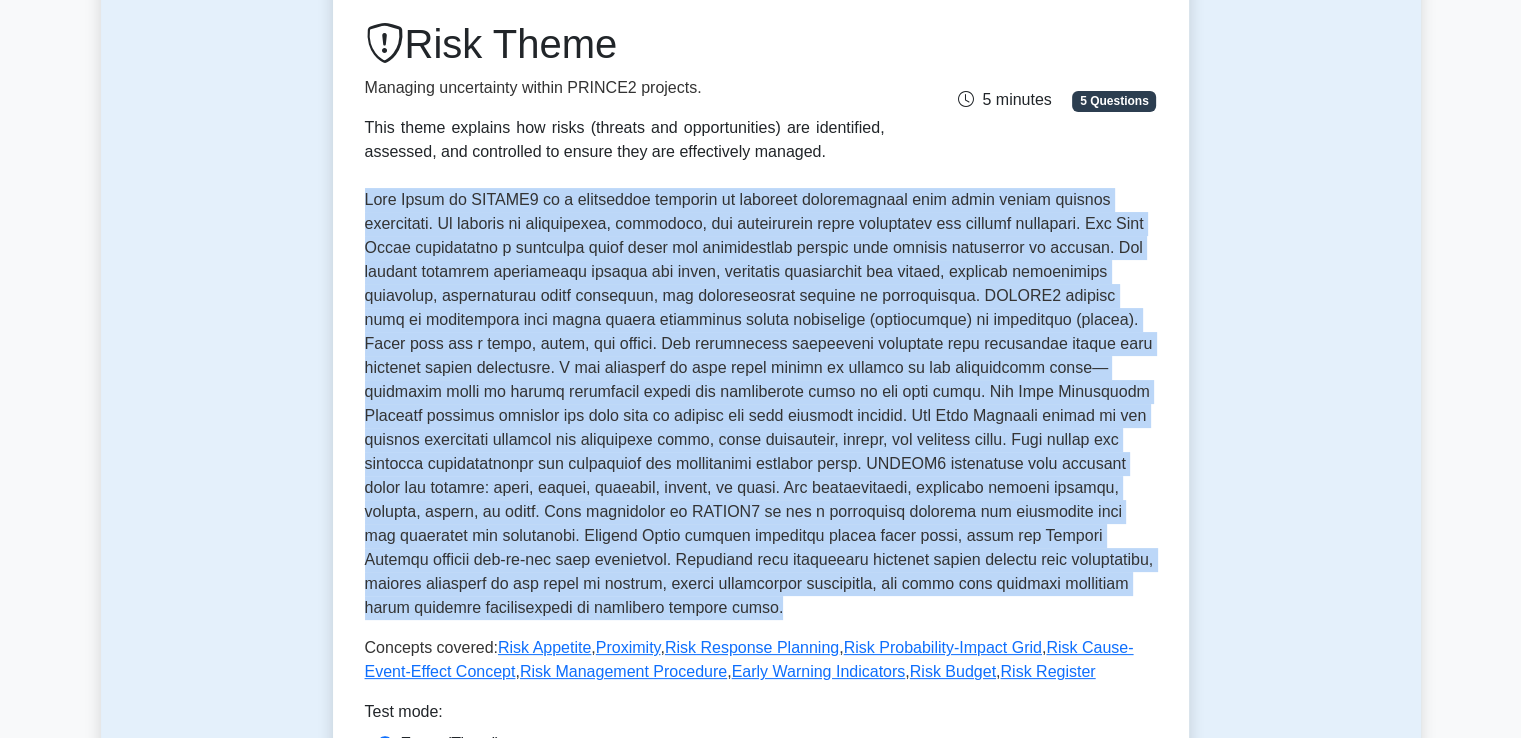 drag, startPoint x: 359, startPoint y: 187, endPoint x: 1102, endPoint y: 589, distance: 844.77985 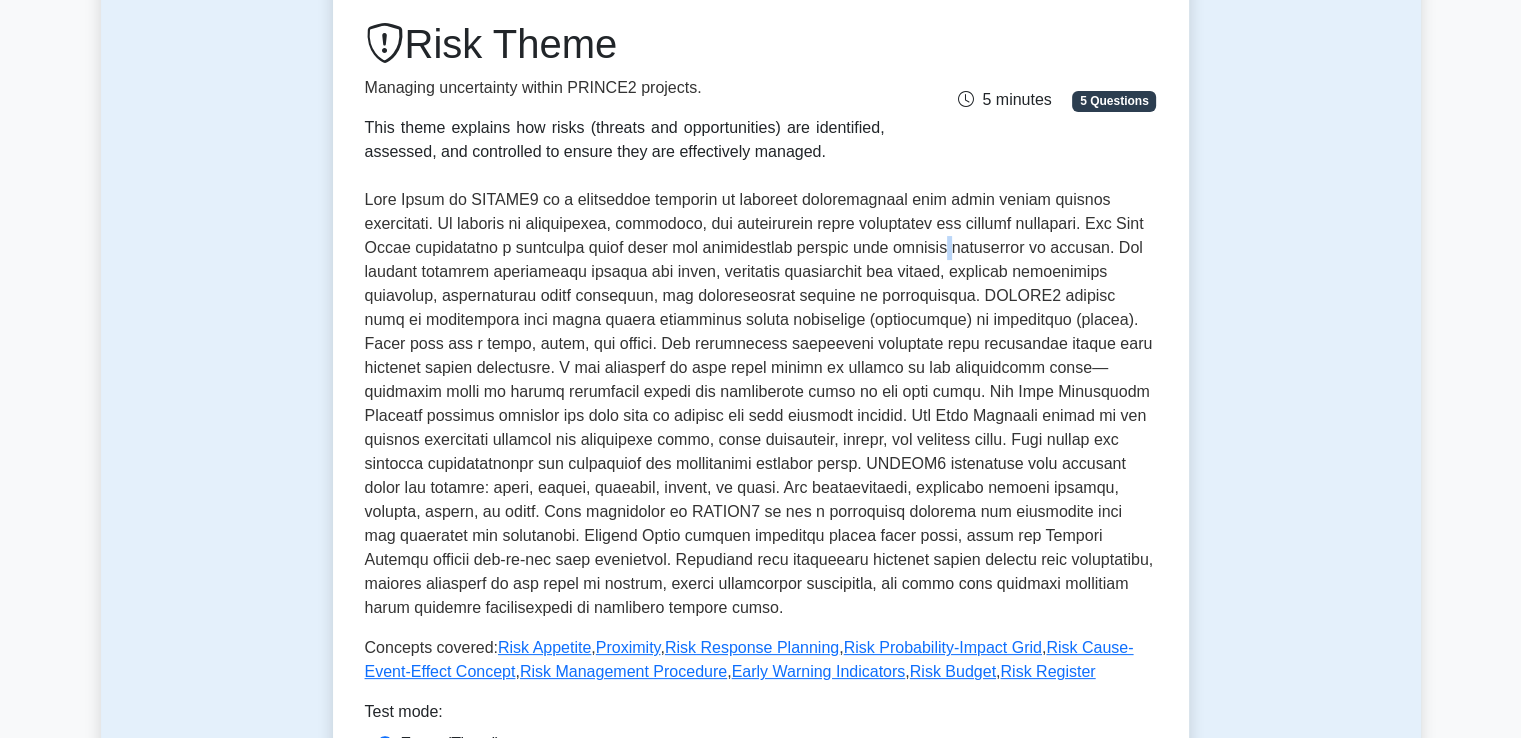 click at bounding box center (761, 404) 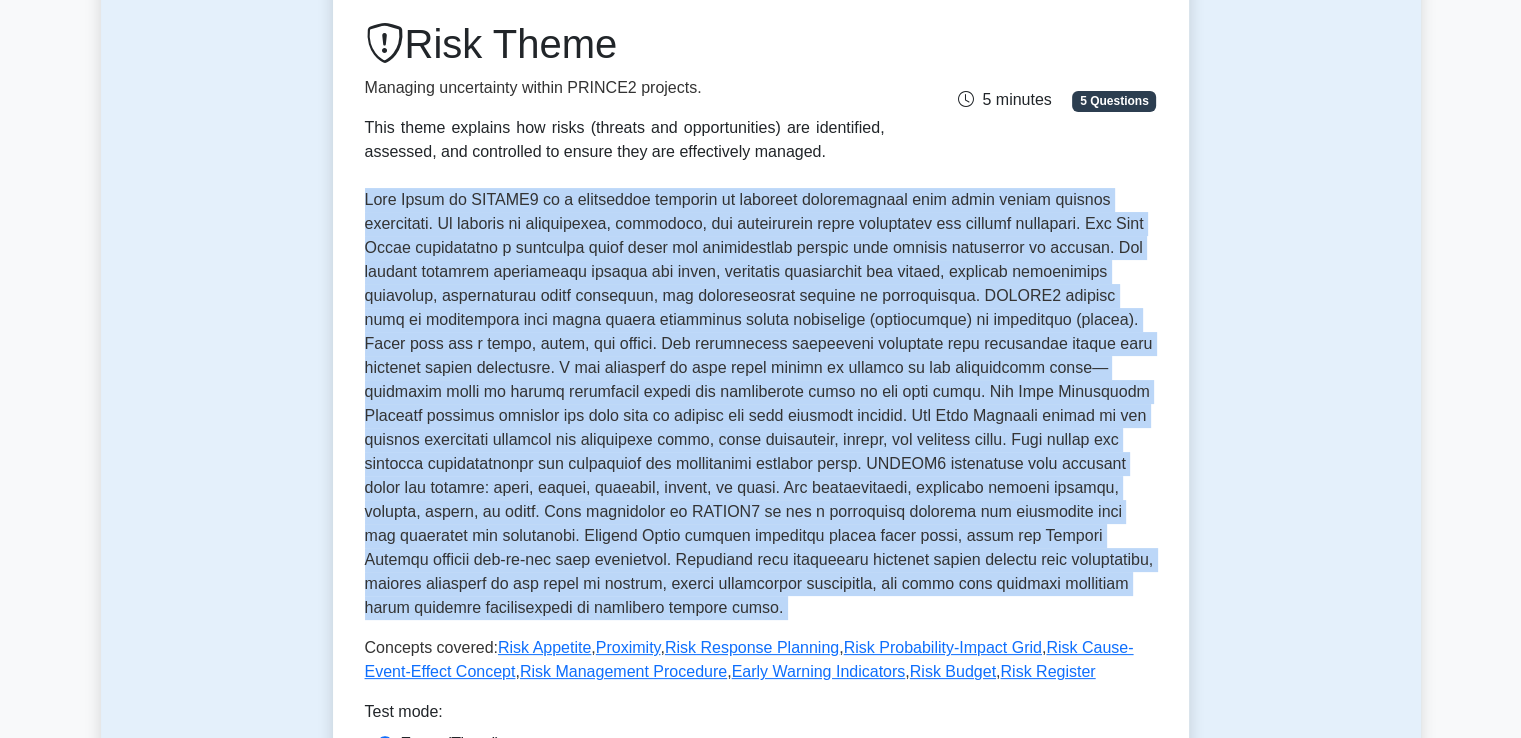 click at bounding box center [761, 404] 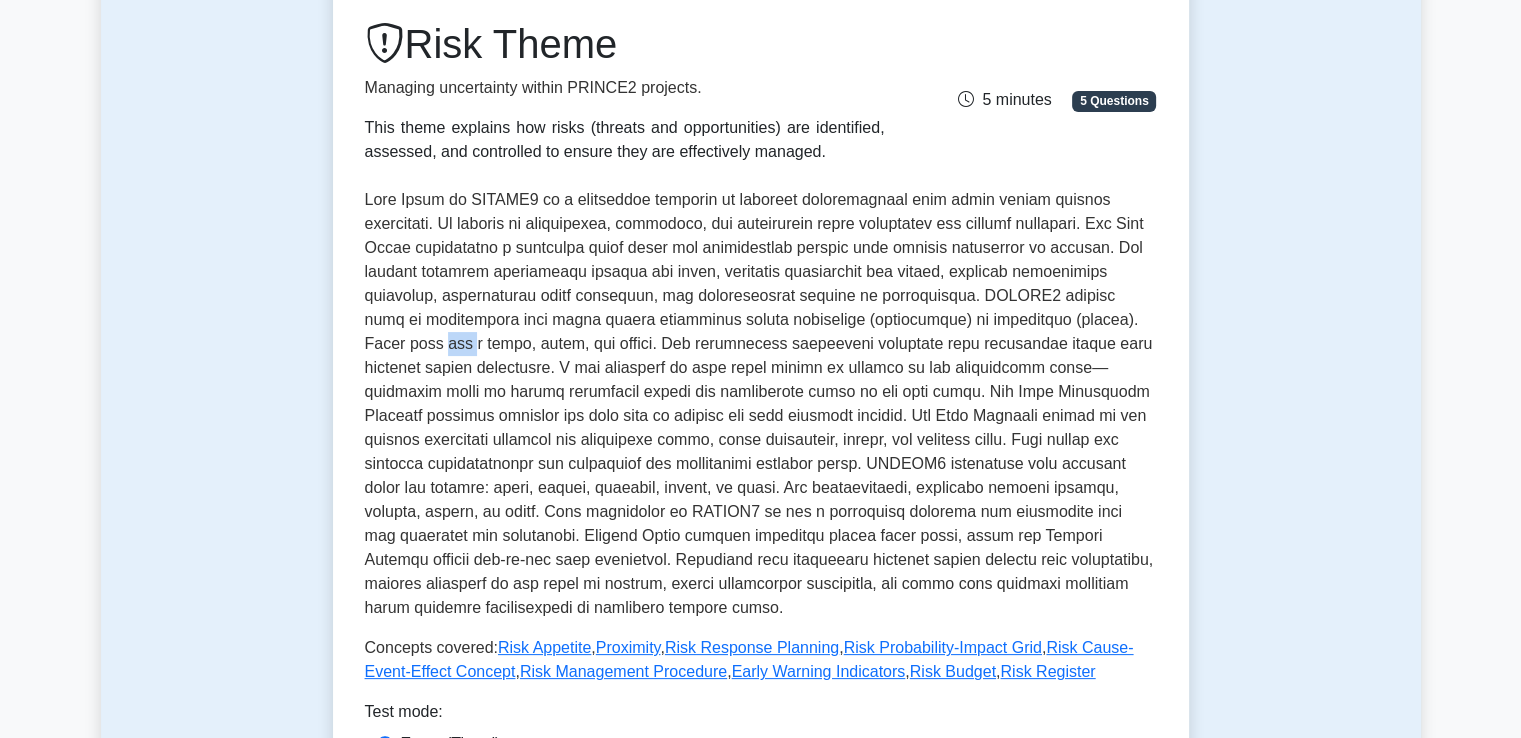 click at bounding box center [761, 404] 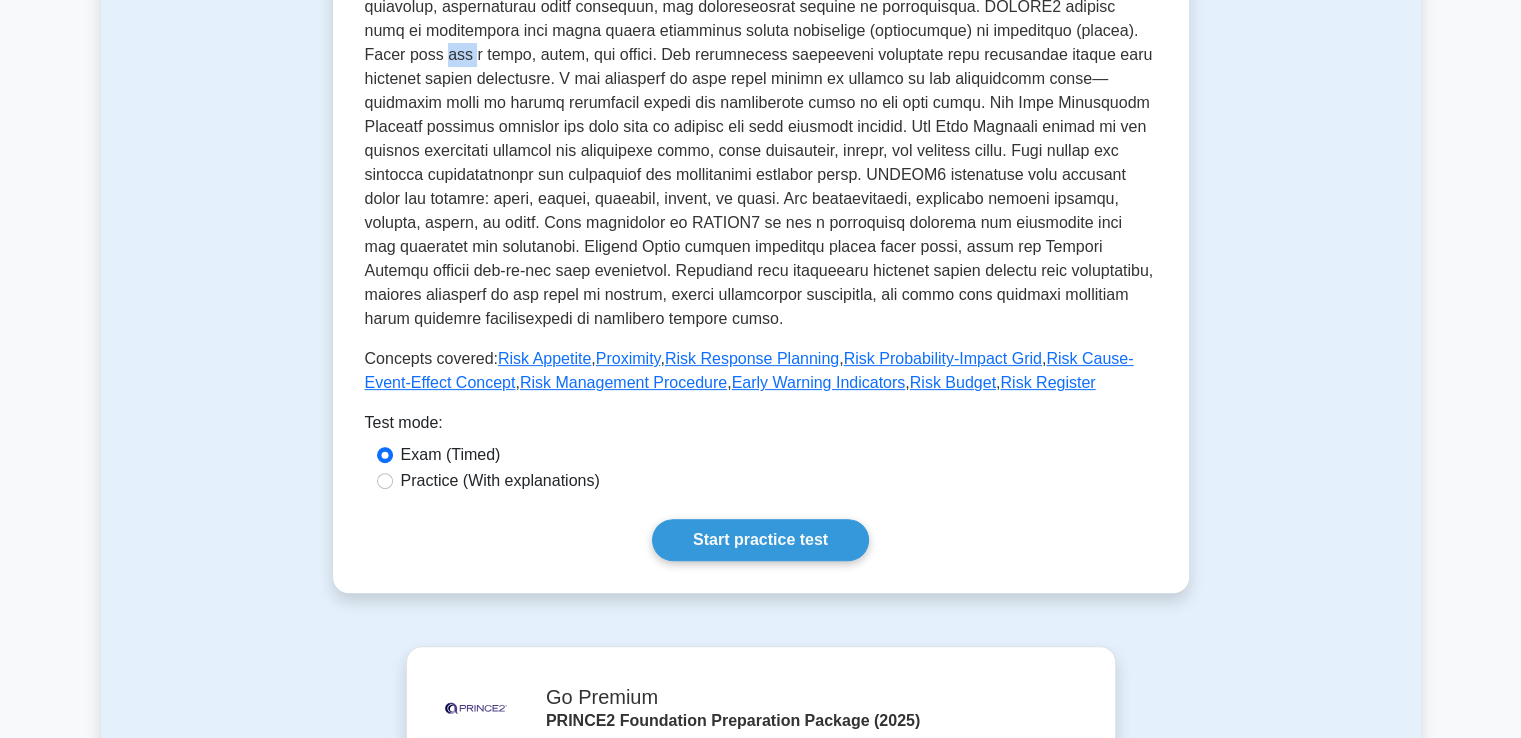 scroll, scrollTop: 632, scrollLeft: 0, axis: vertical 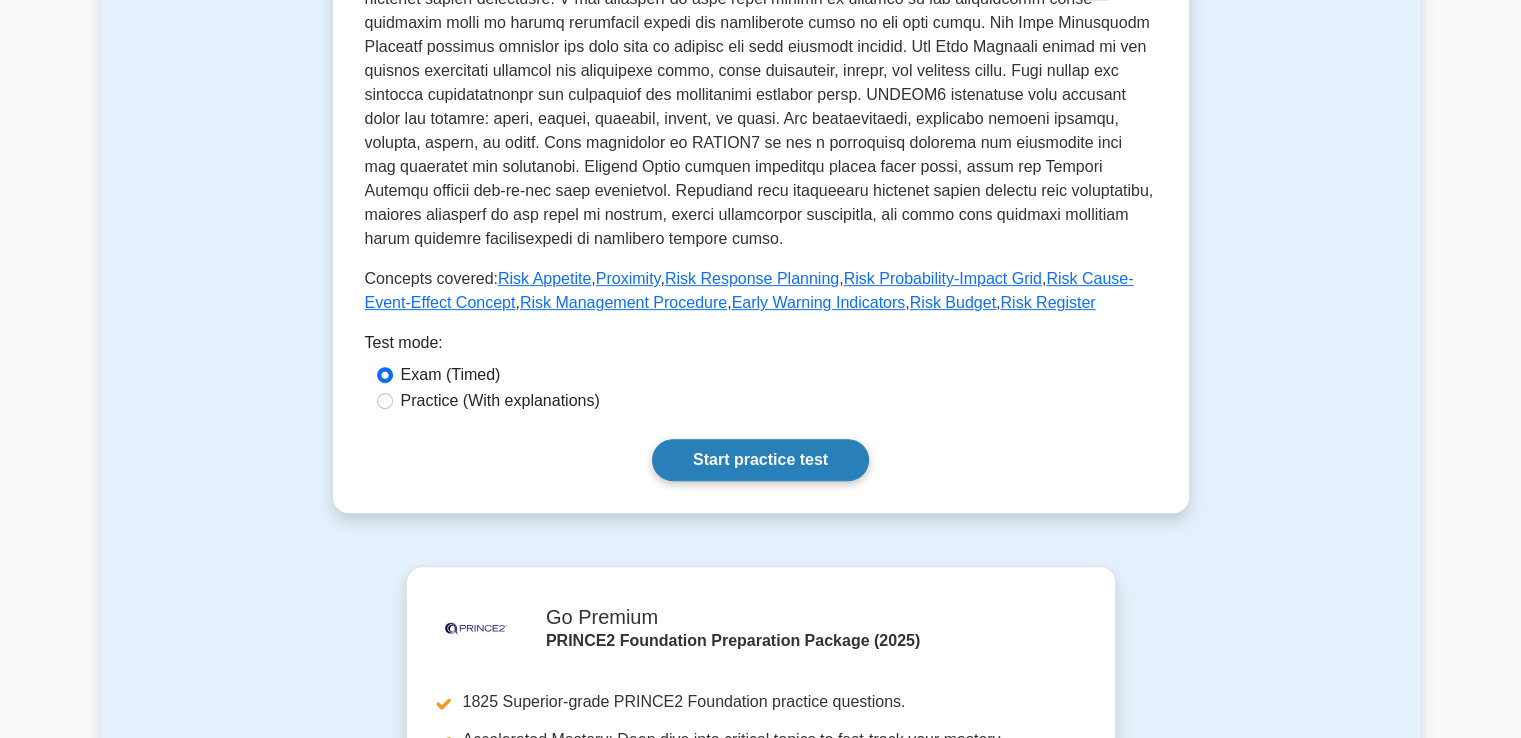 click on "Start practice test" at bounding box center [760, 460] 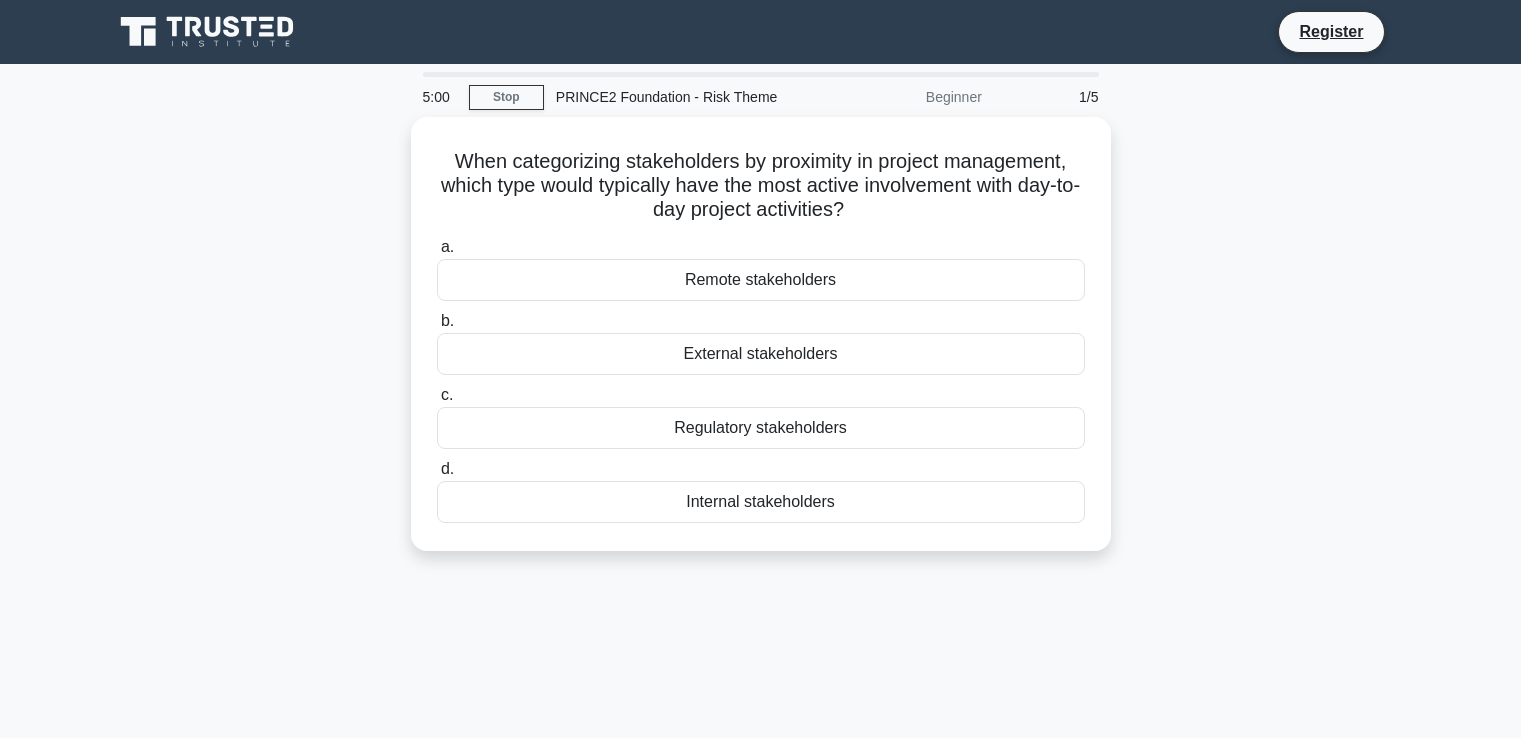 scroll, scrollTop: 0, scrollLeft: 0, axis: both 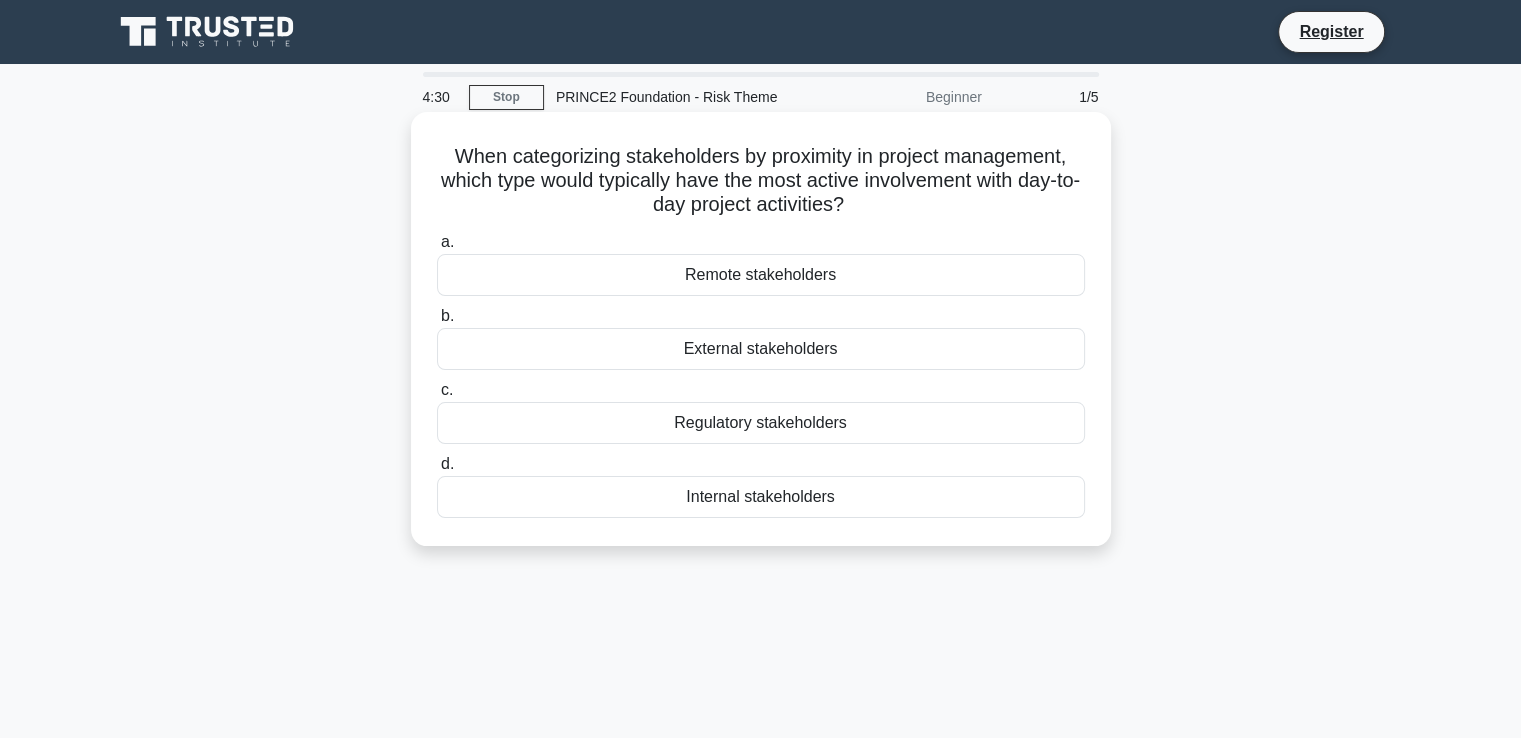 drag, startPoint x: 437, startPoint y: 152, endPoint x: 942, endPoint y: 201, distance: 507.37167 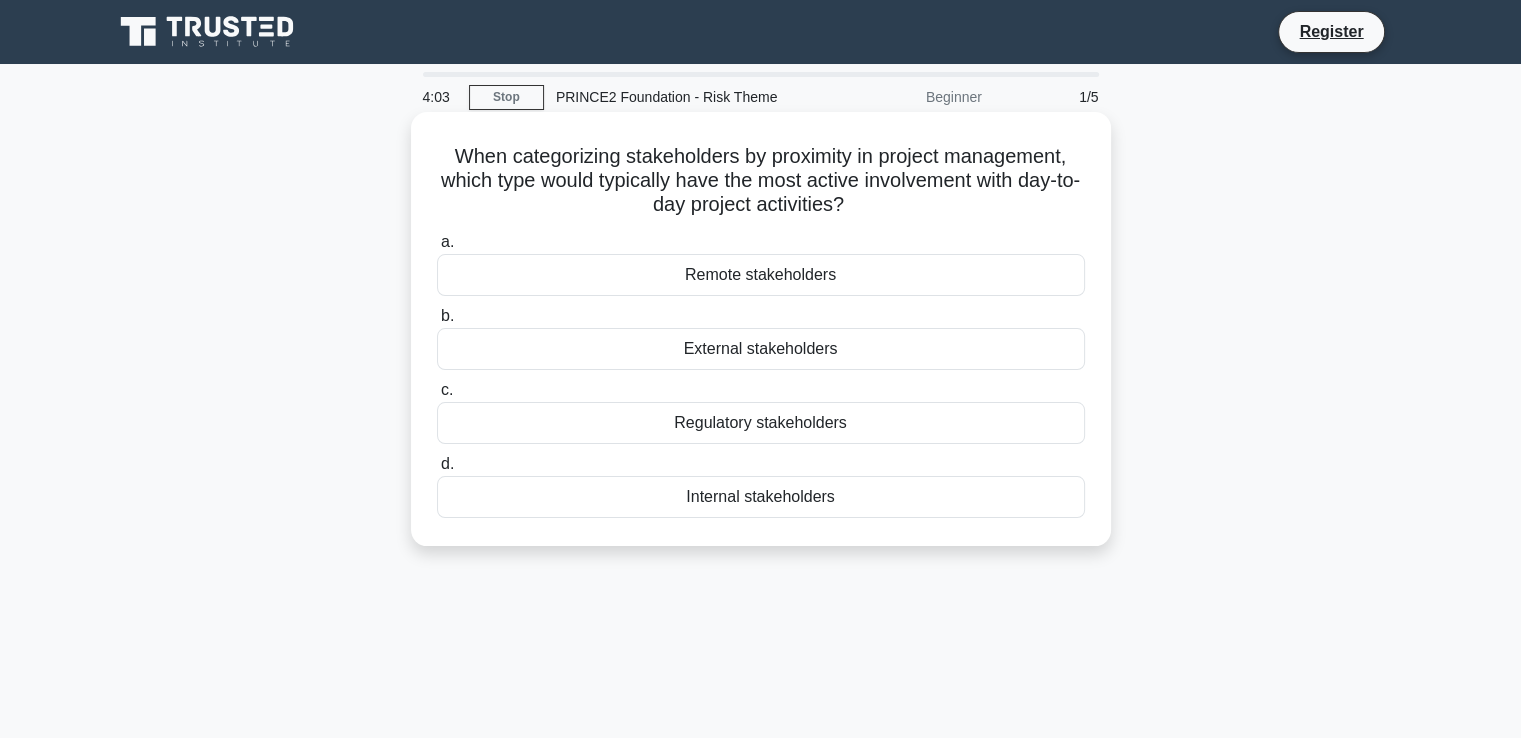 click on "Internal stakeholders" at bounding box center [761, 497] 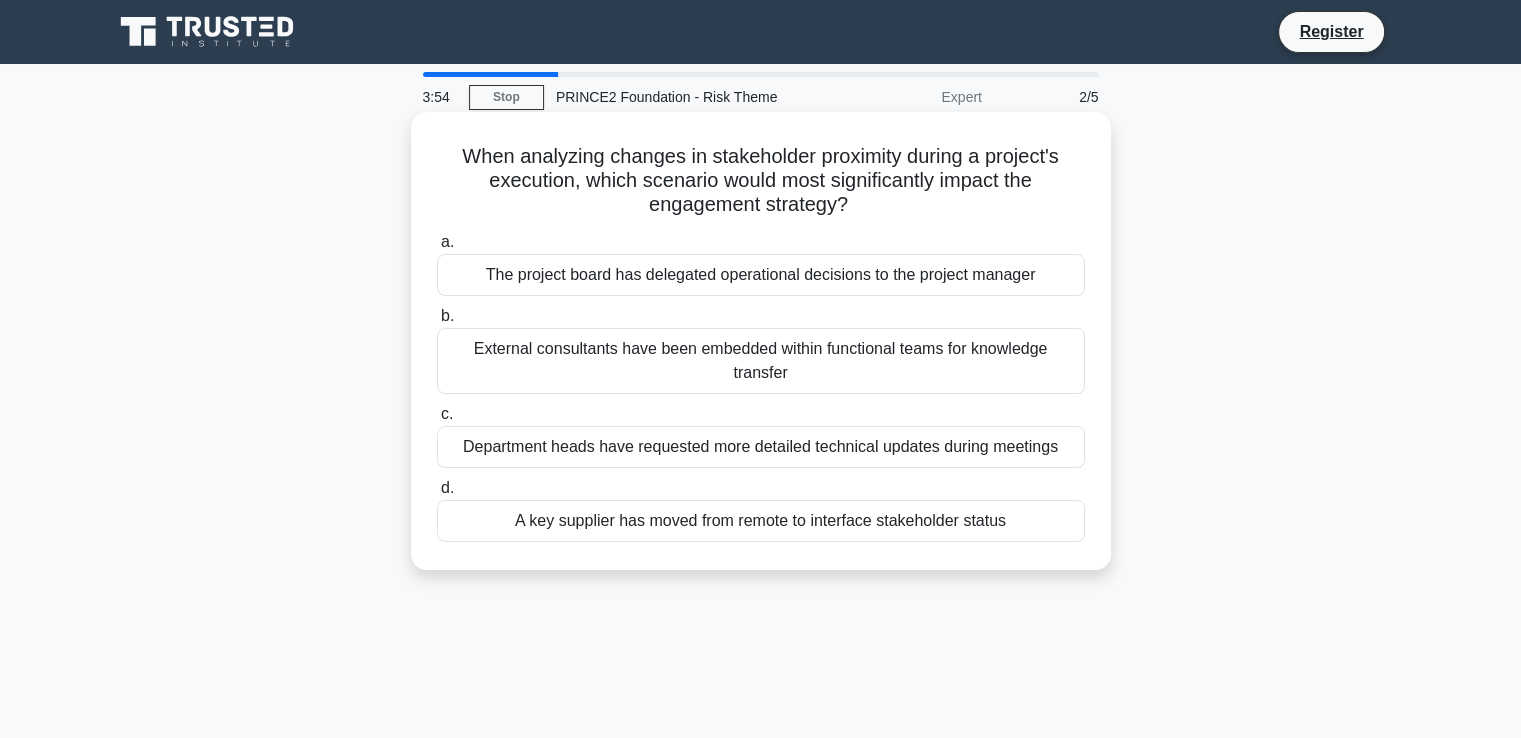 drag, startPoint x: 440, startPoint y: 153, endPoint x: 1089, endPoint y: 207, distance: 651.2427 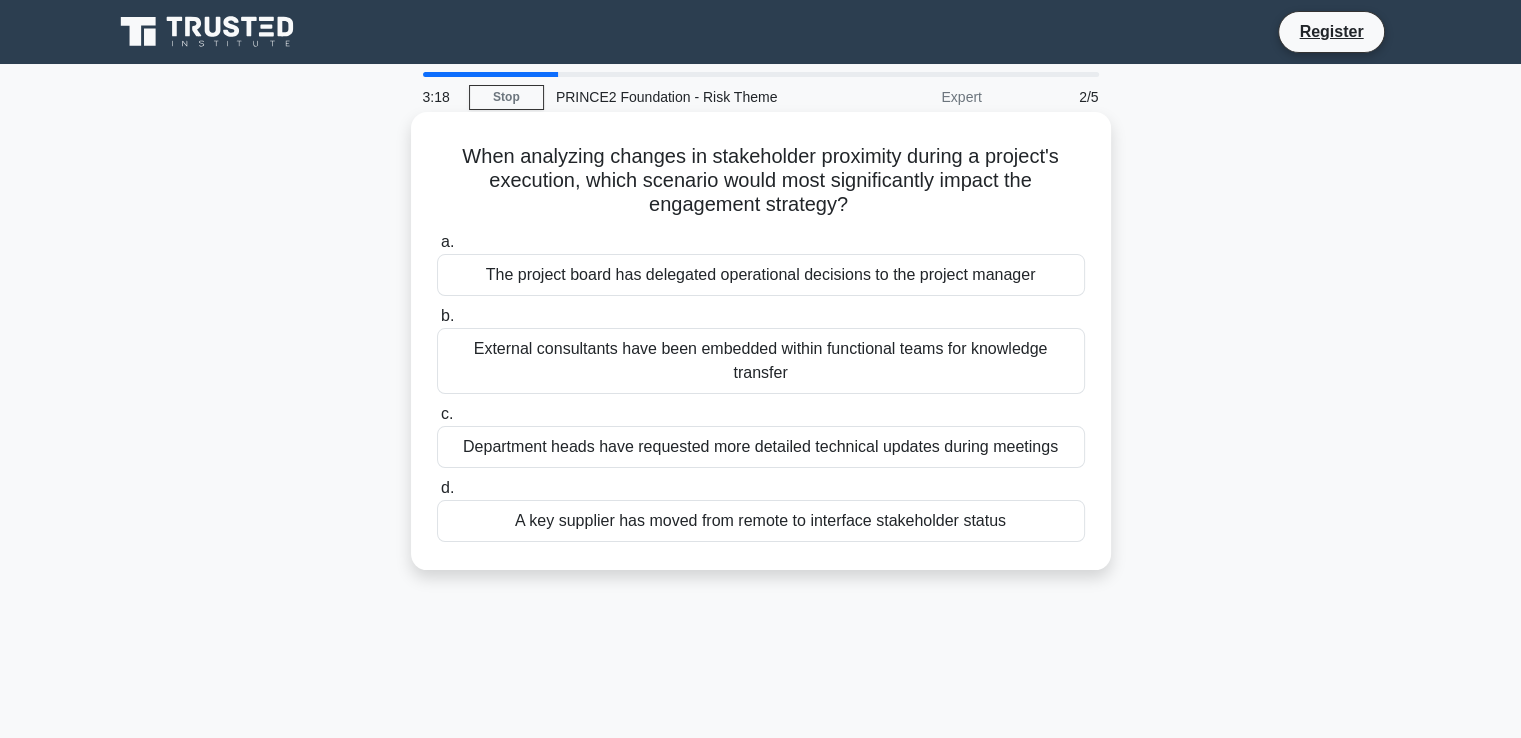 click on "When analyzing changes in stakeholder proximity during a project's execution, which scenario would most significantly impact the engagement strategy?
.spinner_0XTQ{transform-origin:center;animation:spinner_y6GP .75s linear infinite}@keyframes spinner_y6GP{100%{transform:rotate(360deg)}}" at bounding box center (761, 181) 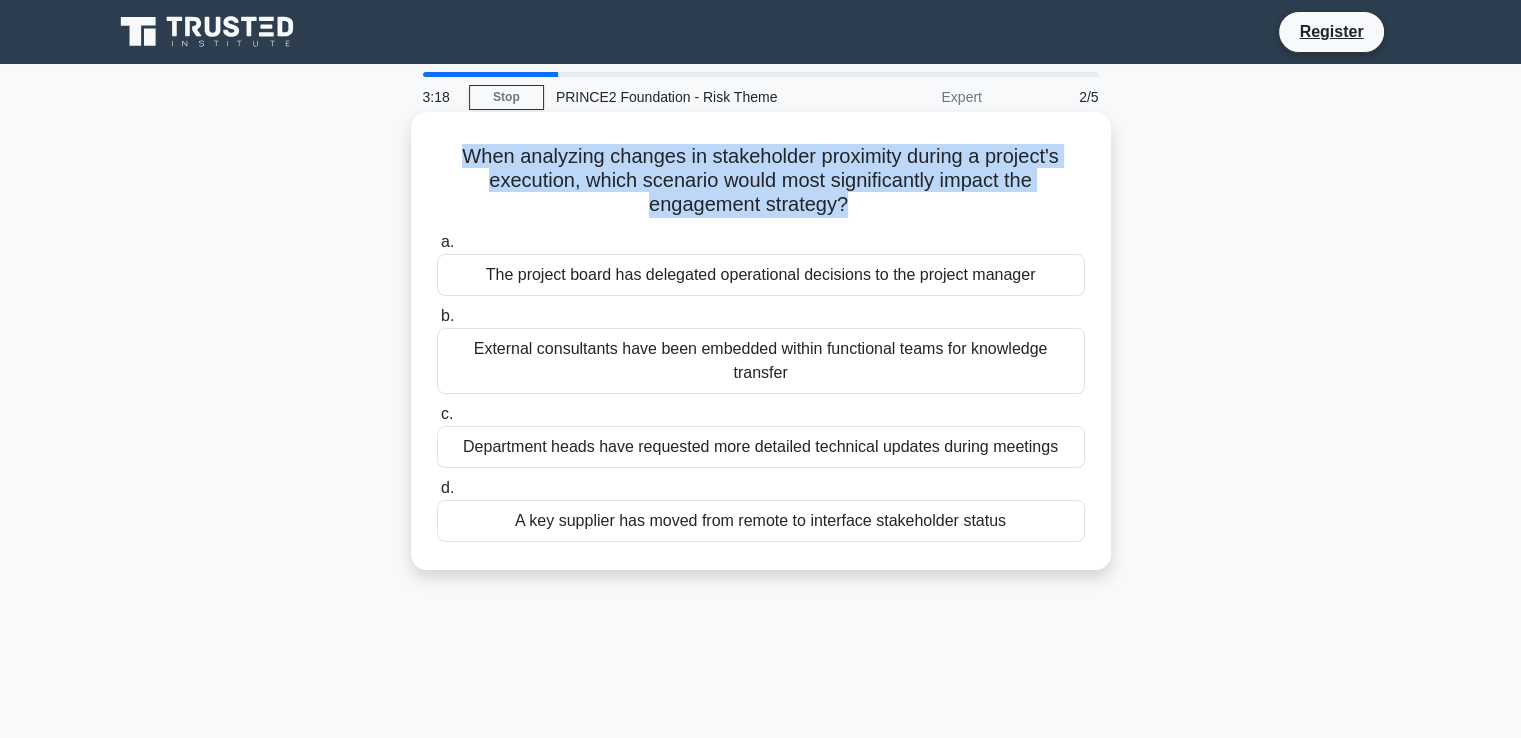 click on "When analyzing changes in stakeholder proximity during a project's execution, which scenario would most significantly impact the engagement strategy?
.spinner_0XTQ{transform-origin:center;animation:spinner_y6GP .75s linear infinite}@keyframes spinner_y6GP{100%{transform:rotate(360deg)}}" at bounding box center [761, 181] 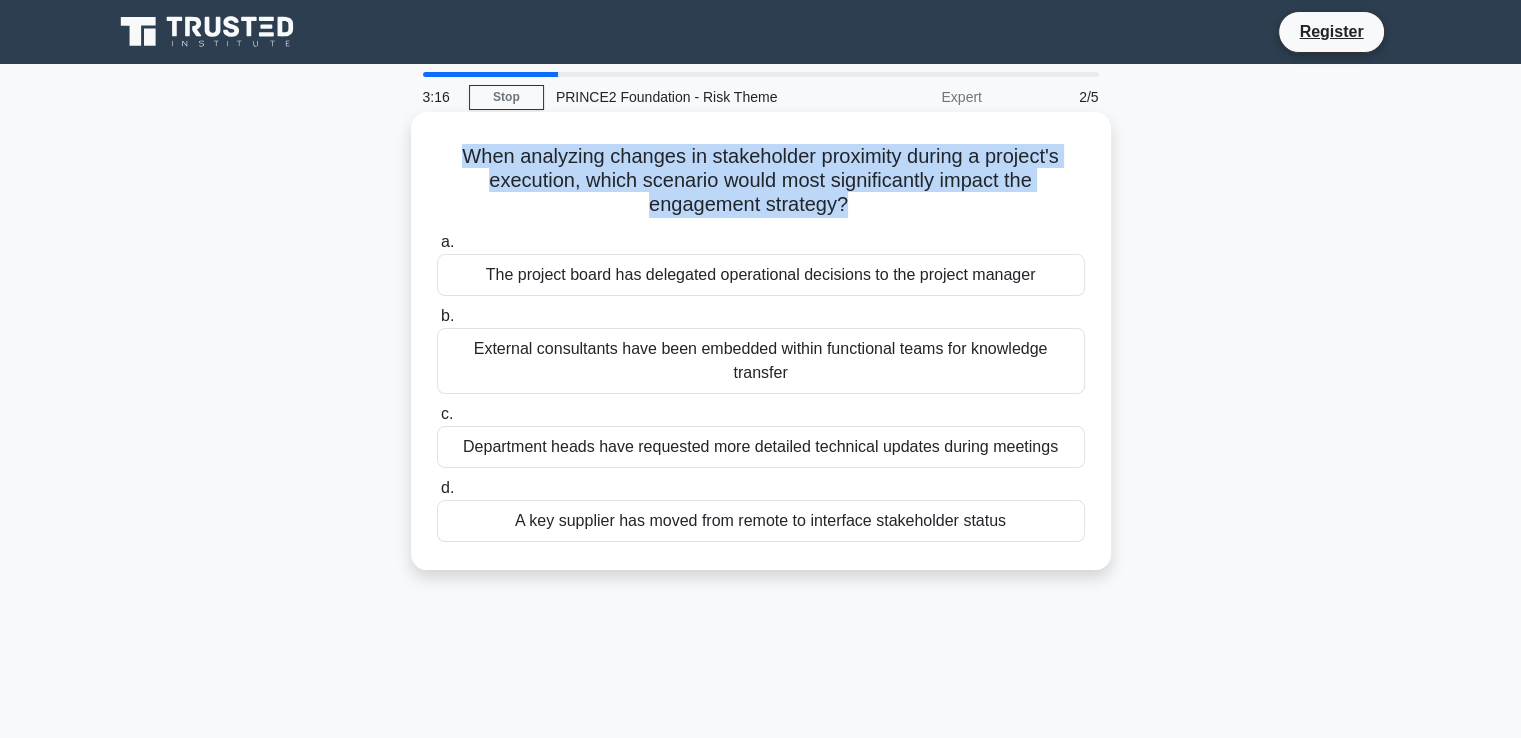 click on "When analyzing changes in stakeholder proximity during a project's execution, which scenario would most significantly impact the engagement strategy?
.spinner_0XTQ{transform-origin:center;animation:spinner_y6GP .75s linear infinite}@keyframes spinner_y6GP{100%{transform:rotate(360deg)}}" at bounding box center [761, 181] 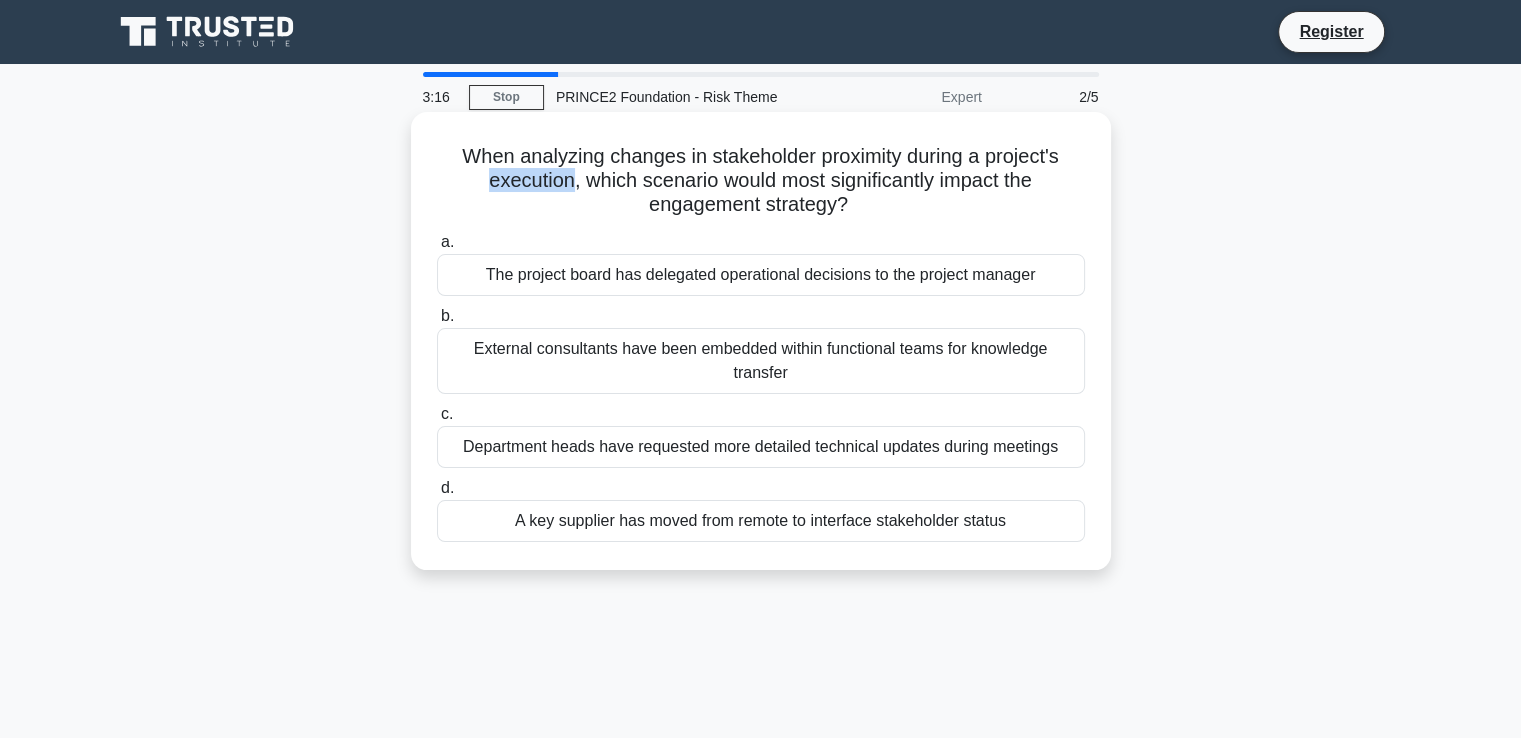 click on "When analyzing changes in stakeholder proximity during a project's execution, which scenario would most significantly impact the engagement strategy?
.spinner_0XTQ{transform-origin:center;animation:spinner_y6GP .75s linear infinite}@keyframes spinner_y6GP{100%{transform:rotate(360deg)}}" at bounding box center (761, 181) 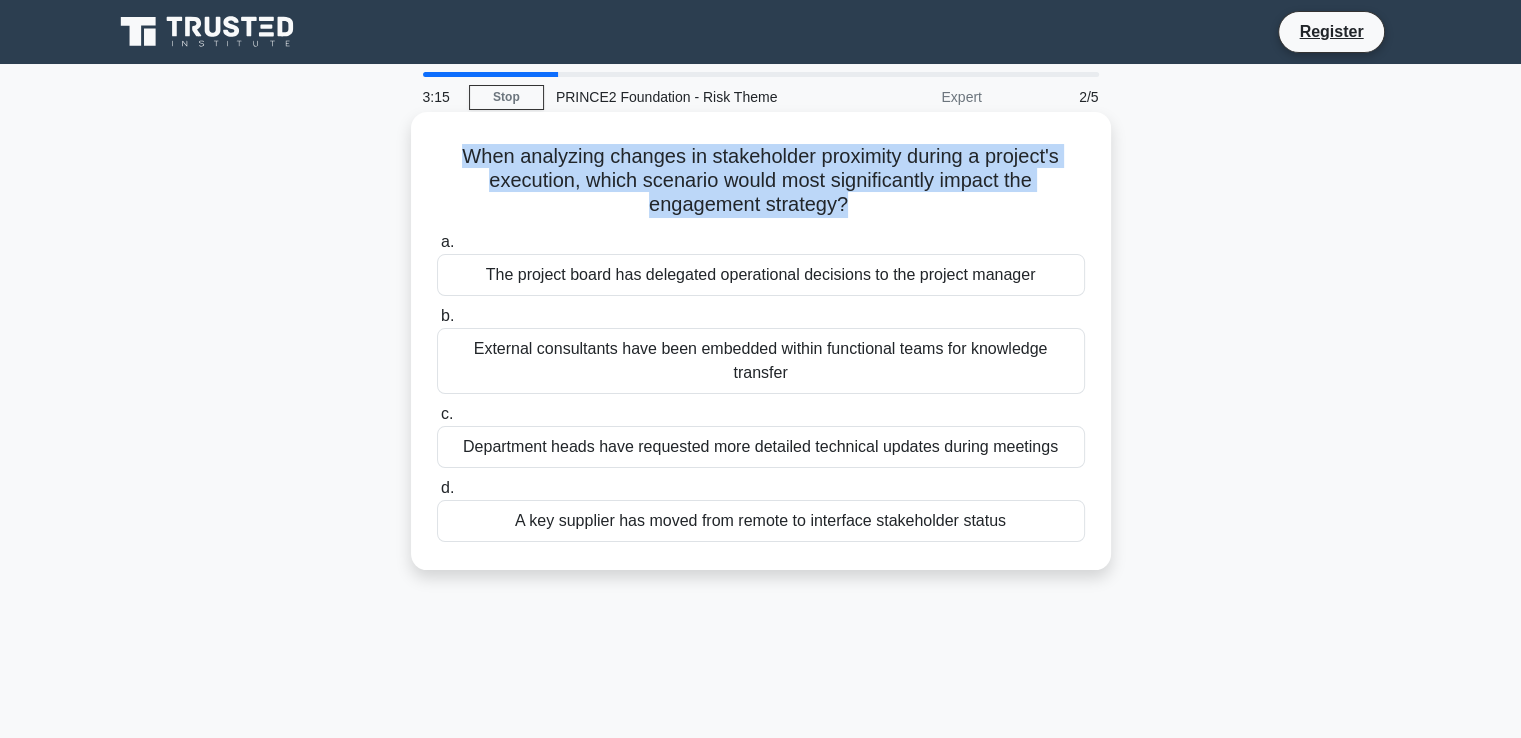 click on "When analyzing changes in stakeholder proximity during a project's execution, which scenario would most significantly impact the engagement strategy?
.spinner_0XTQ{transform-origin:center;animation:spinner_y6GP .75s linear infinite}@keyframes spinner_y6GP{100%{transform:rotate(360deg)}}" at bounding box center [761, 181] 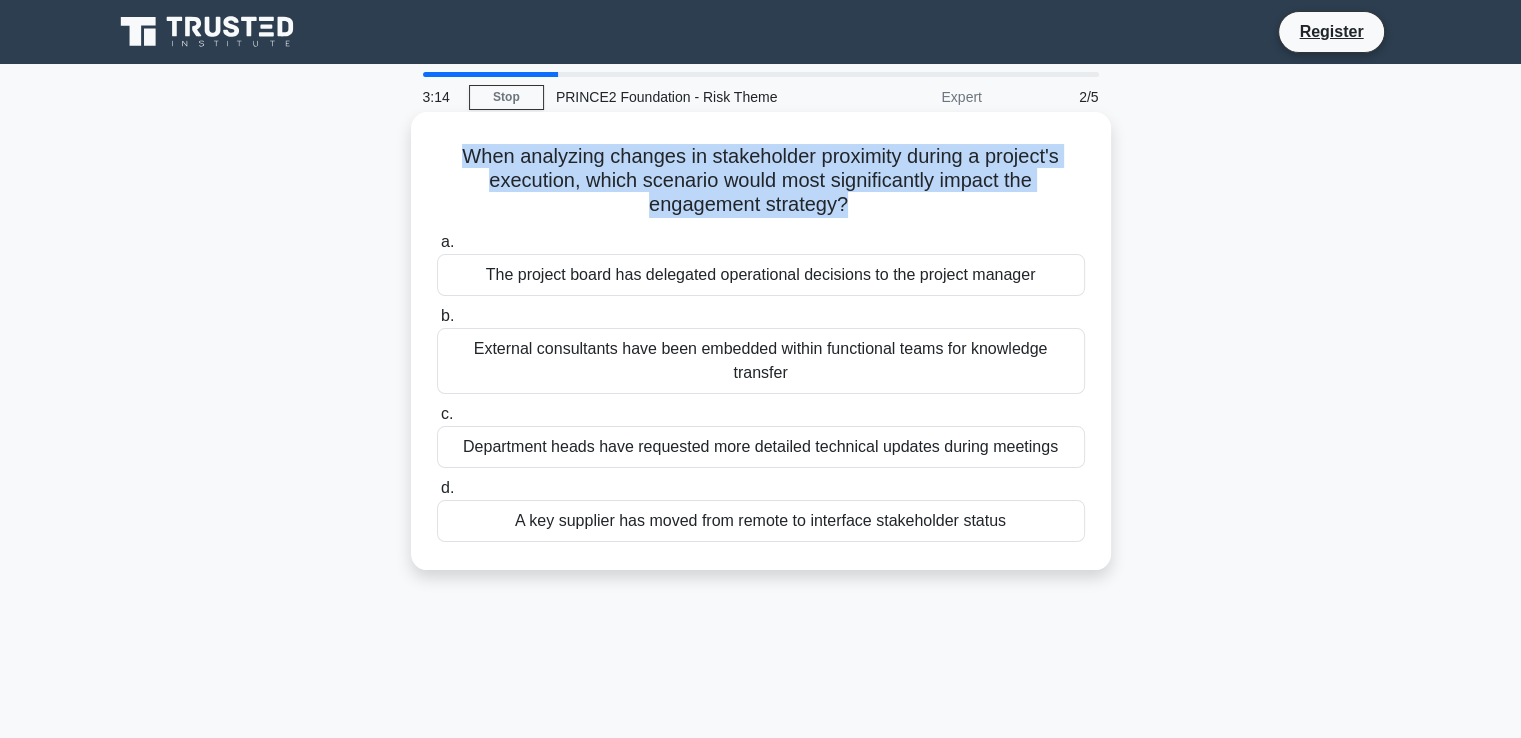 click on "When analyzing changes in stakeholder proximity during a project's execution, which scenario would most significantly impact the engagement strategy?
.spinner_0XTQ{transform-origin:center;animation:spinner_y6GP .75s linear infinite}@keyframes spinner_y6GP{100%{transform:rotate(360deg)}}" at bounding box center (761, 181) 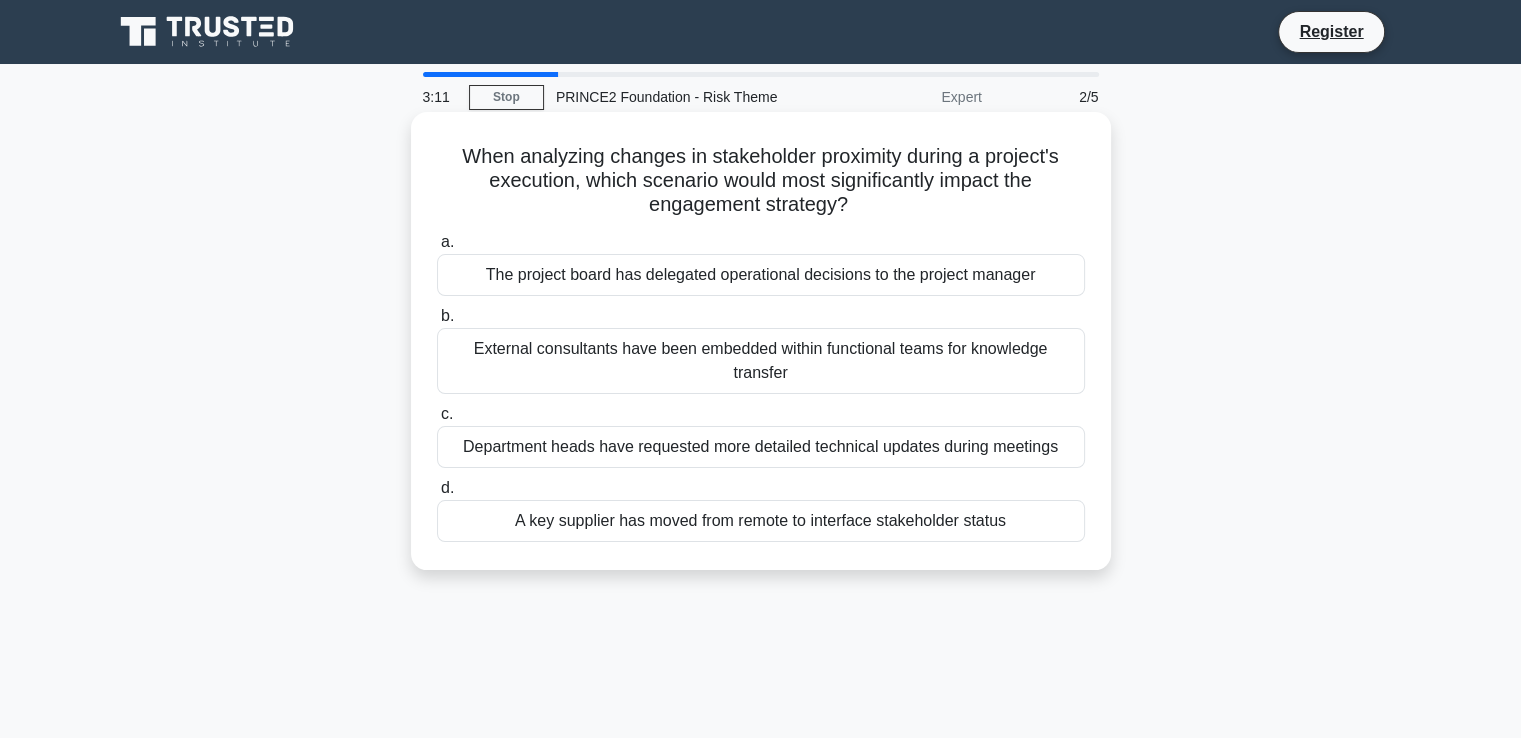 click on "When analyzing changes in stakeholder proximity during a project's execution, which scenario would most significantly impact the engagement strategy?
.spinner_0XTQ{transform-origin:center;animation:spinner_y6GP .75s linear infinite}@keyframes spinner_y6GP{100%{transform:rotate(360deg)}}" at bounding box center [761, 181] 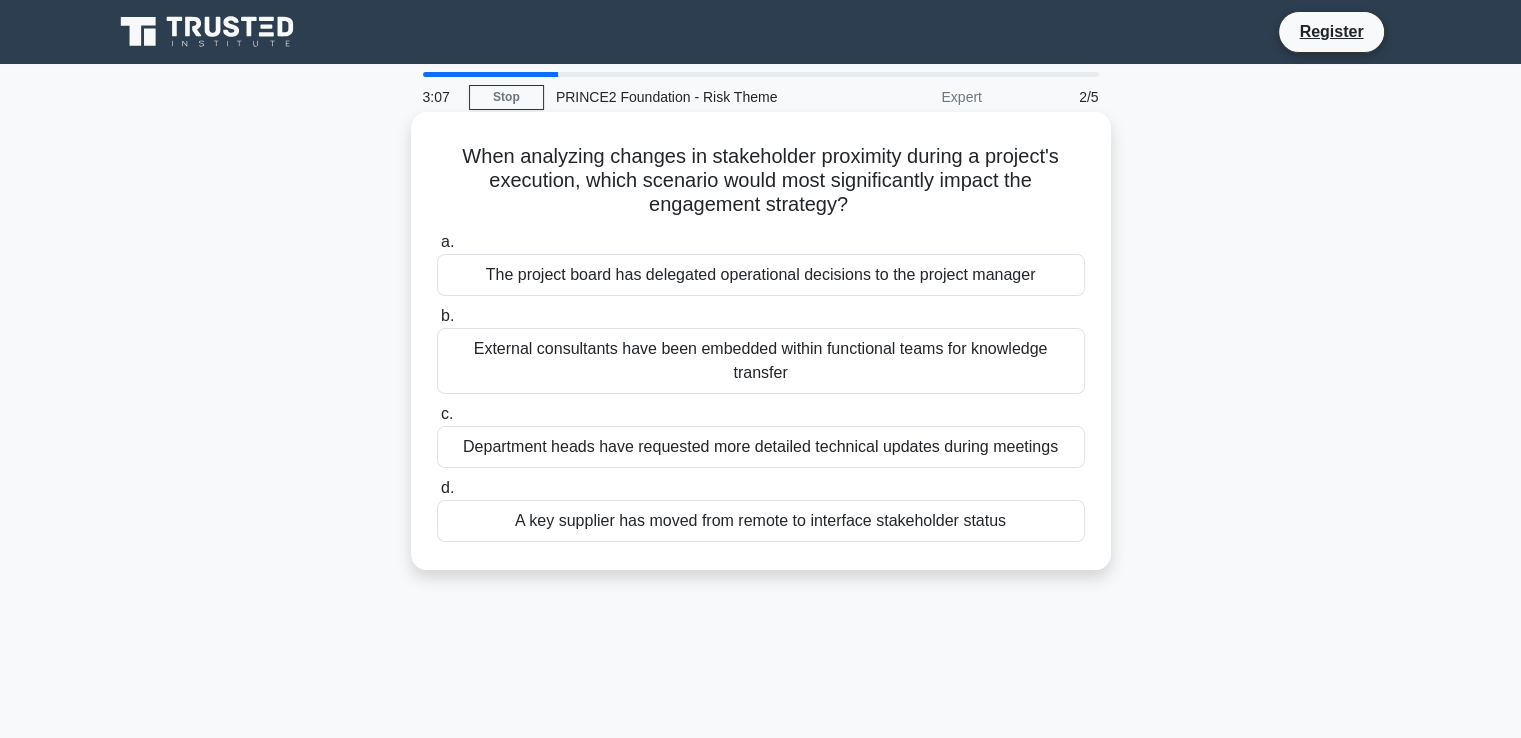 drag, startPoint x: 452, startPoint y: 152, endPoint x: 1092, endPoint y: 542, distance: 749.4665 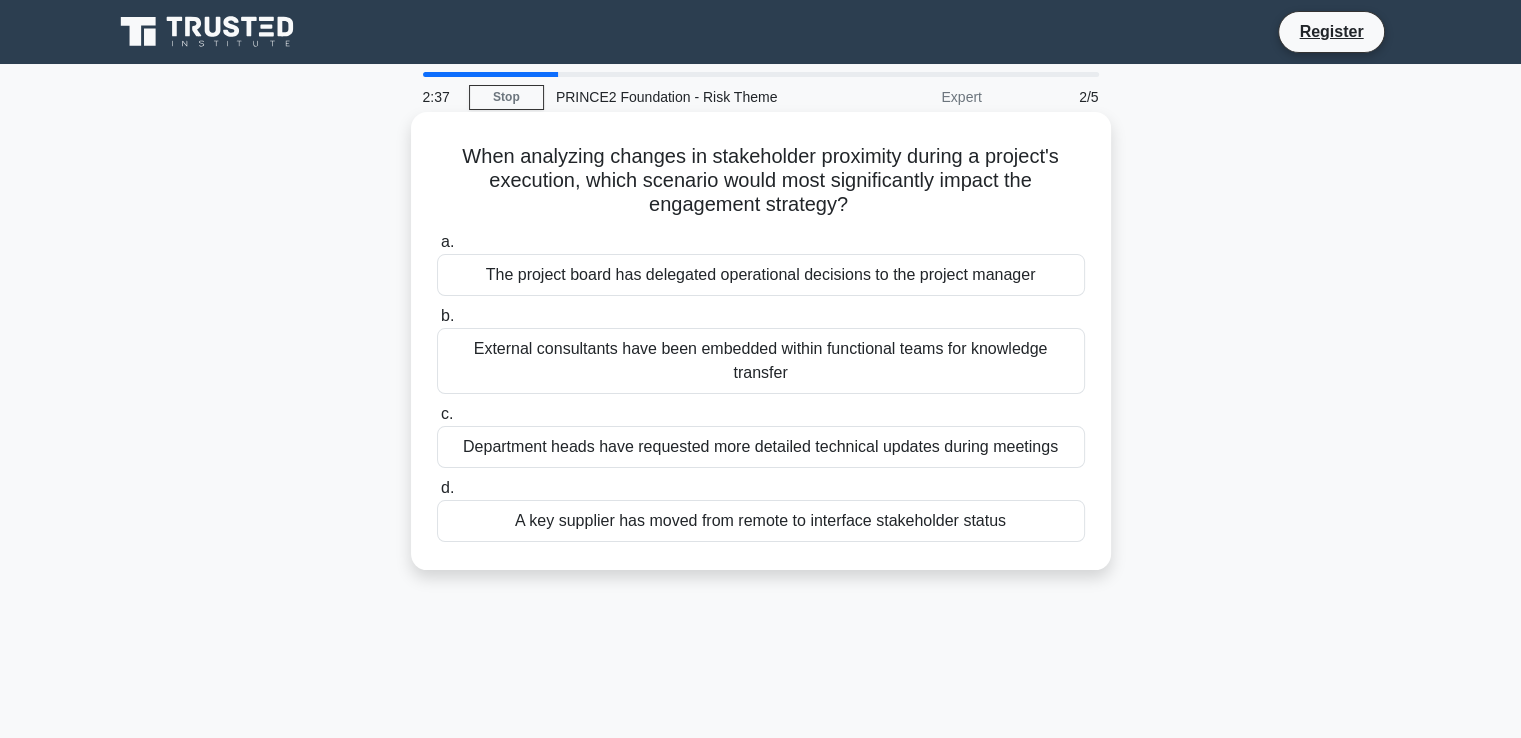 click on "External consultants have been embedded within functional teams for knowledge transfer" at bounding box center [761, 361] 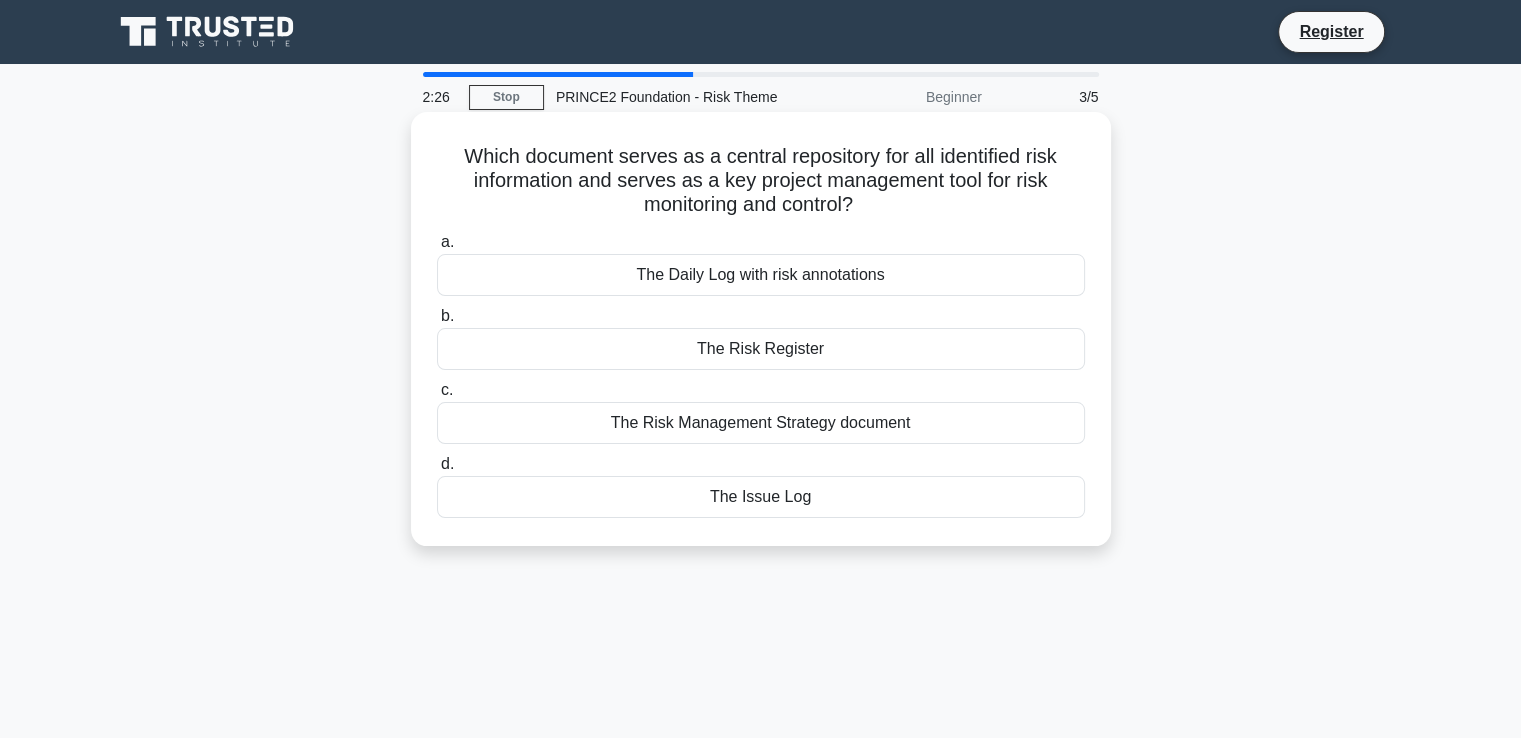 drag, startPoint x: 468, startPoint y: 159, endPoint x: 1105, endPoint y: 477, distance: 711.9642 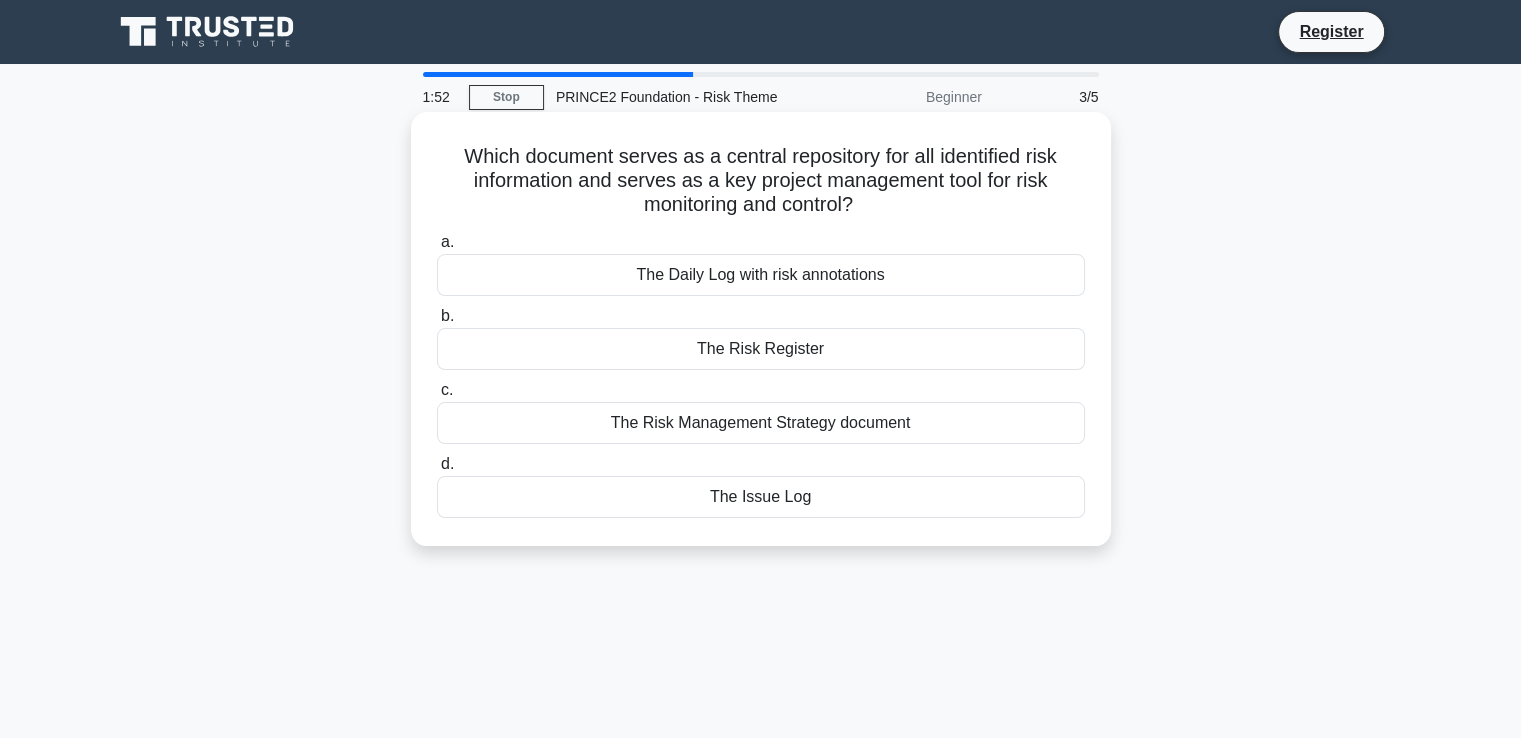 click on "Which document serves as a central repository for all identified risk information and serves as a key project management tool for risk monitoring and control?
.spinner_0XTQ{transform-origin:center;animation:spinner_y6GP .75s linear infinite}@keyframes spinner_y6GP{100%{transform:rotate(360deg)}}" at bounding box center (761, 181) 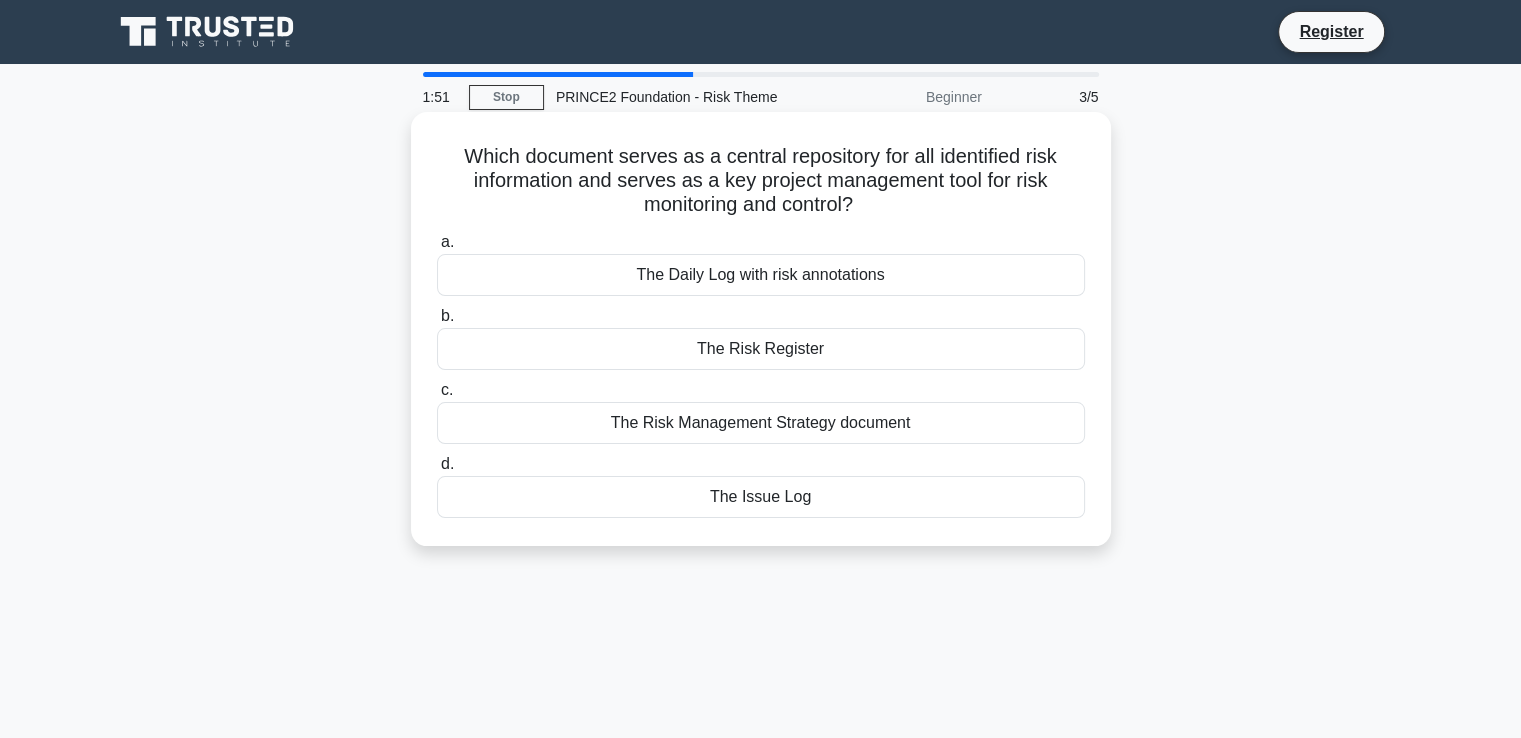 click on "The Risk Register" at bounding box center (761, 349) 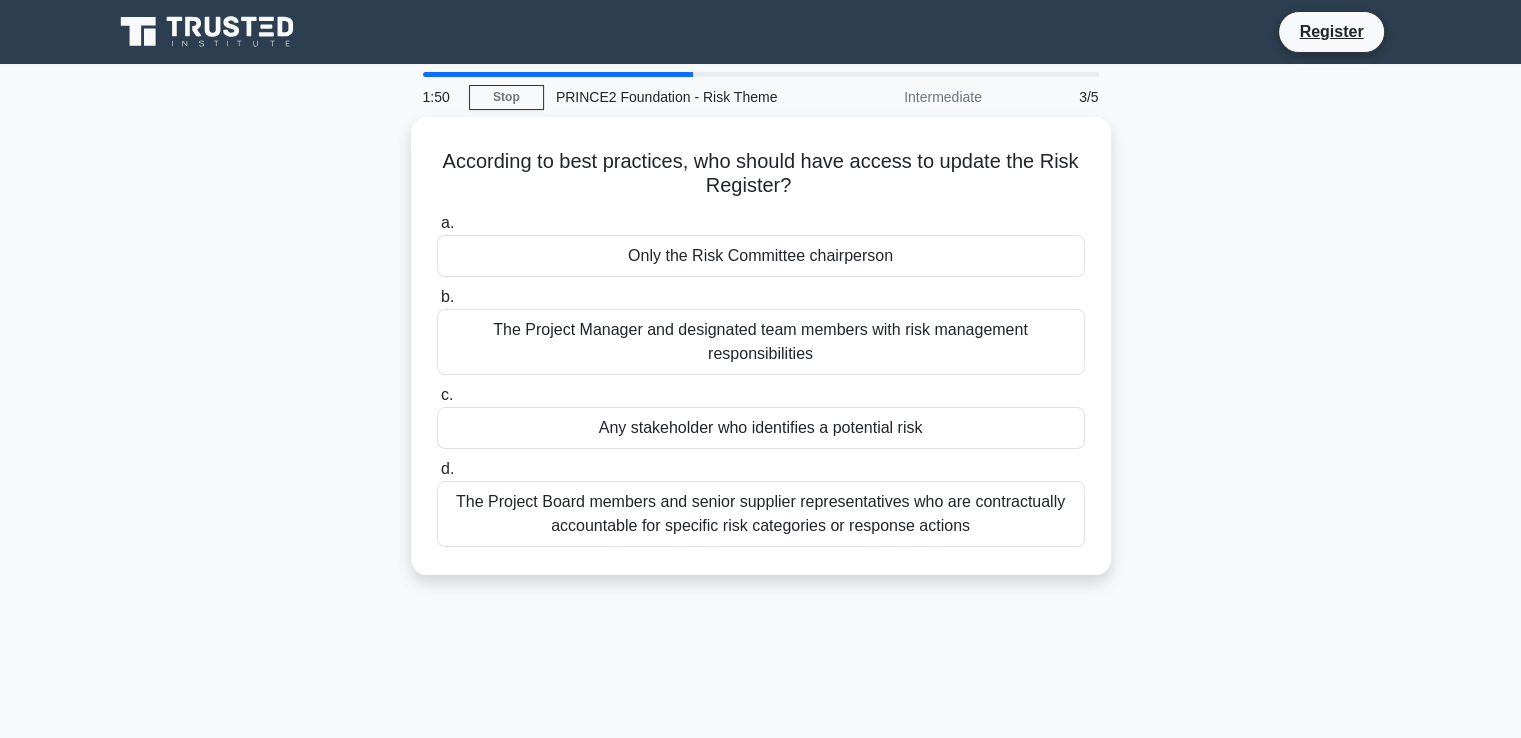 click on "The Project Manager and designated team members with risk management responsibilities" at bounding box center (761, 342) 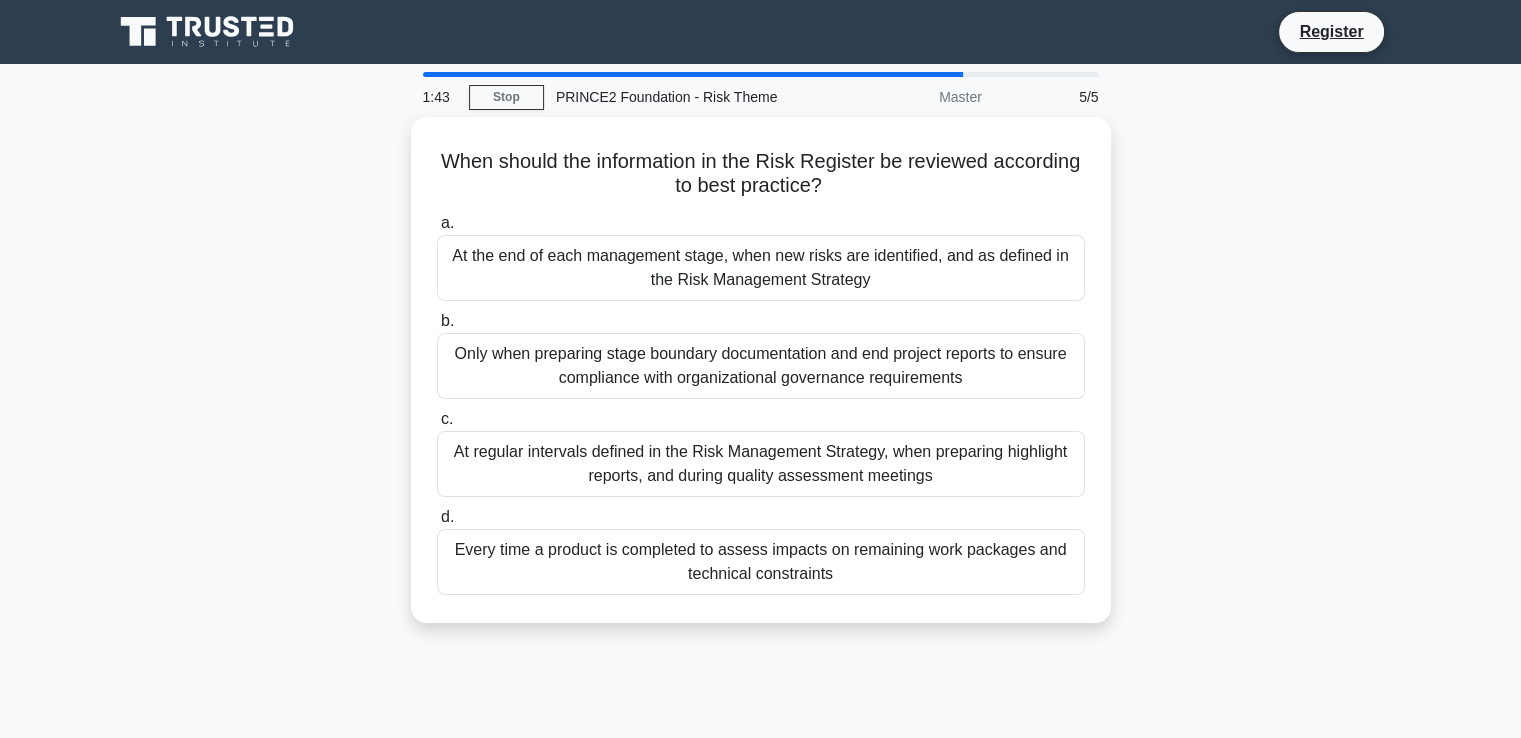 drag, startPoint x: 476, startPoint y: 161, endPoint x: 1242, endPoint y: 497, distance: 836.452 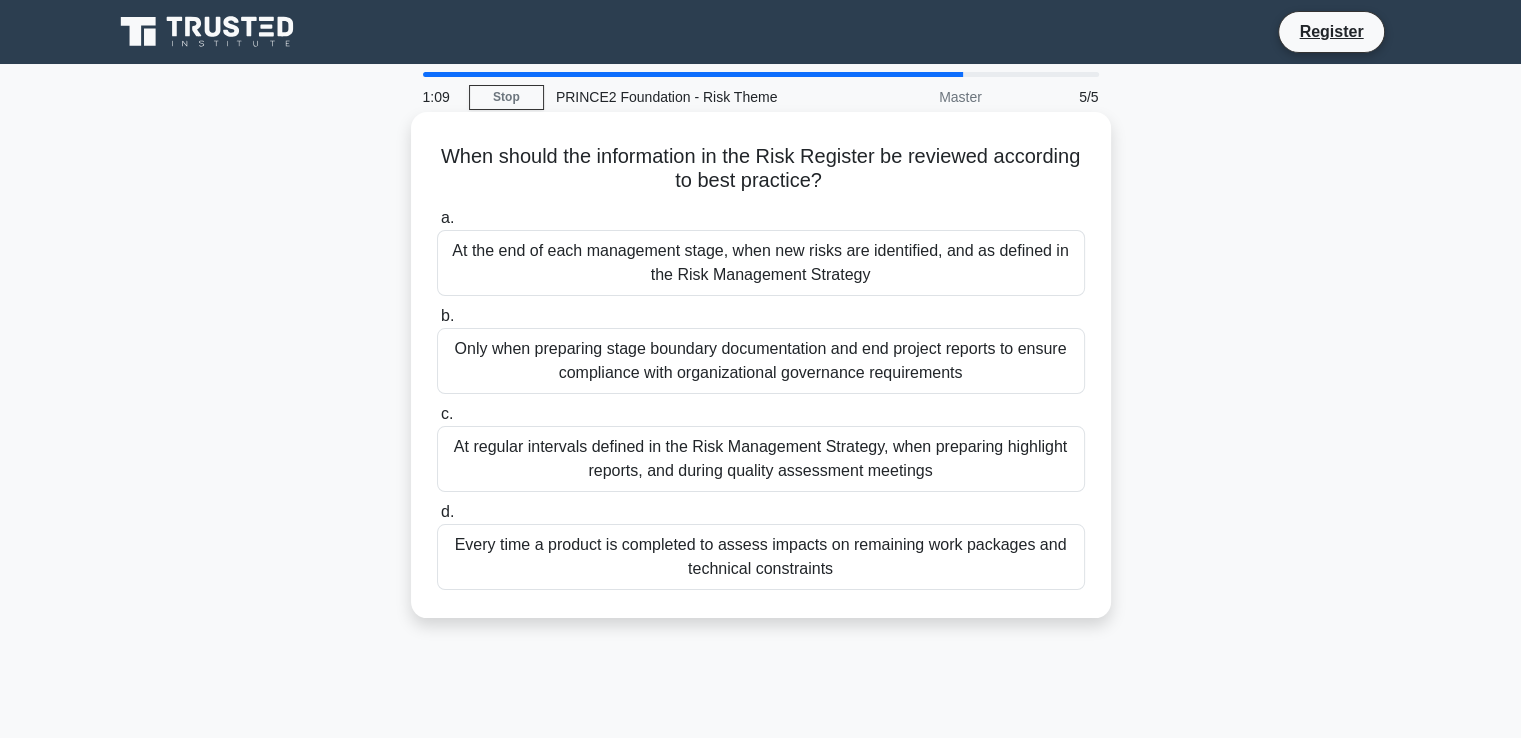 click on "When should the information in the Risk Register be reviewed according to best practice?
.spinner_0XTQ{transform-origin:center;animation:spinner_y6GP .75s linear infinite}@keyframes spinner_y6GP{100%{transform:rotate(360deg)}}" at bounding box center [761, 169] 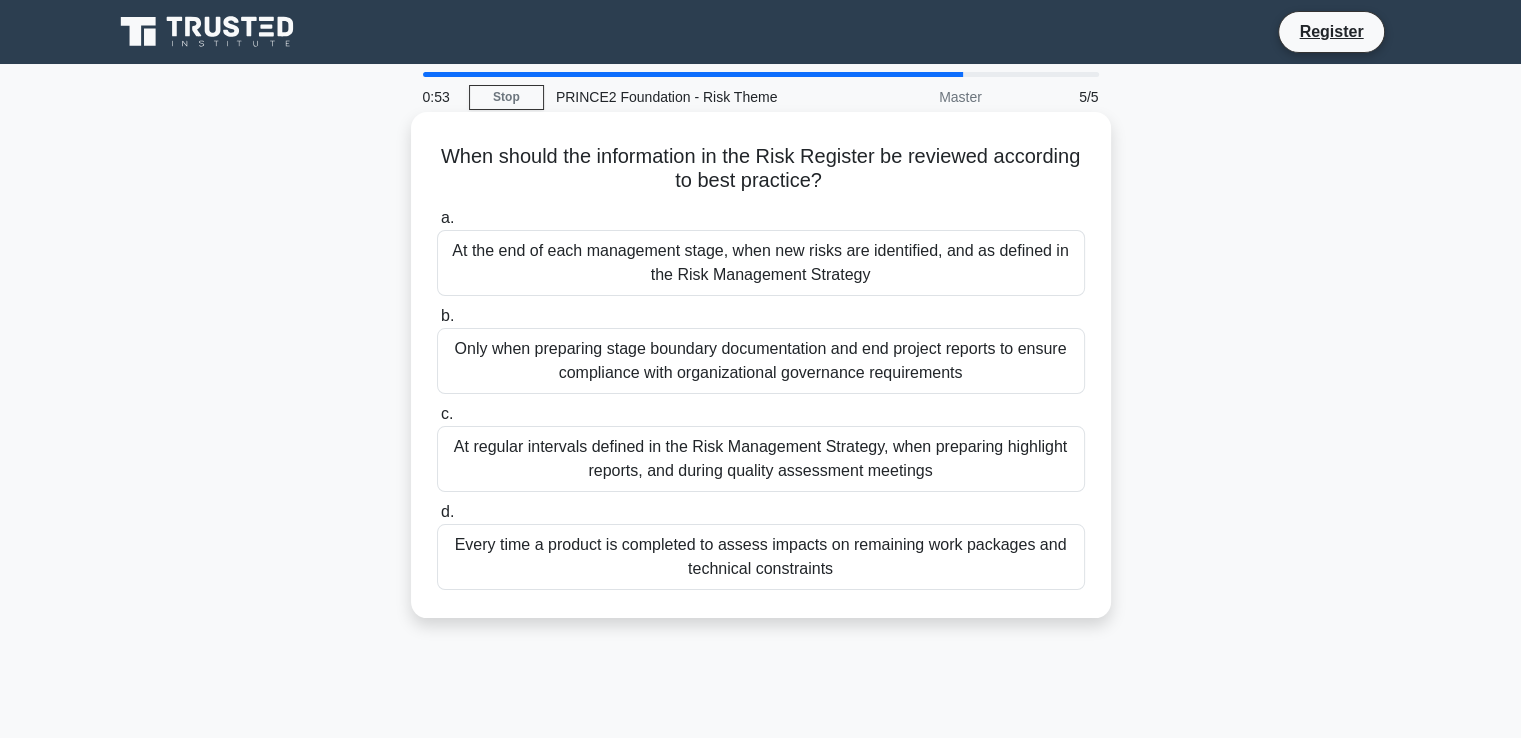 click on "At the end of each management stage, when new risks are identified, and as defined in the Risk Management Strategy" at bounding box center (761, 263) 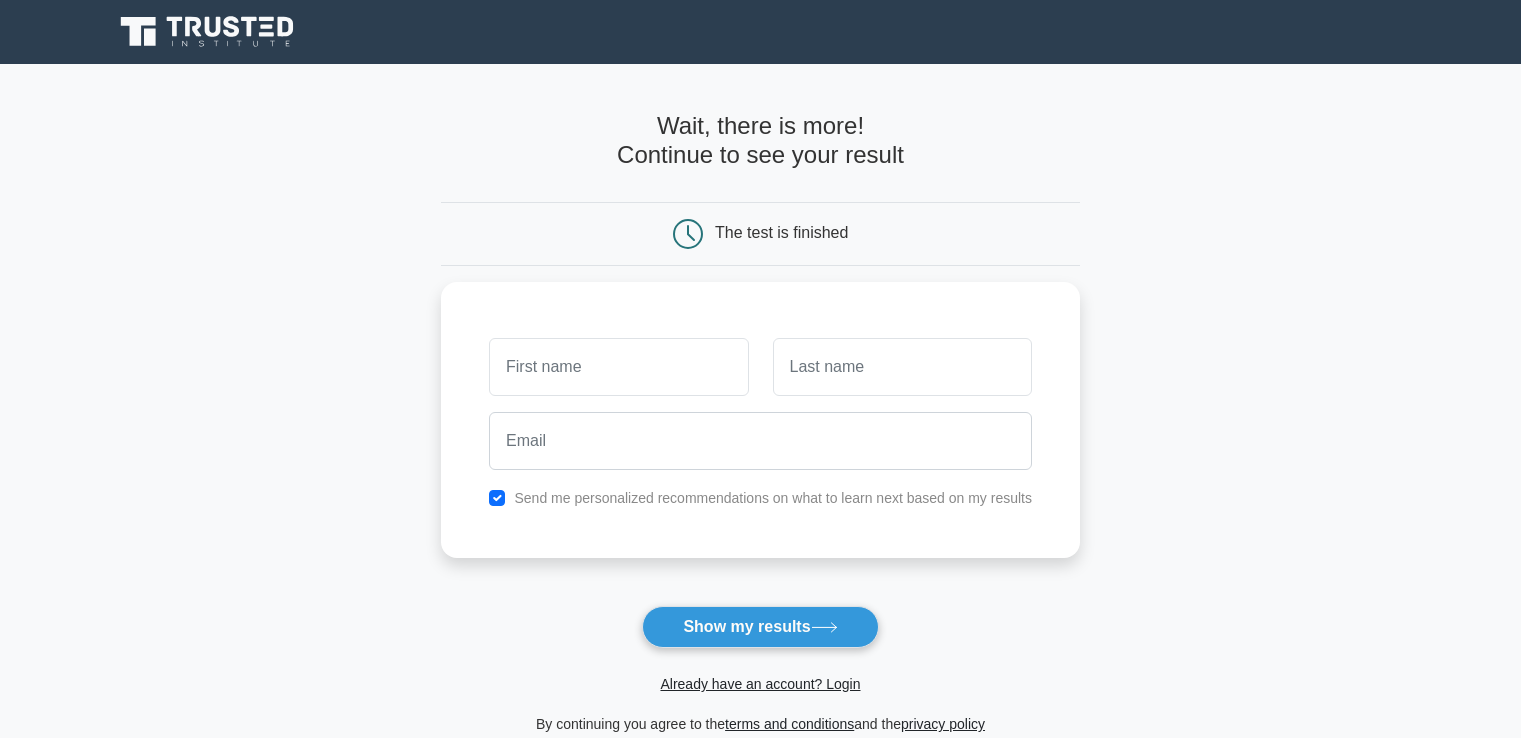 scroll, scrollTop: 0, scrollLeft: 0, axis: both 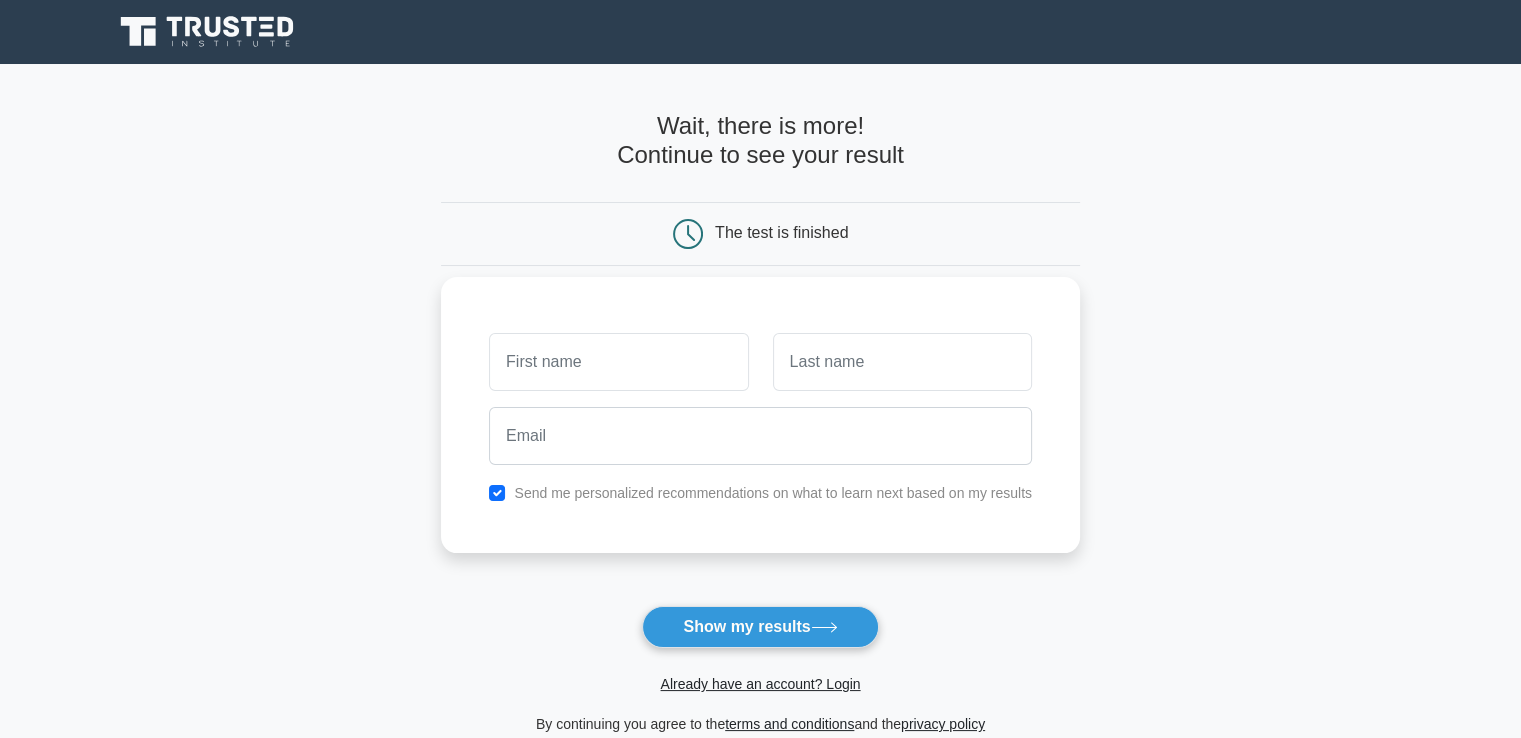 click at bounding box center (618, 362) 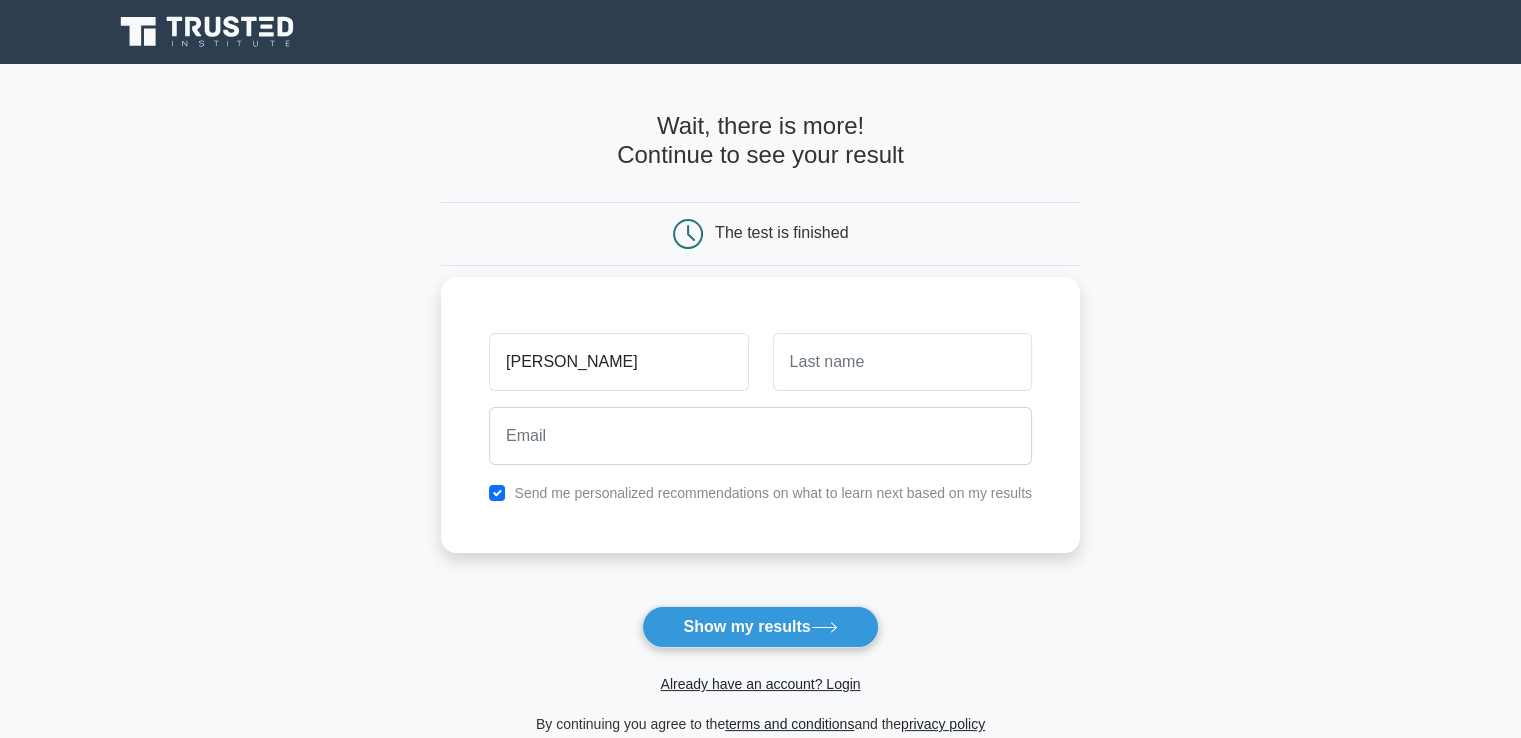 type on "[PERSON_NAME]" 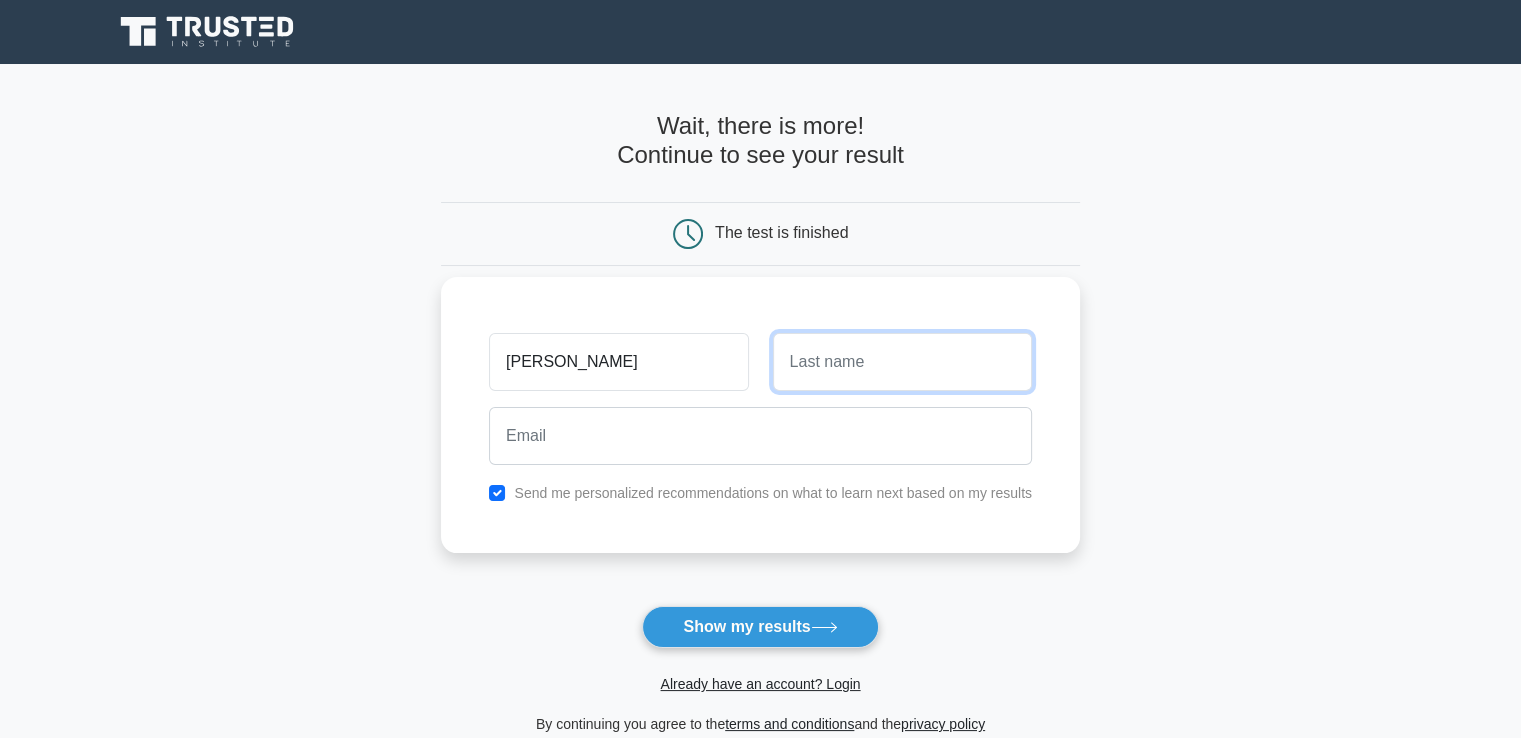 click at bounding box center [902, 362] 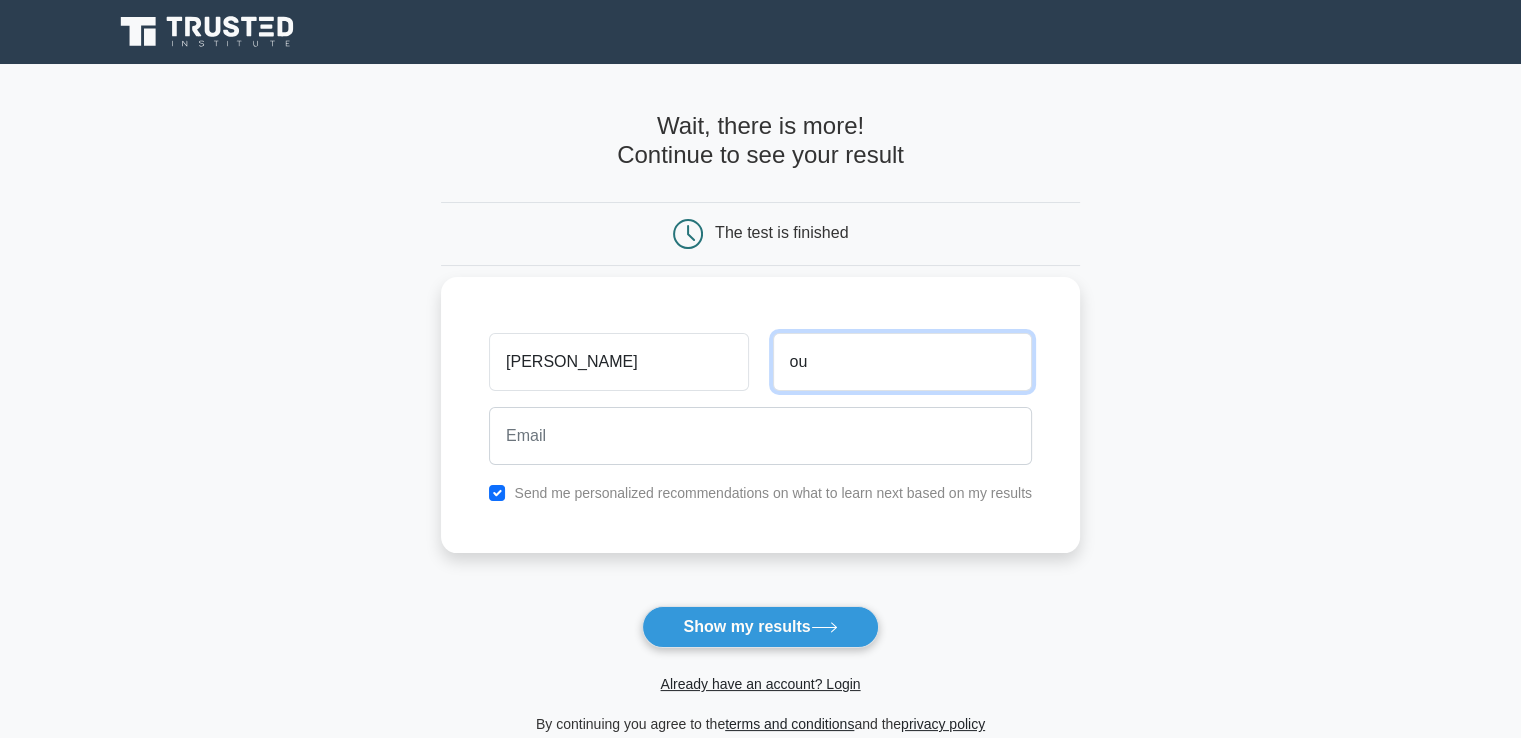type on "o" 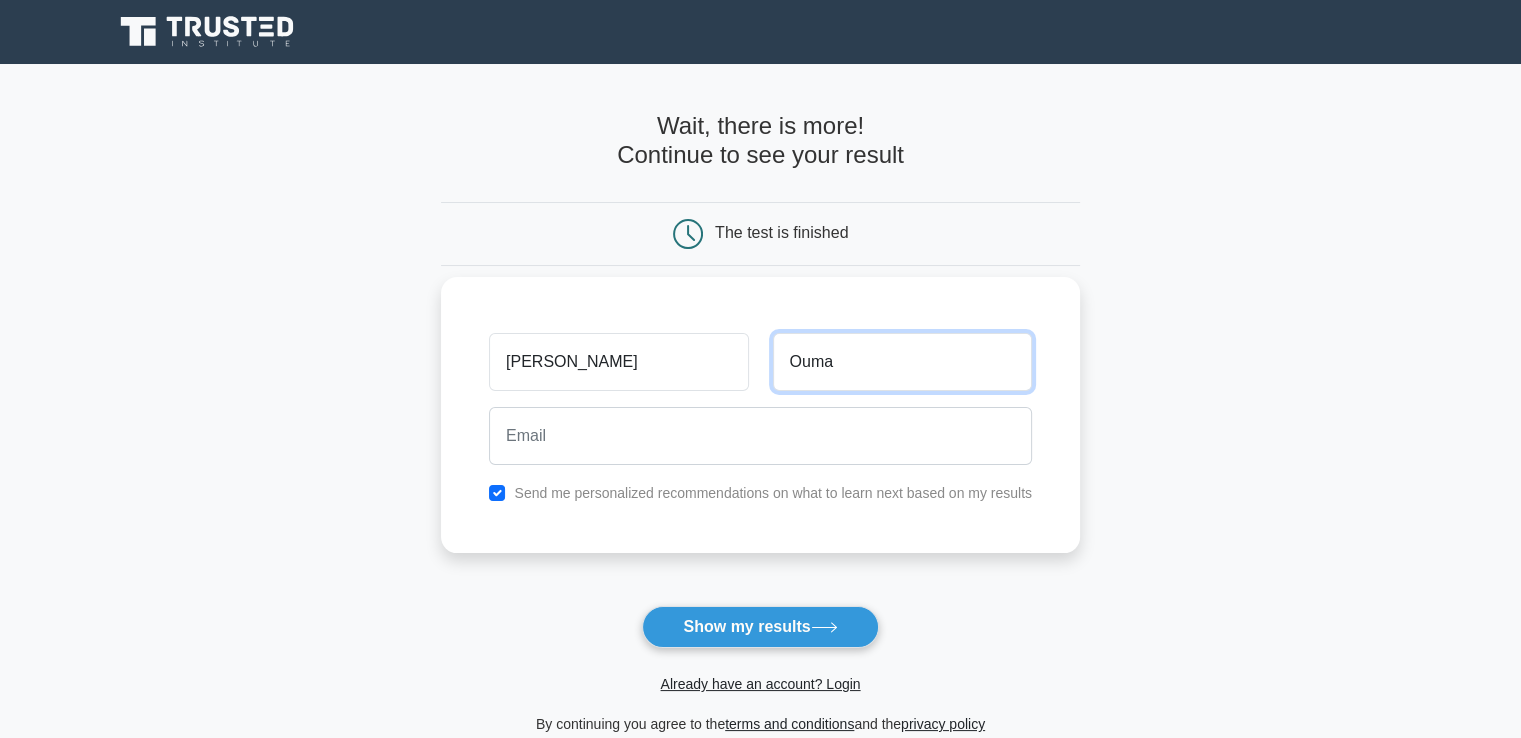 type on "Ouma" 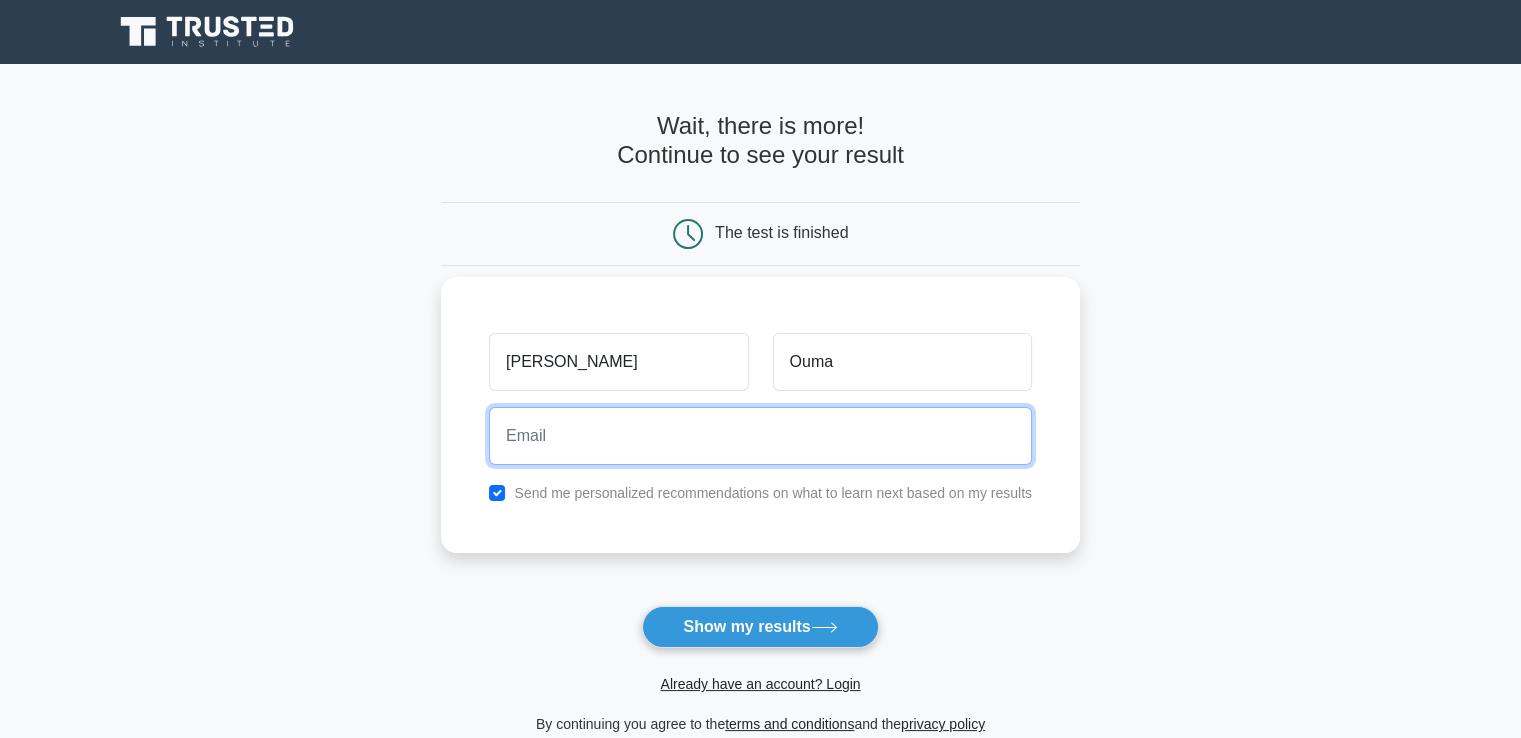 click at bounding box center (760, 436) 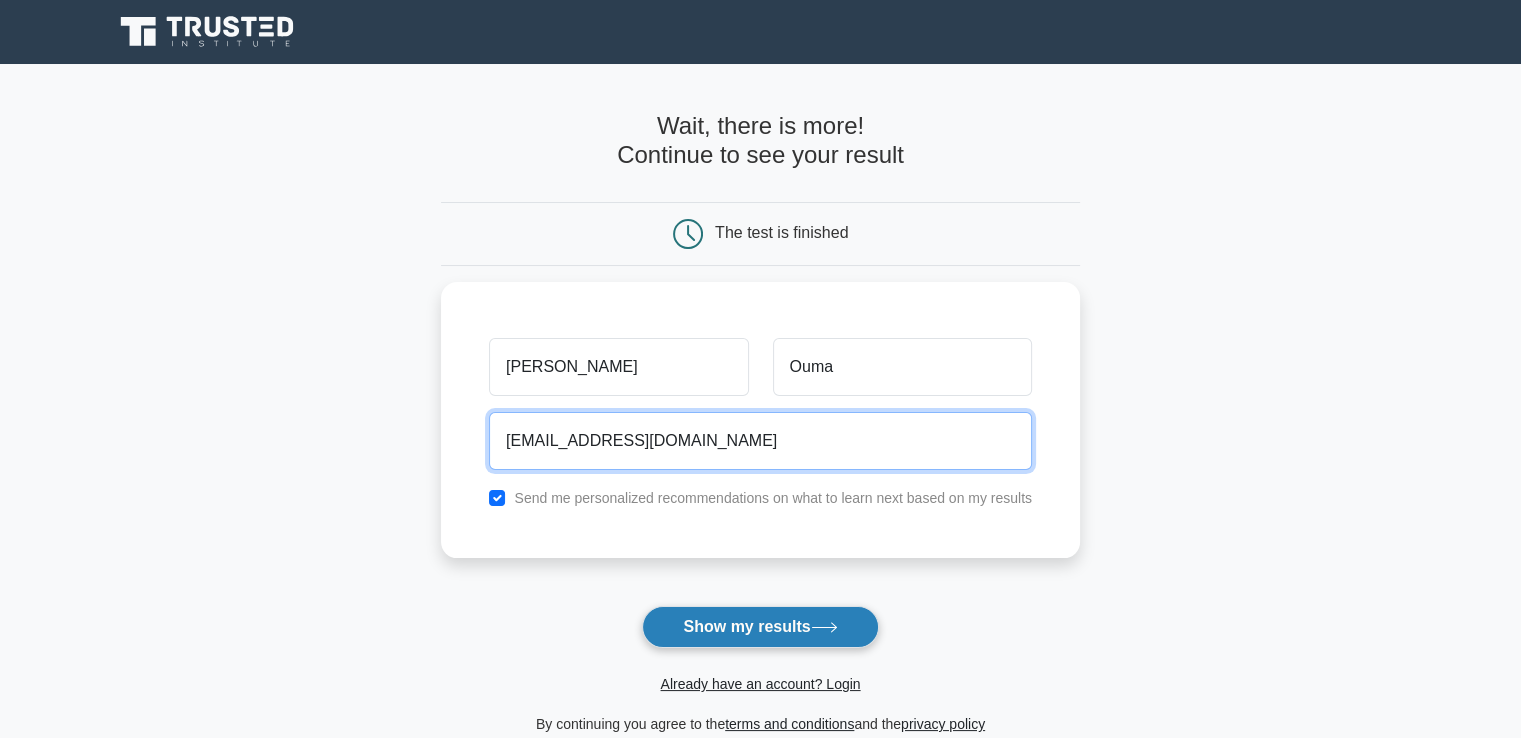 type on "[EMAIL_ADDRESS][DOMAIN_NAME]" 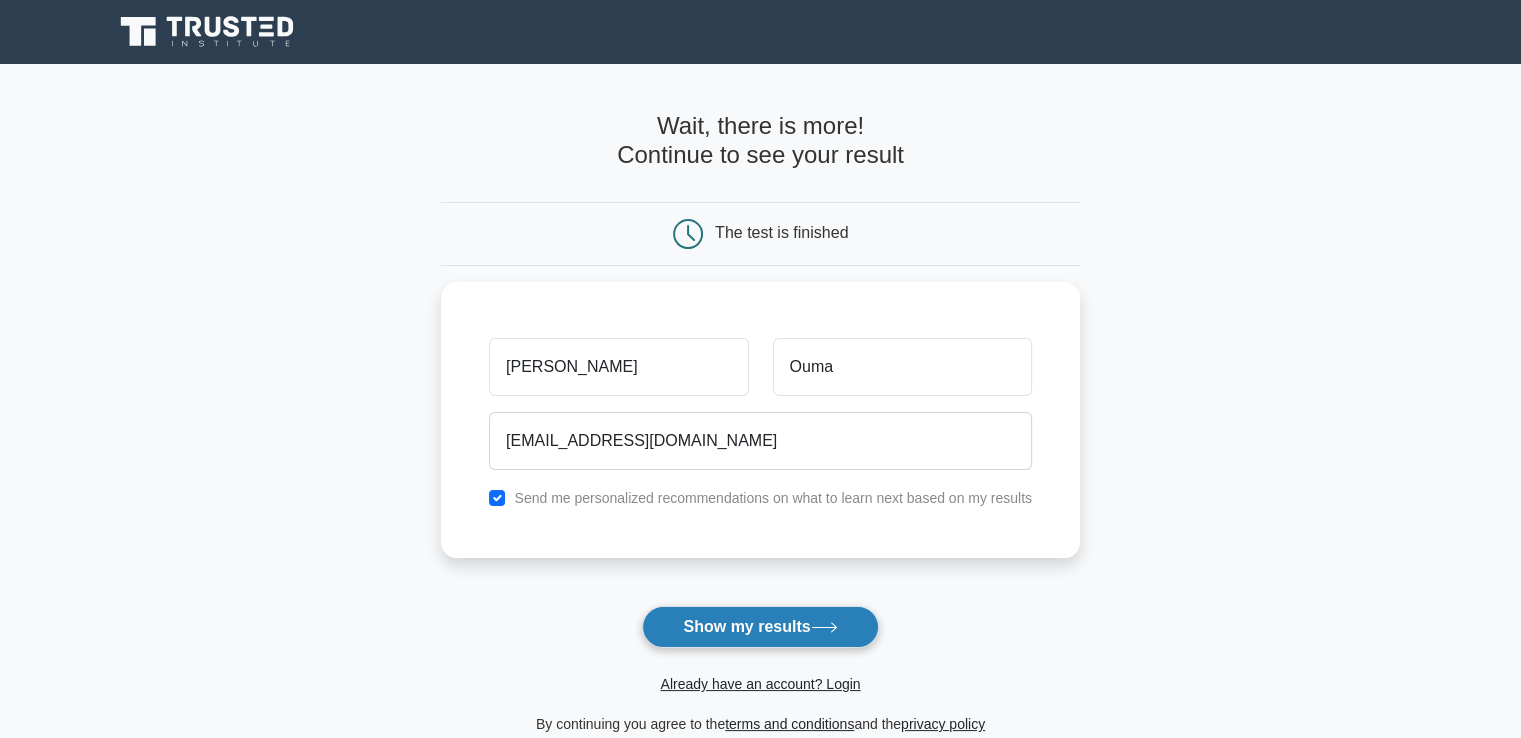click on "Show my results" at bounding box center [760, 627] 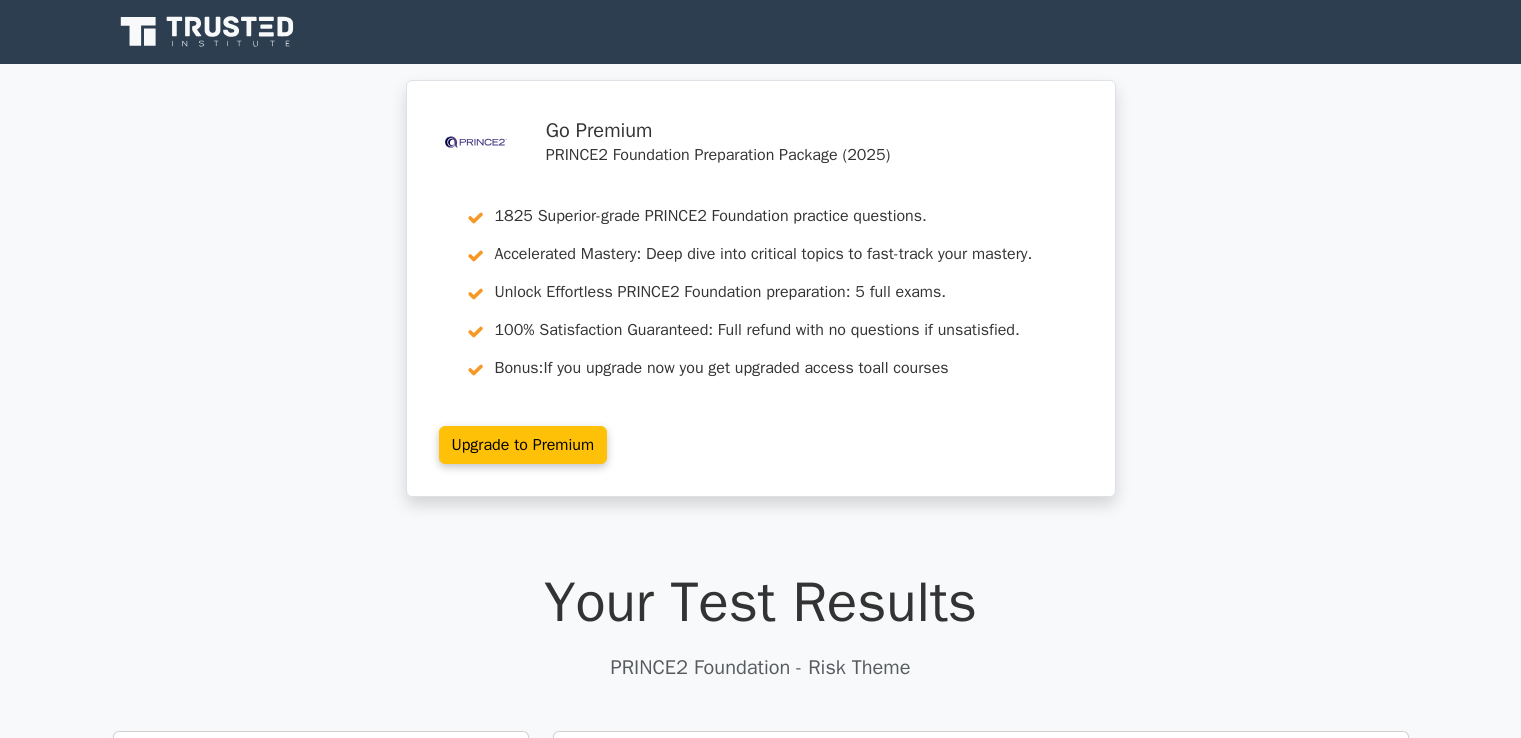 scroll, scrollTop: 0, scrollLeft: 0, axis: both 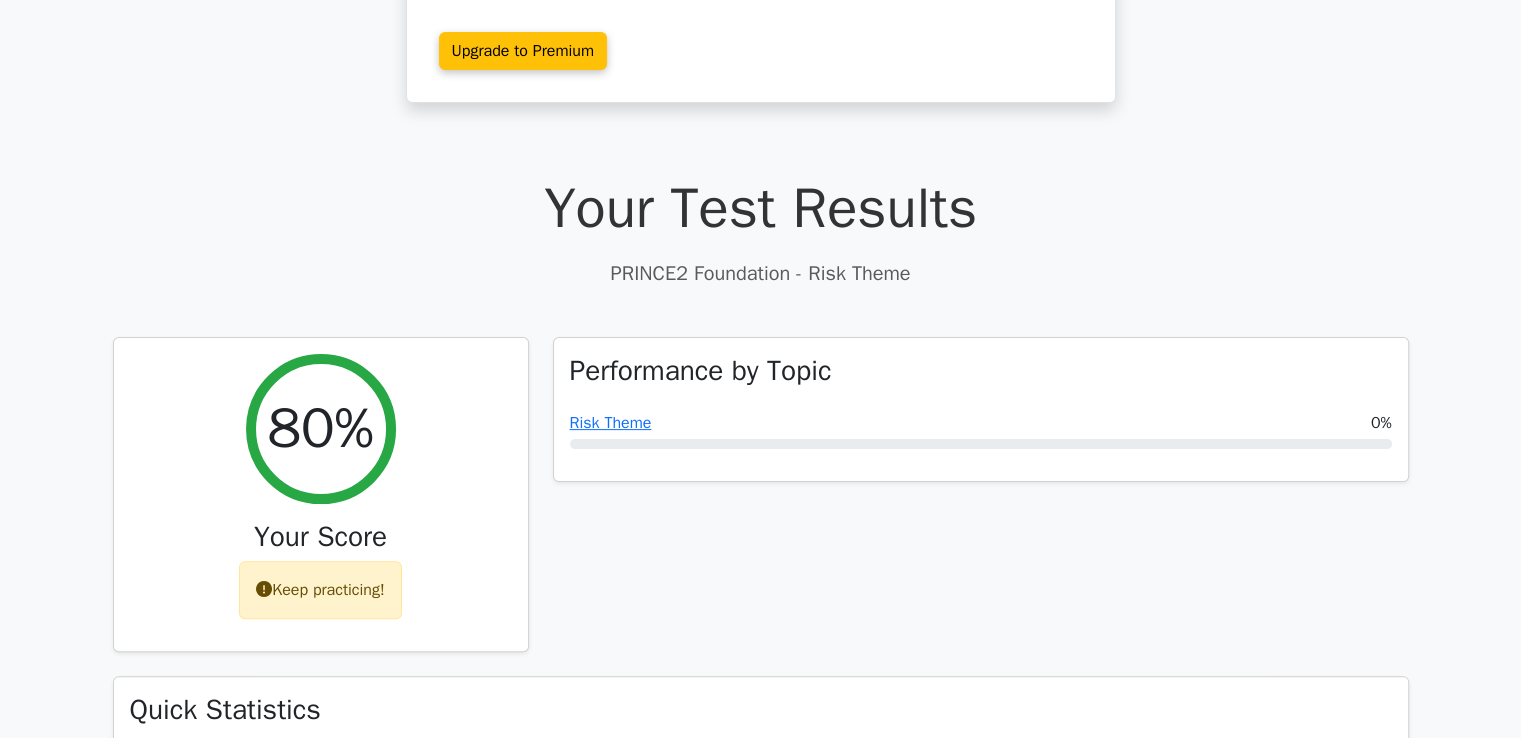 click on "Performance by Topic
Risk Theme
0%" at bounding box center (981, 507) 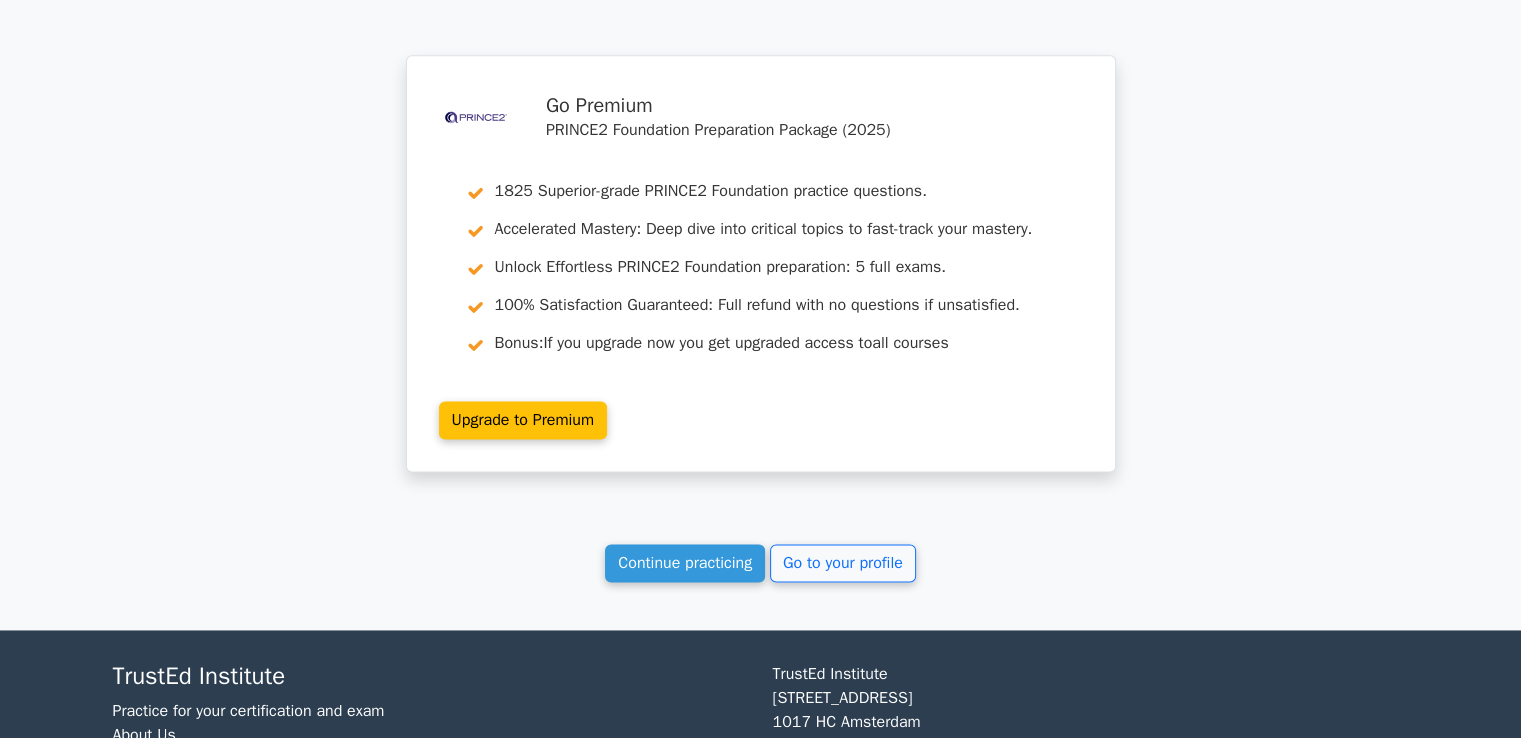 scroll, scrollTop: 2746, scrollLeft: 0, axis: vertical 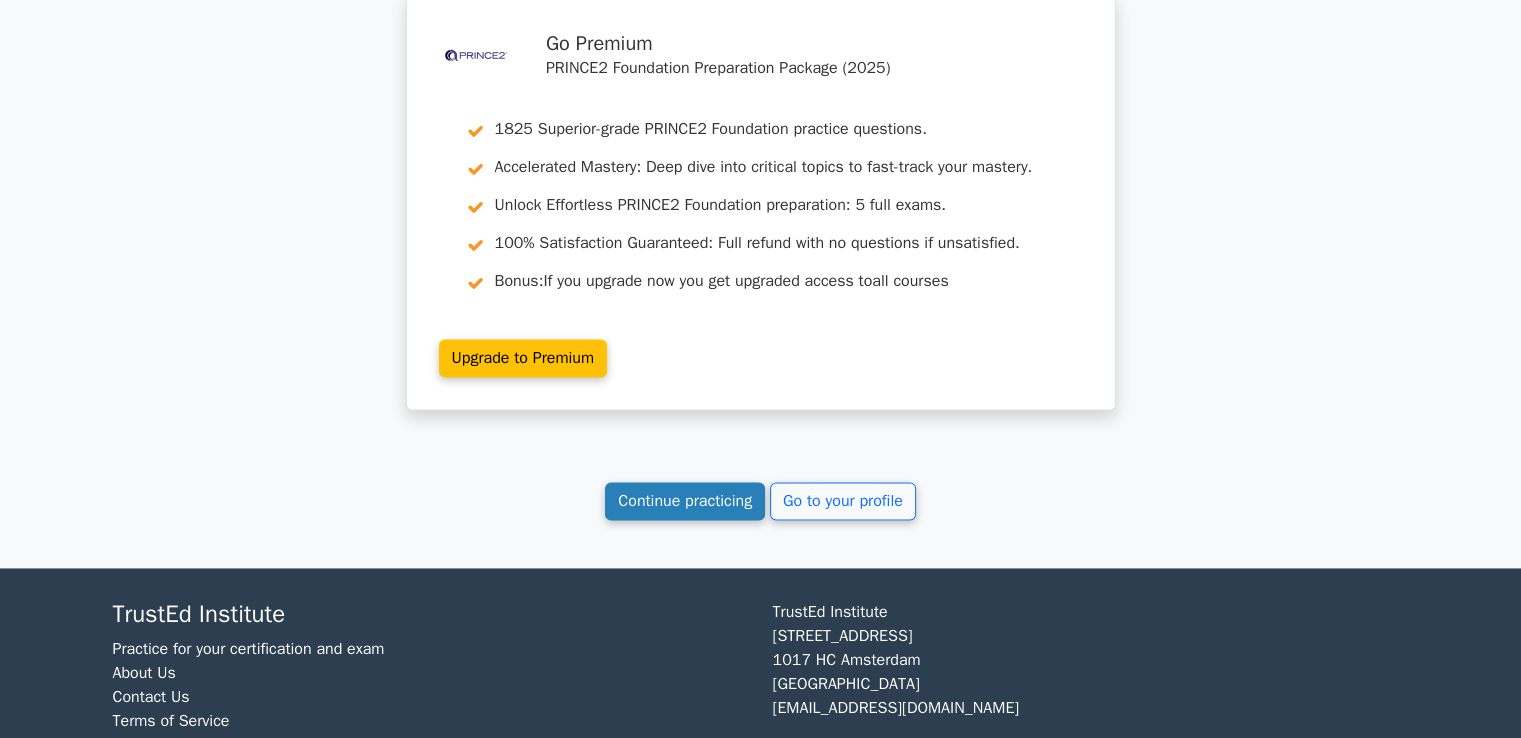click on "Continue practicing" at bounding box center (685, 501) 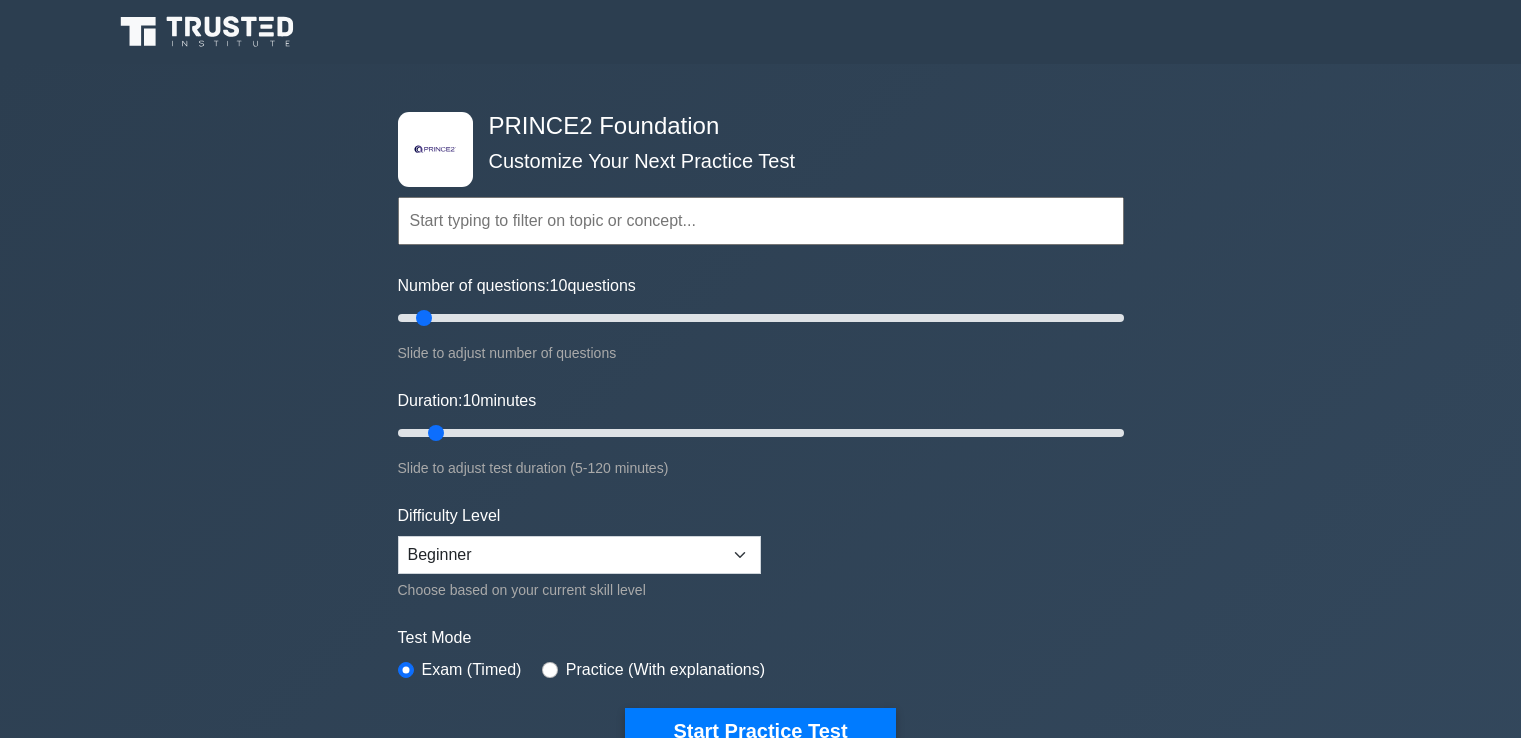 scroll, scrollTop: 0, scrollLeft: 0, axis: both 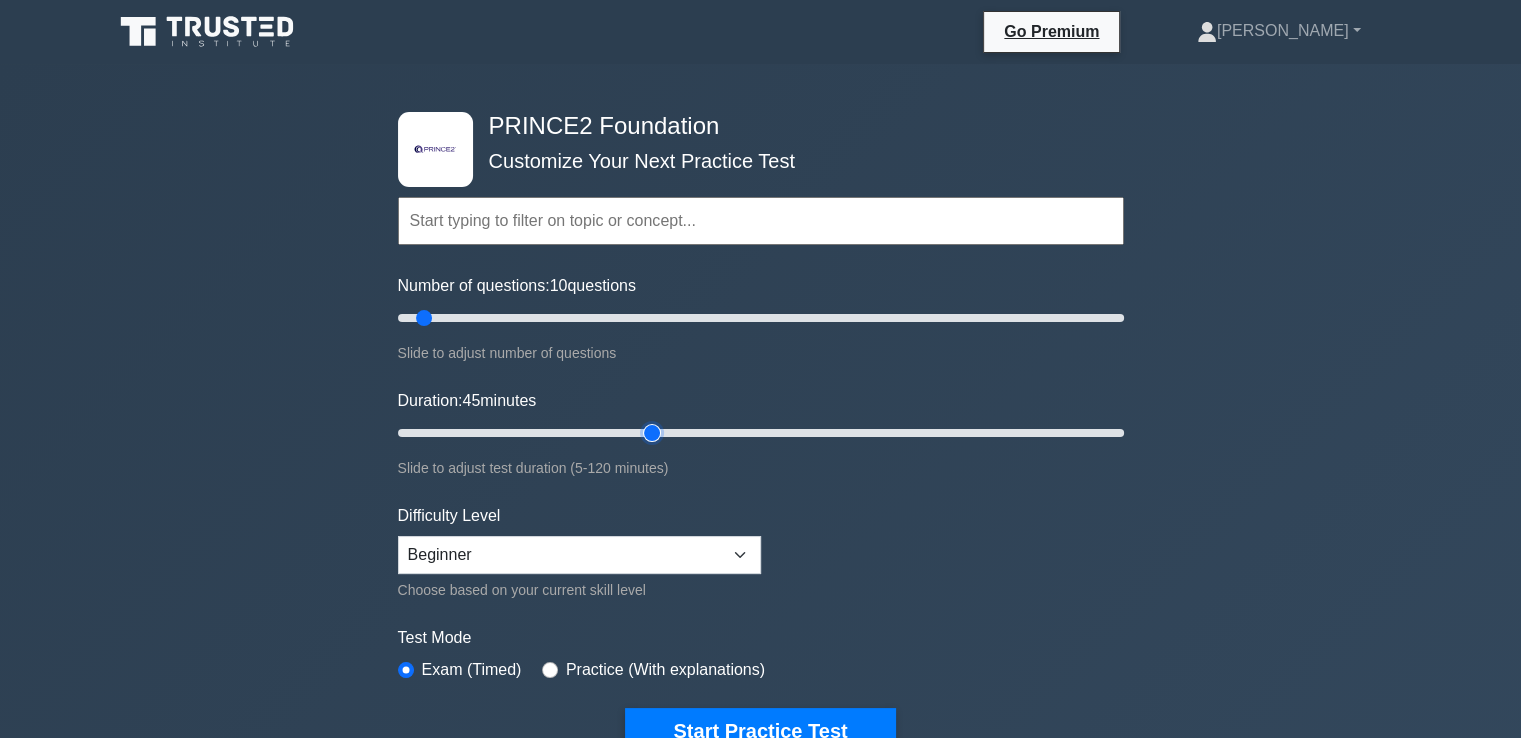 drag, startPoint x: 684, startPoint y: 418, endPoint x: 644, endPoint y: 375, distance: 58.728188 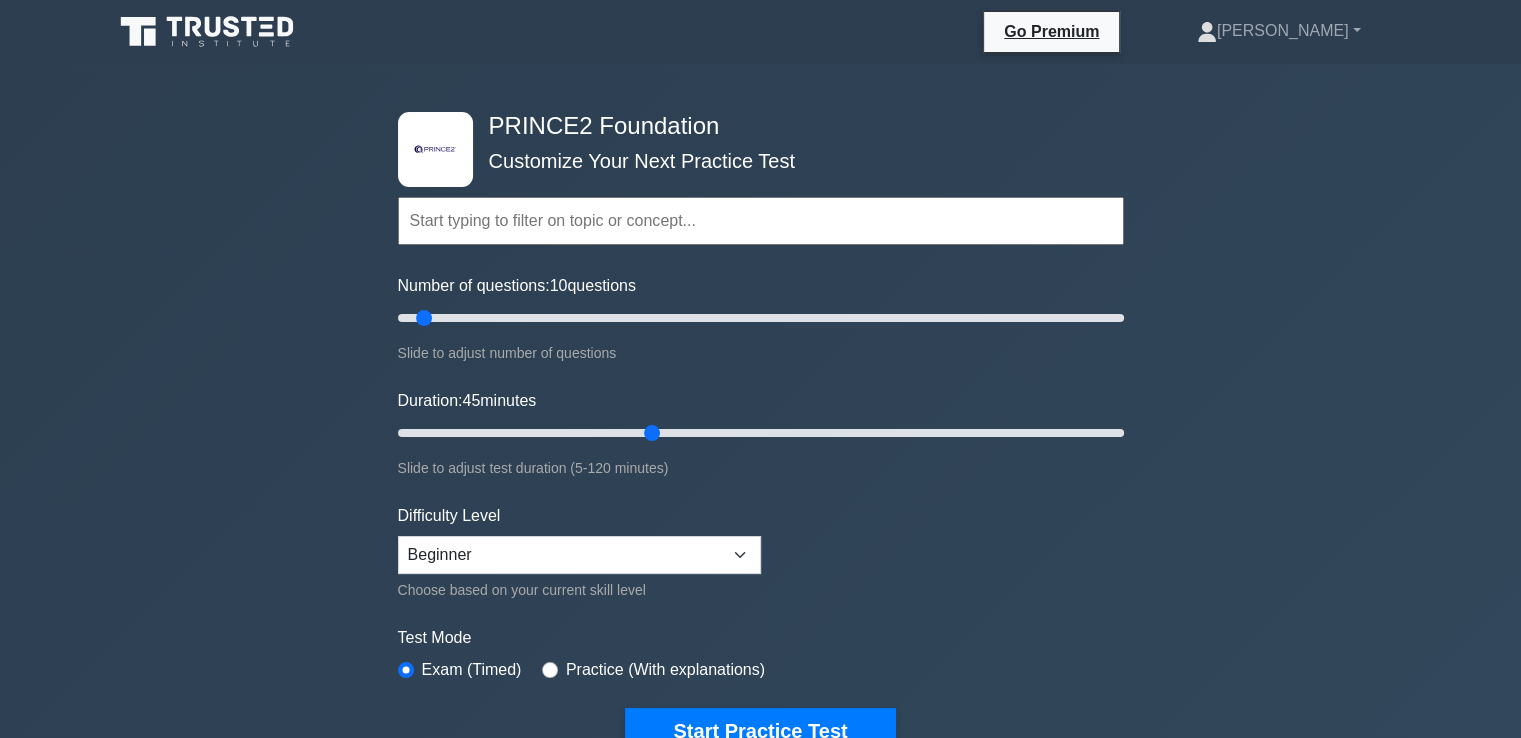 click on "Number of questions:  10  questions" at bounding box center (517, 286) 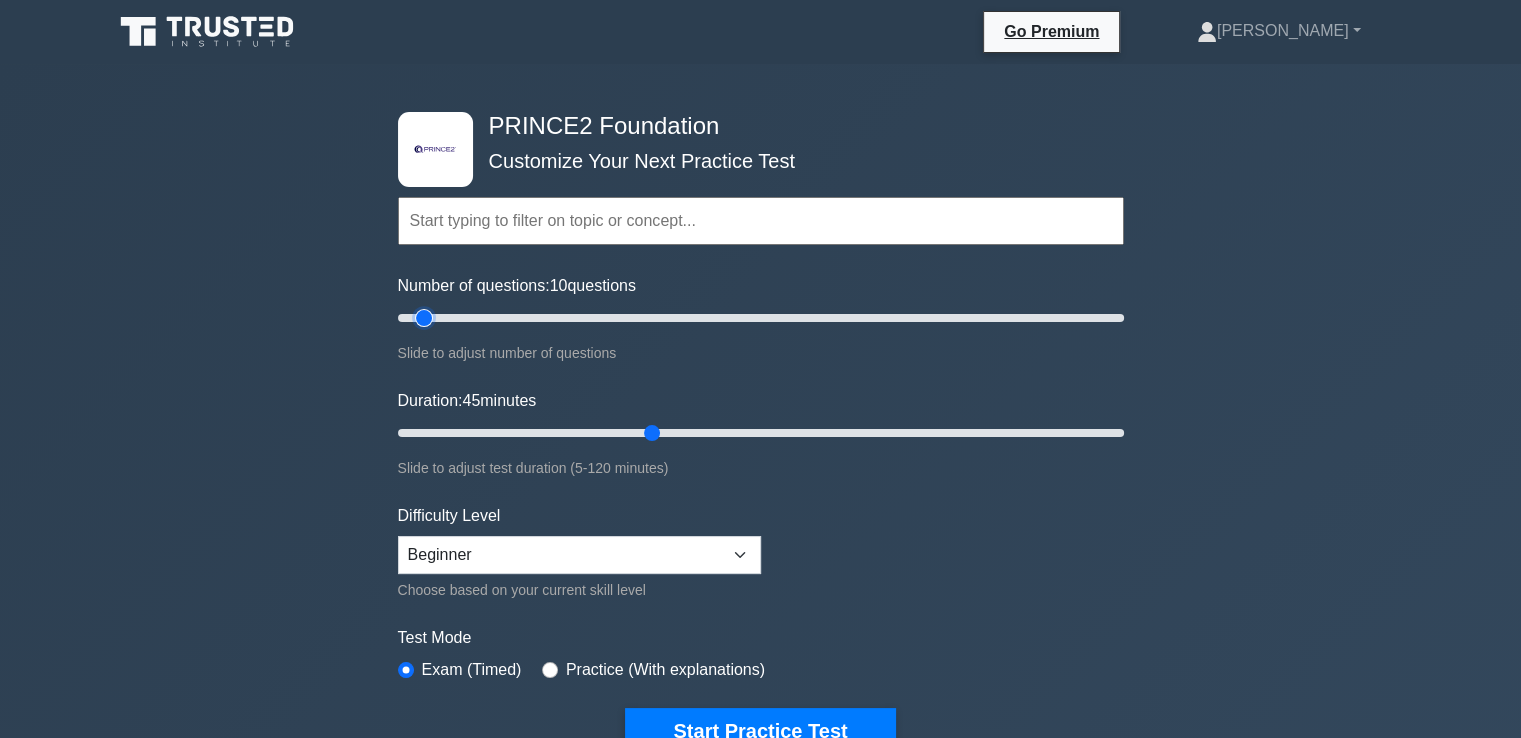 click on "Number of questions:  10  questions" at bounding box center (761, 318) 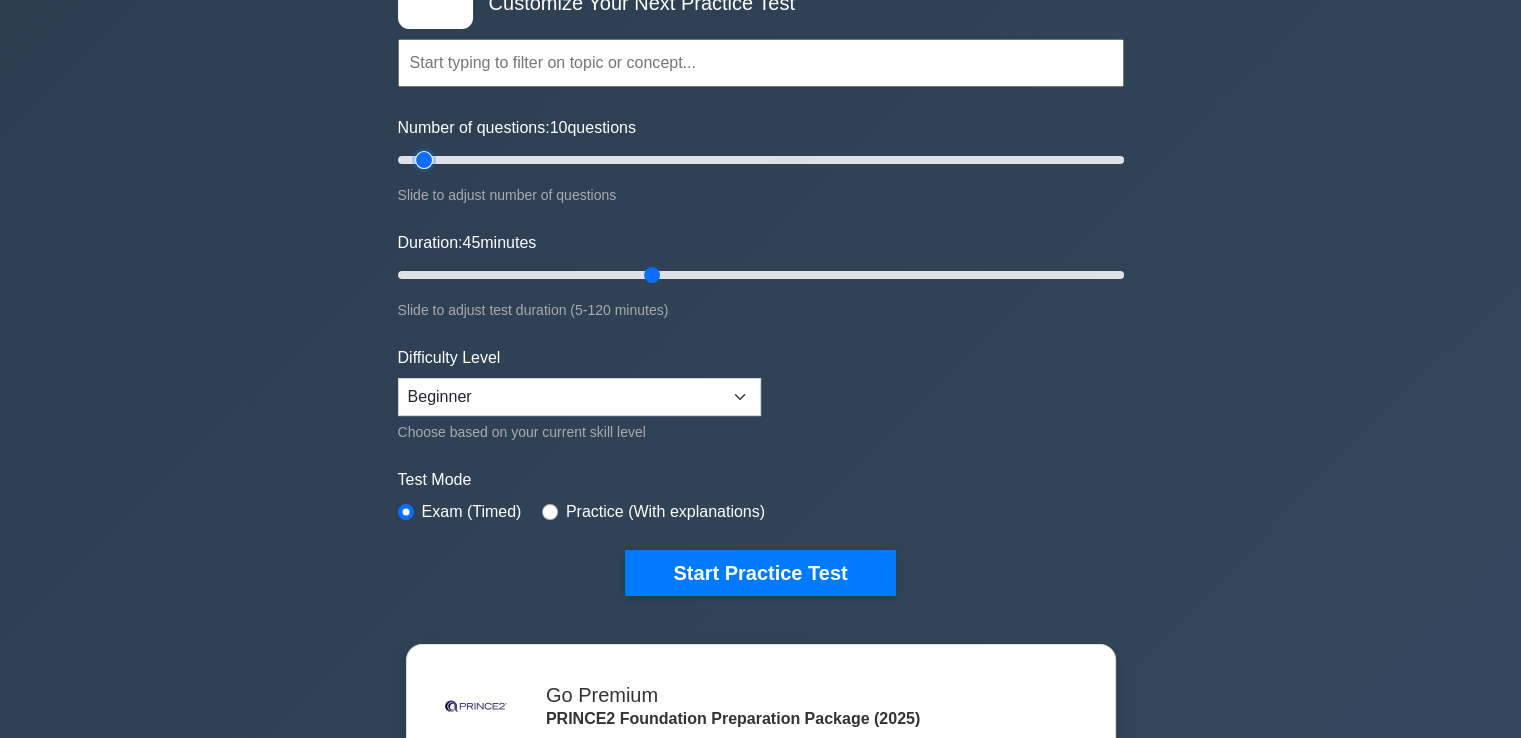 scroll, scrollTop: 171, scrollLeft: 0, axis: vertical 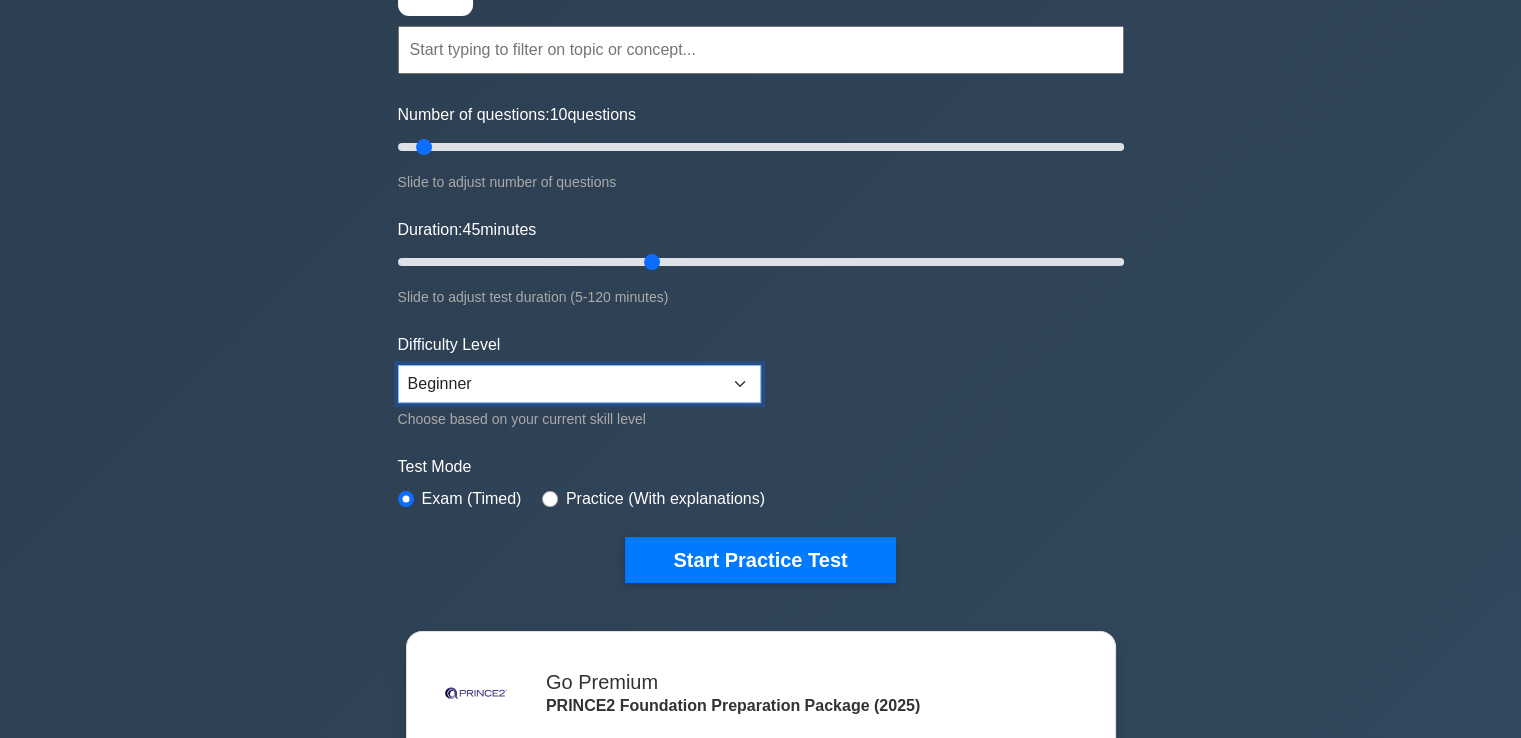 click on "Beginner
Intermediate
Expert" at bounding box center (579, 384) 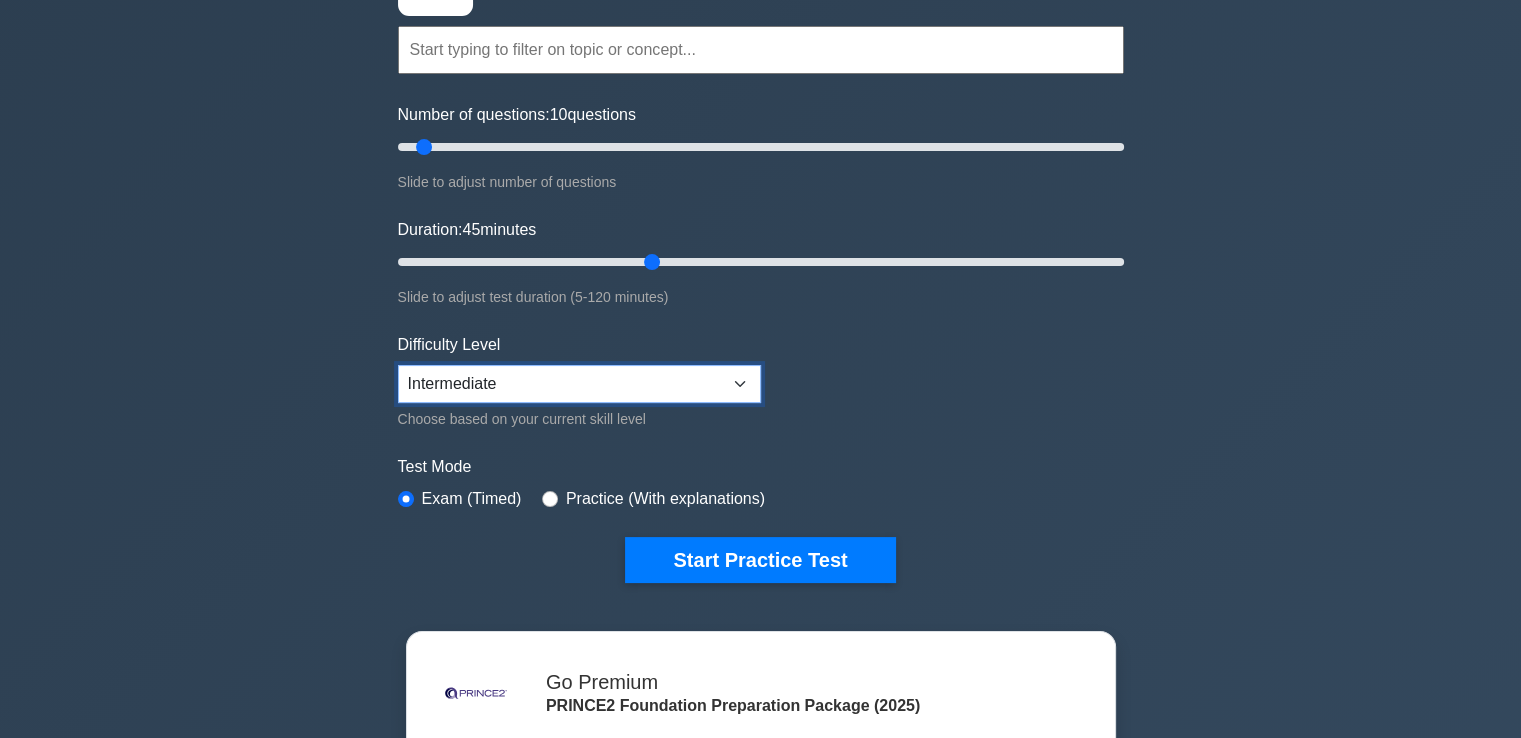 click on "Beginner
Intermediate
Expert" at bounding box center (579, 384) 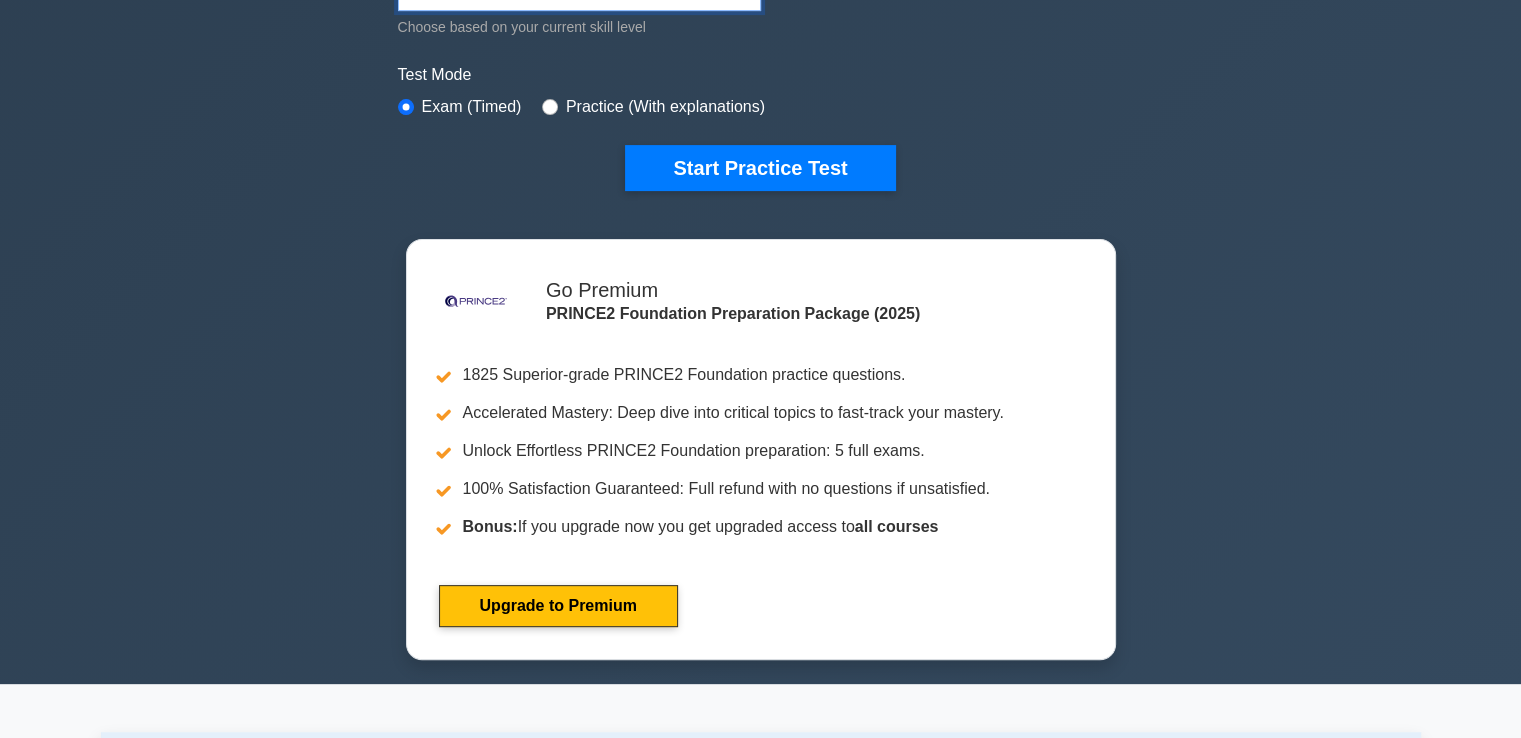 scroll, scrollTop: 575, scrollLeft: 0, axis: vertical 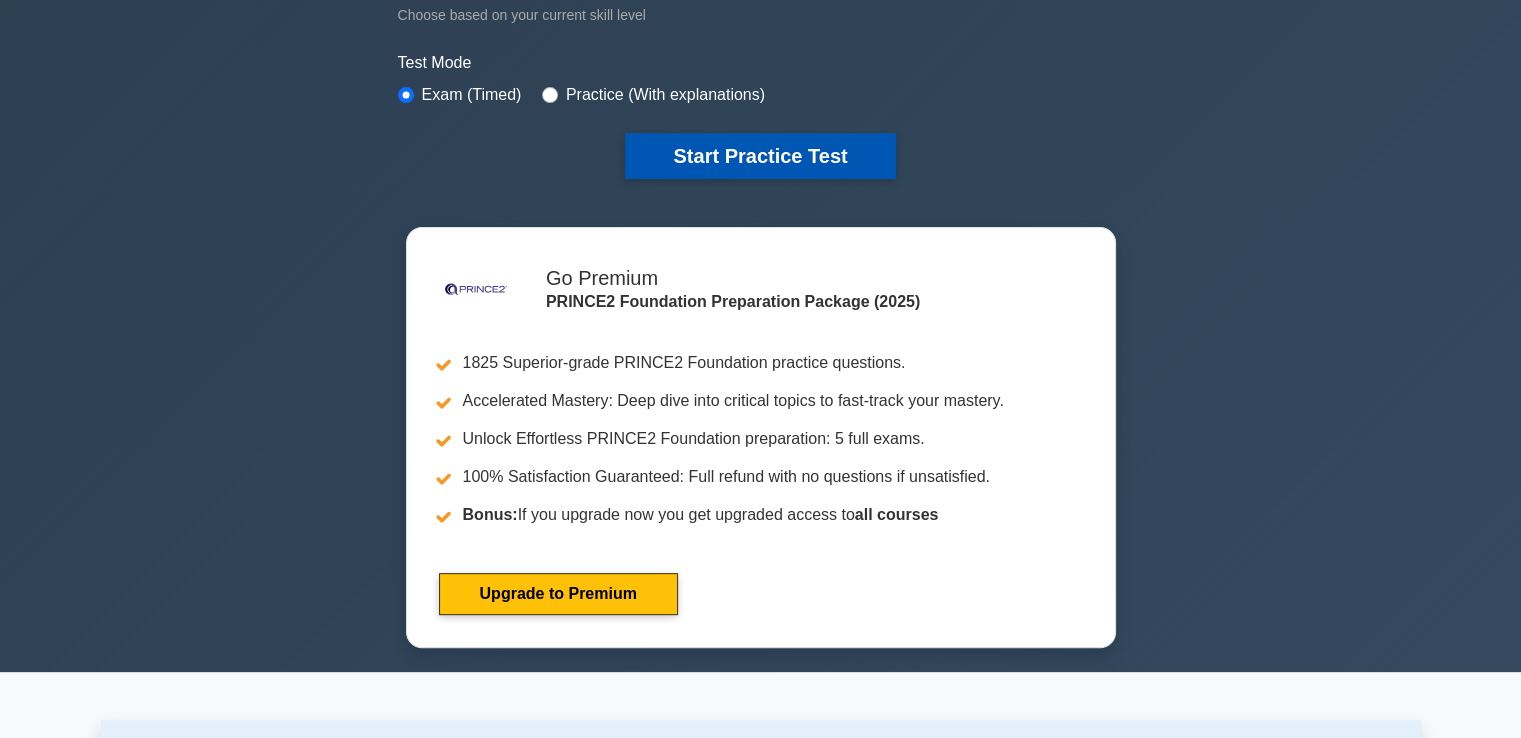 click on "Start Practice Test" at bounding box center (760, 156) 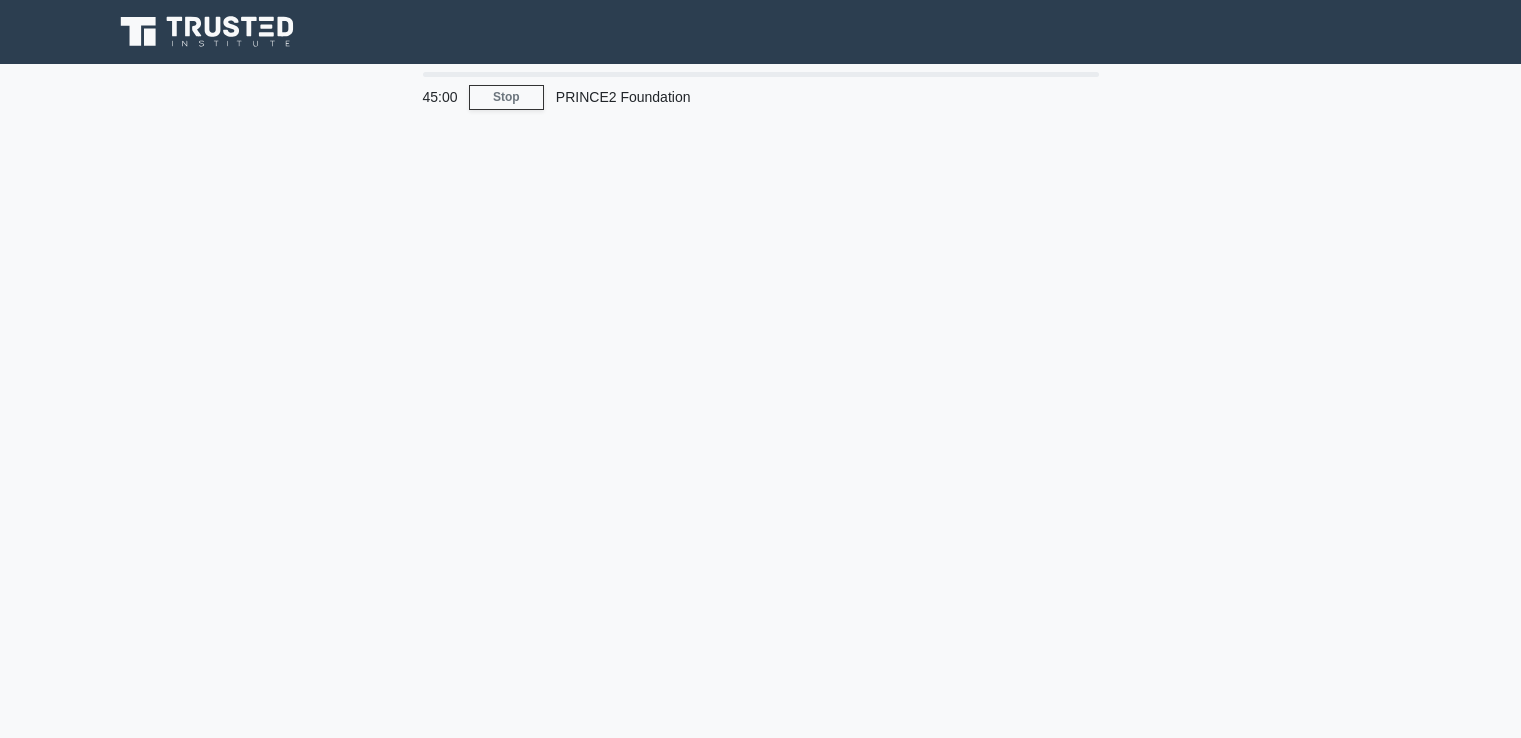 scroll, scrollTop: 0, scrollLeft: 0, axis: both 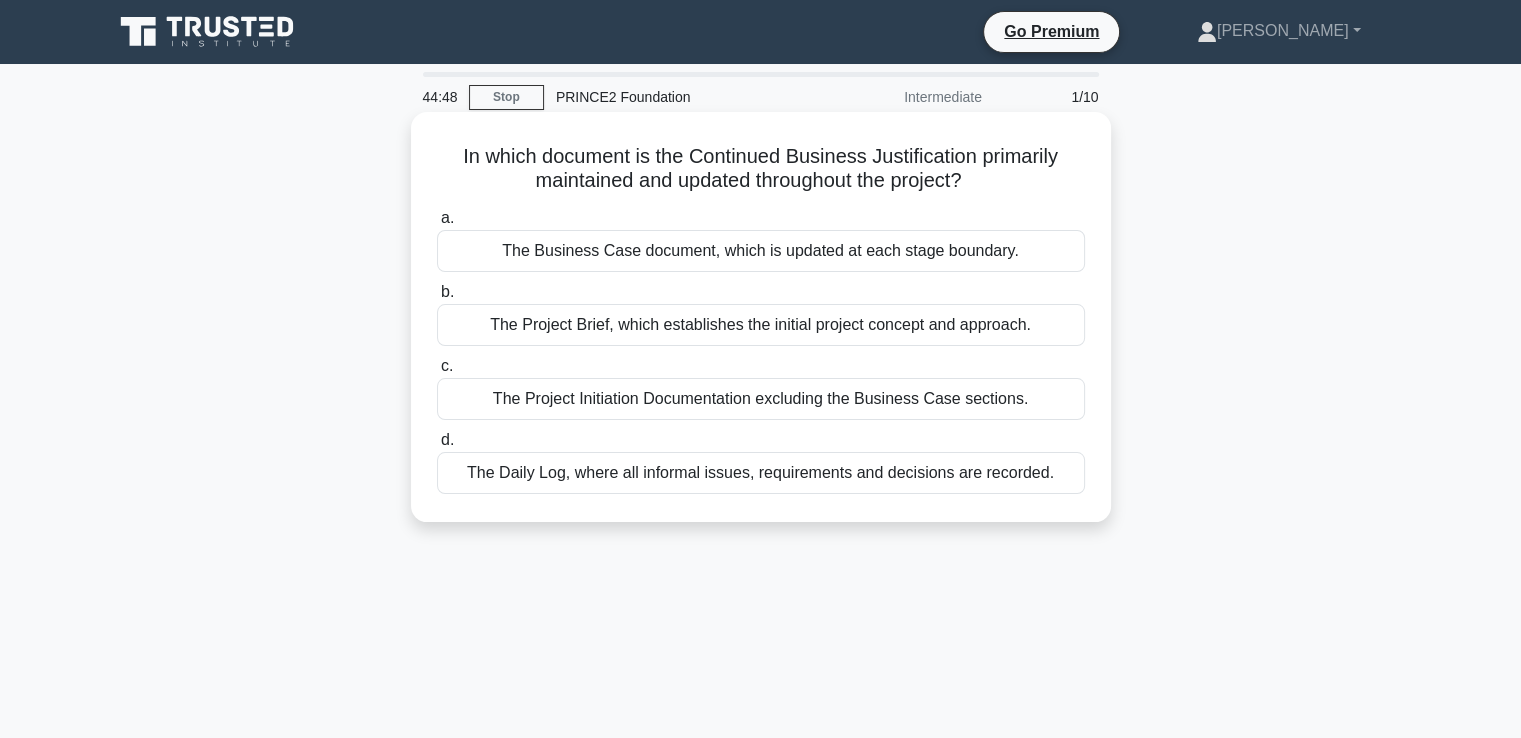 click on "In which document is the Continued Business Justification primarily maintained and updated throughout the project?
.spinner_0XTQ{transform-origin:center;animation:spinner_y6GP .75s linear infinite}@keyframes spinner_y6GP{100%{transform:rotate(360deg)}}
a.
The Business Case document, which is updated at each stage boundary.
b. c." at bounding box center (761, 317) 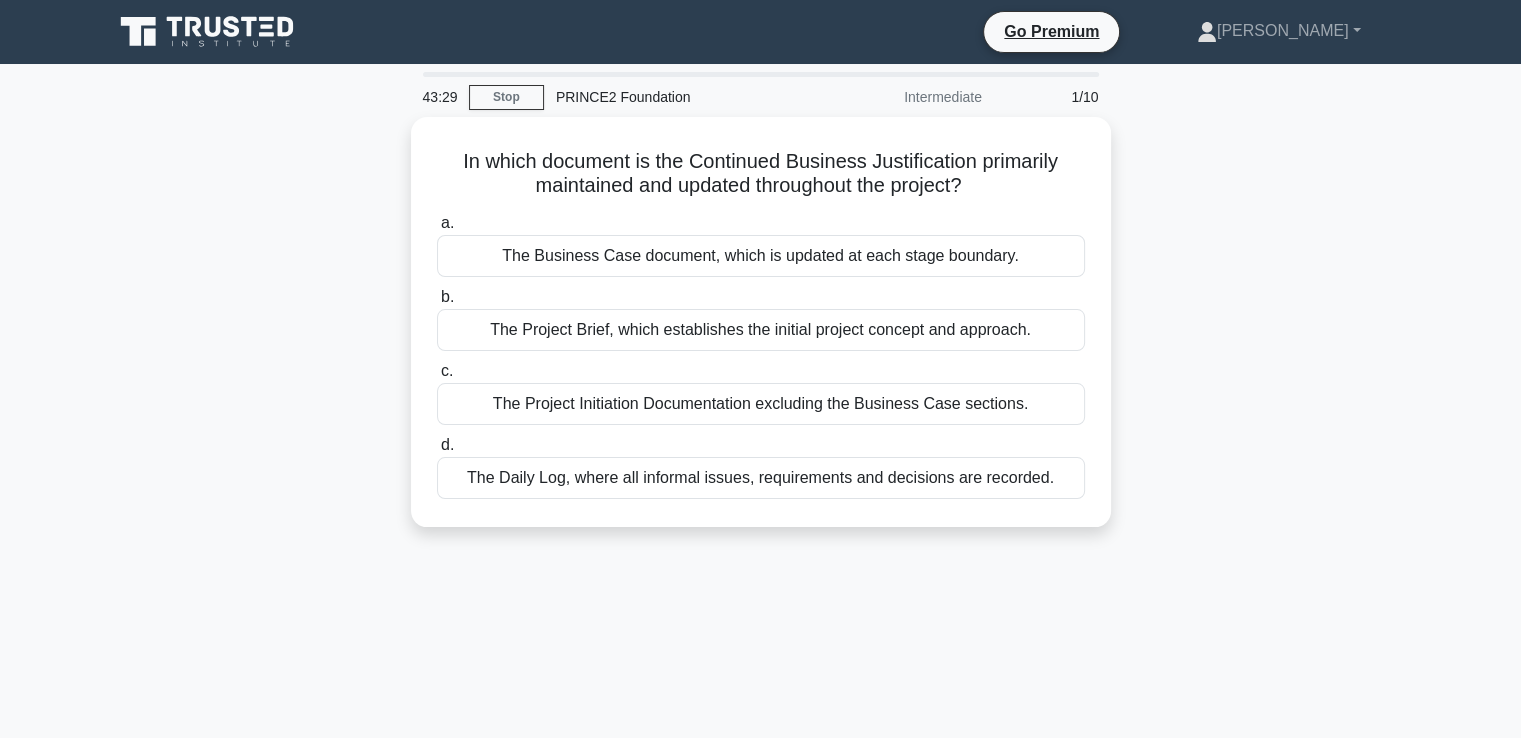 drag, startPoint x: 428, startPoint y: 147, endPoint x: 1186, endPoint y: 409, distance: 802.0025 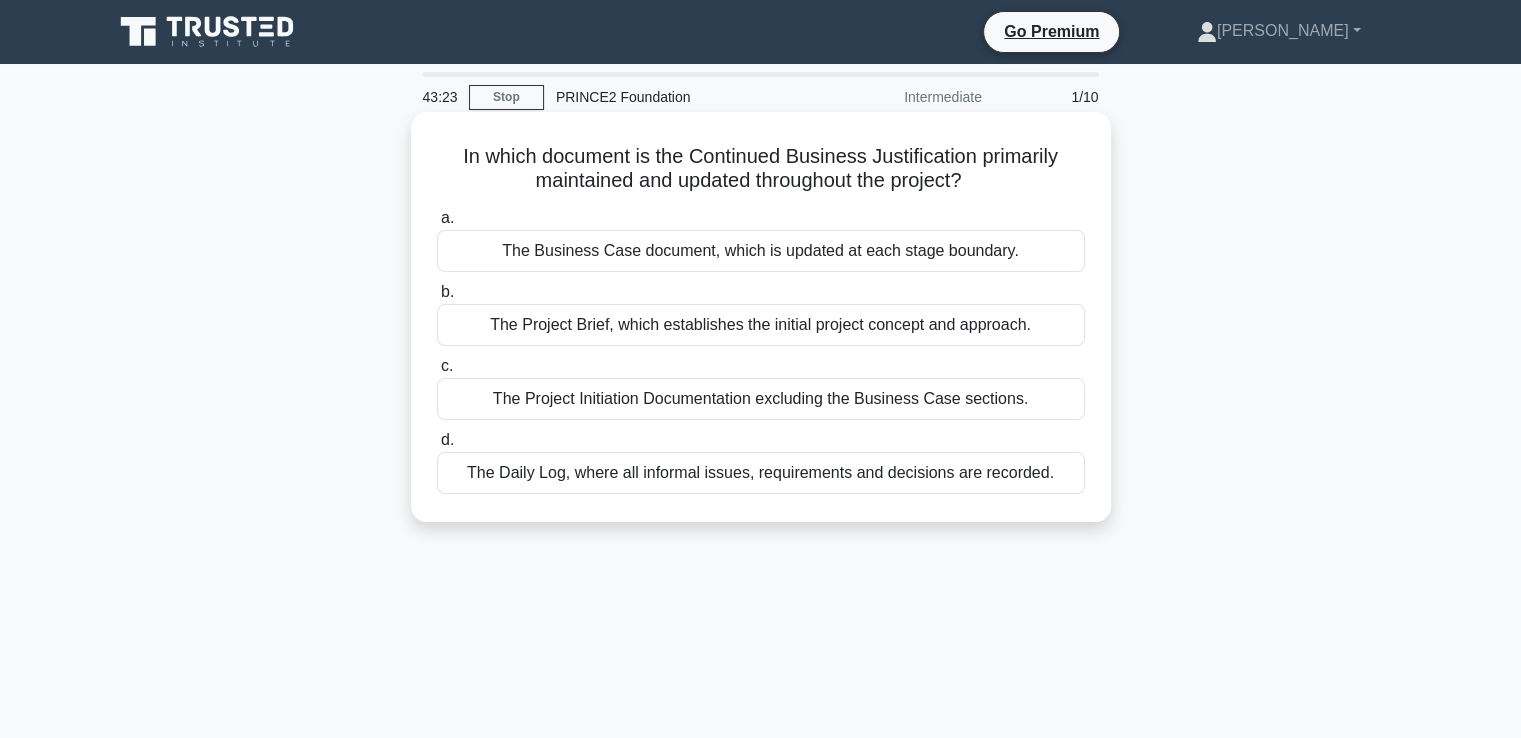 click on "In which document is the Continued Business Justification primarily maintained and updated throughout the project?
.spinner_0XTQ{transform-origin:center;animation:spinner_y6GP .75s linear infinite}@keyframes spinner_y6GP{100%{transform:rotate(360deg)}}" at bounding box center (761, 169) 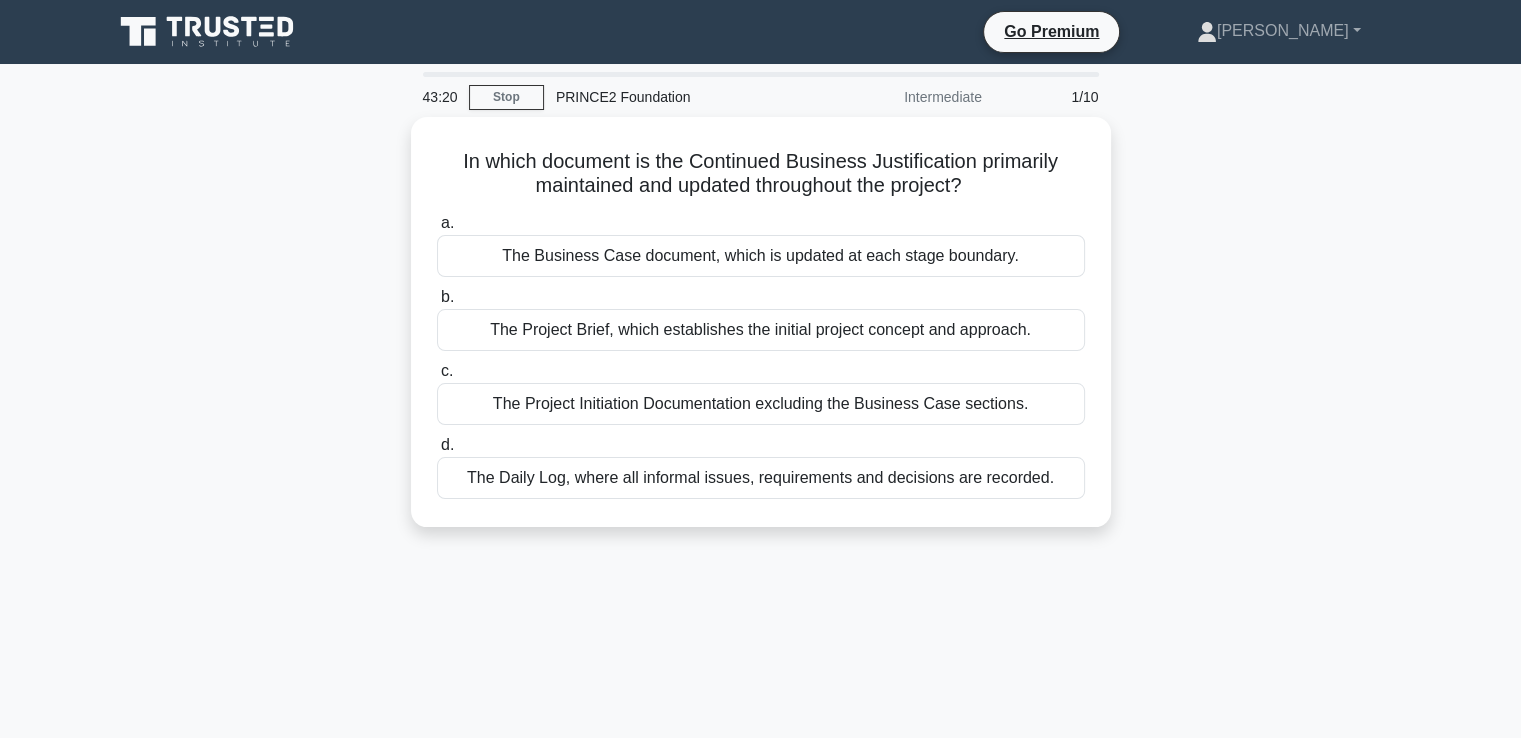 drag, startPoint x: 416, startPoint y: 133, endPoint x: 1322, endPoint y: 704, distance: 1070.9235 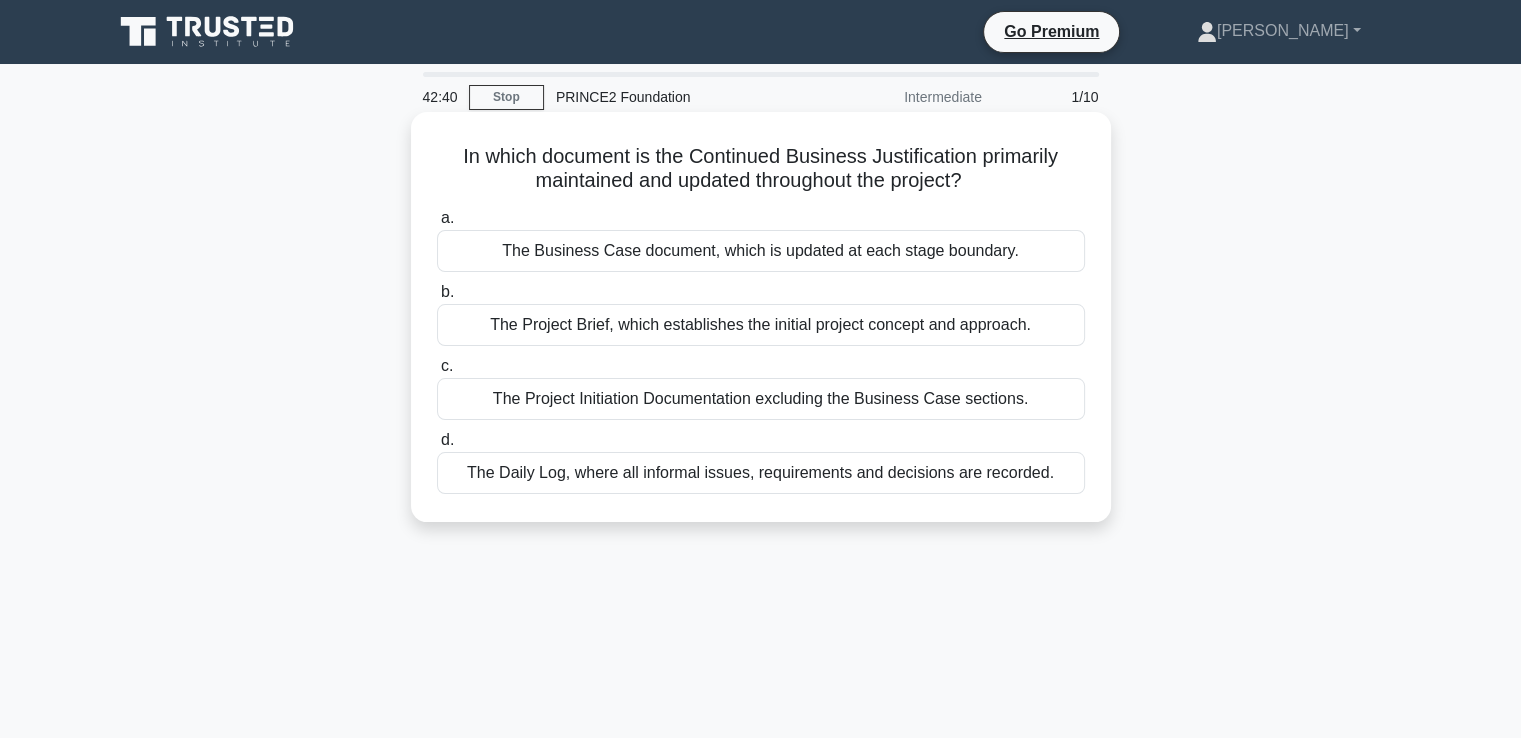 click on "In which document is the Continued Business Justification primarily maintained and updated throughout the project?
.spinner_0XTQ{transform-origin:center;animation:spinner_y6GP .75s linear infinite}@keyframes spinner_y6GP{100%{transform:rotate(360deg)}}" at bounding box center (761, 169) 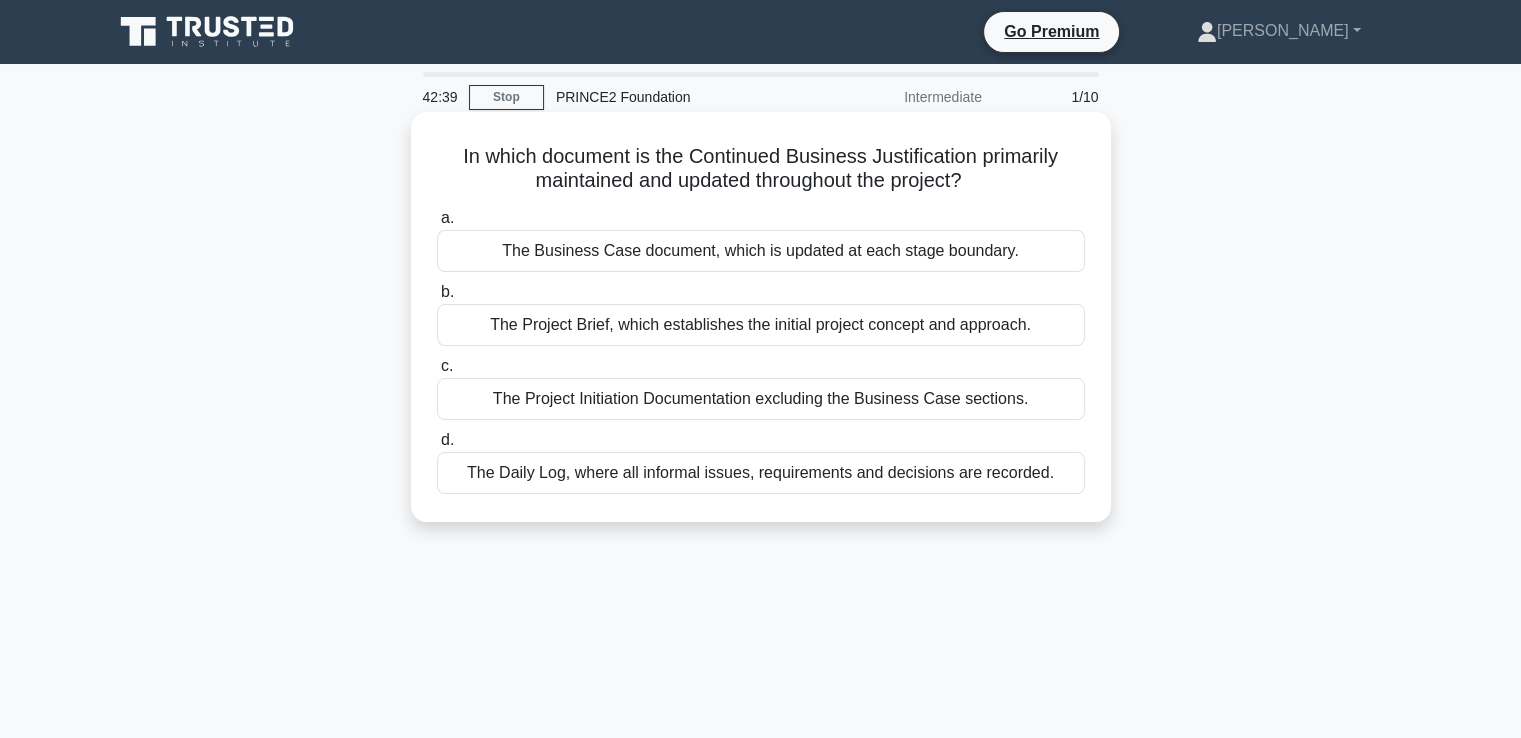 click on "The Business Case document, which is updated at each stage boundary." at bounding box center (761, 251) 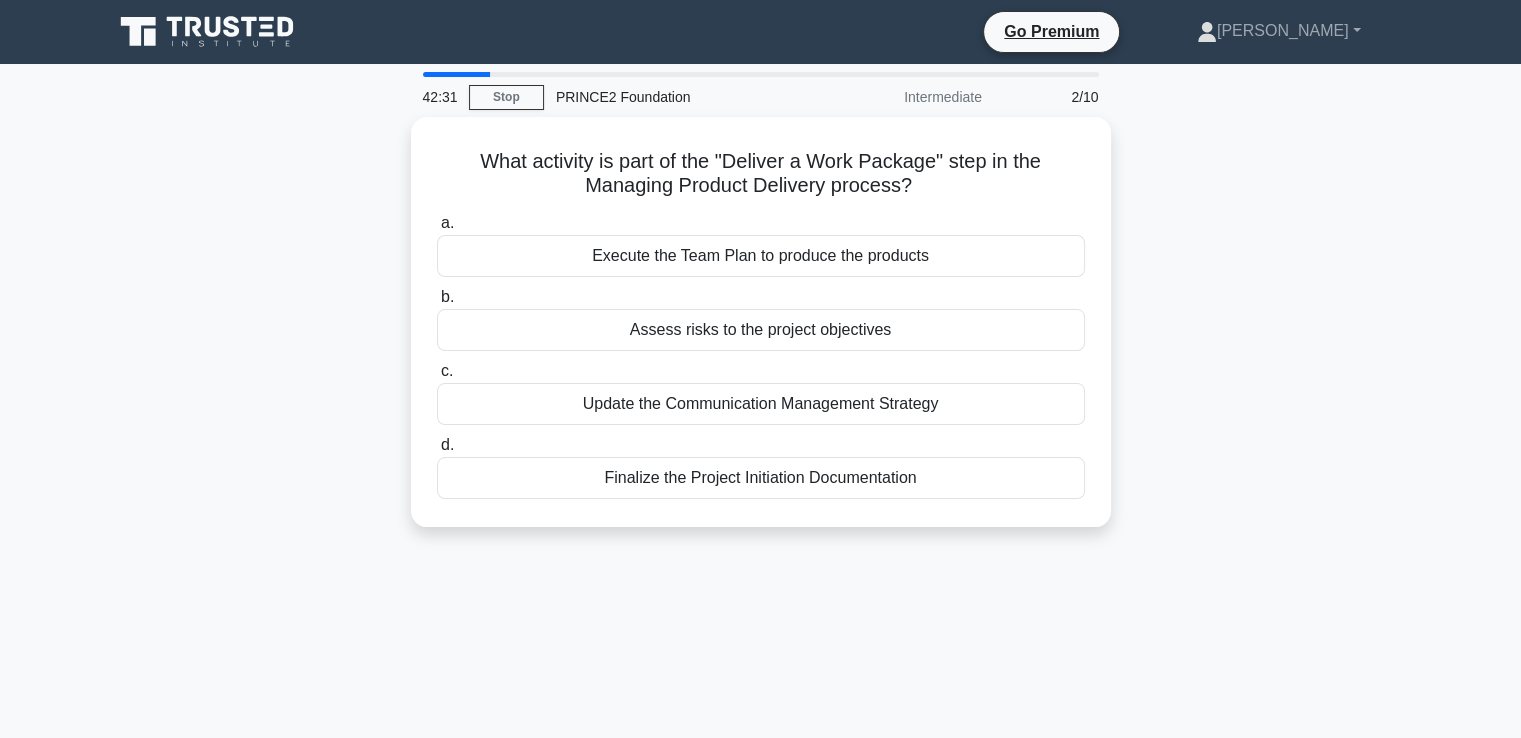 drag, startPoint x: 456, startPoint y: 148, endPoint x: 1317, endPoint y: 524, distance: 939.51953 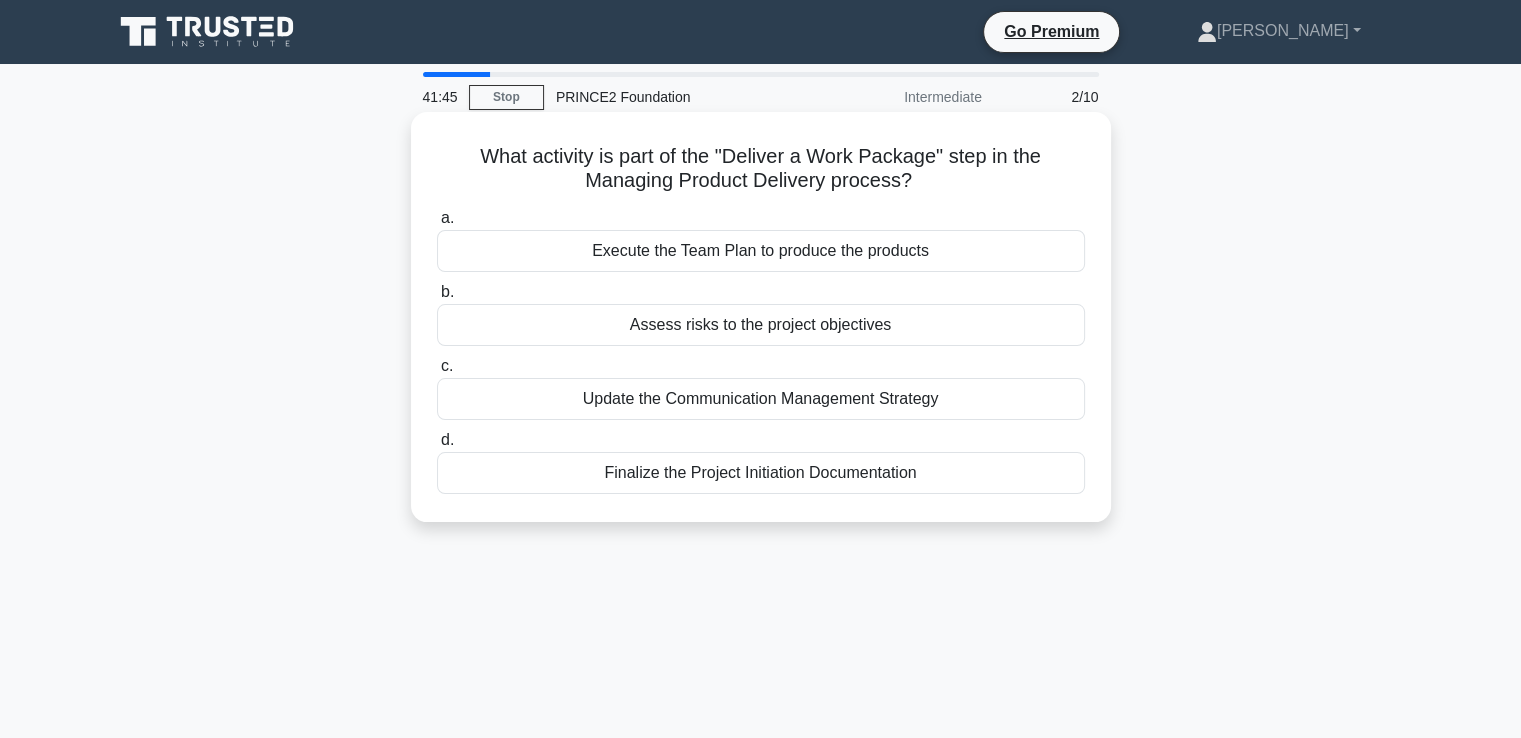 click on "What activity is part of the "Deliver a Work Package" step in the Managing Product Delivery process?
.spinner_0XTQ{transform-origin:center;animation:spinner_y6GP .75s linear infinite}@keyframes spinner_y6GP{100%{transform:rotate(360deg)}}" at bounding box center [761, 169] 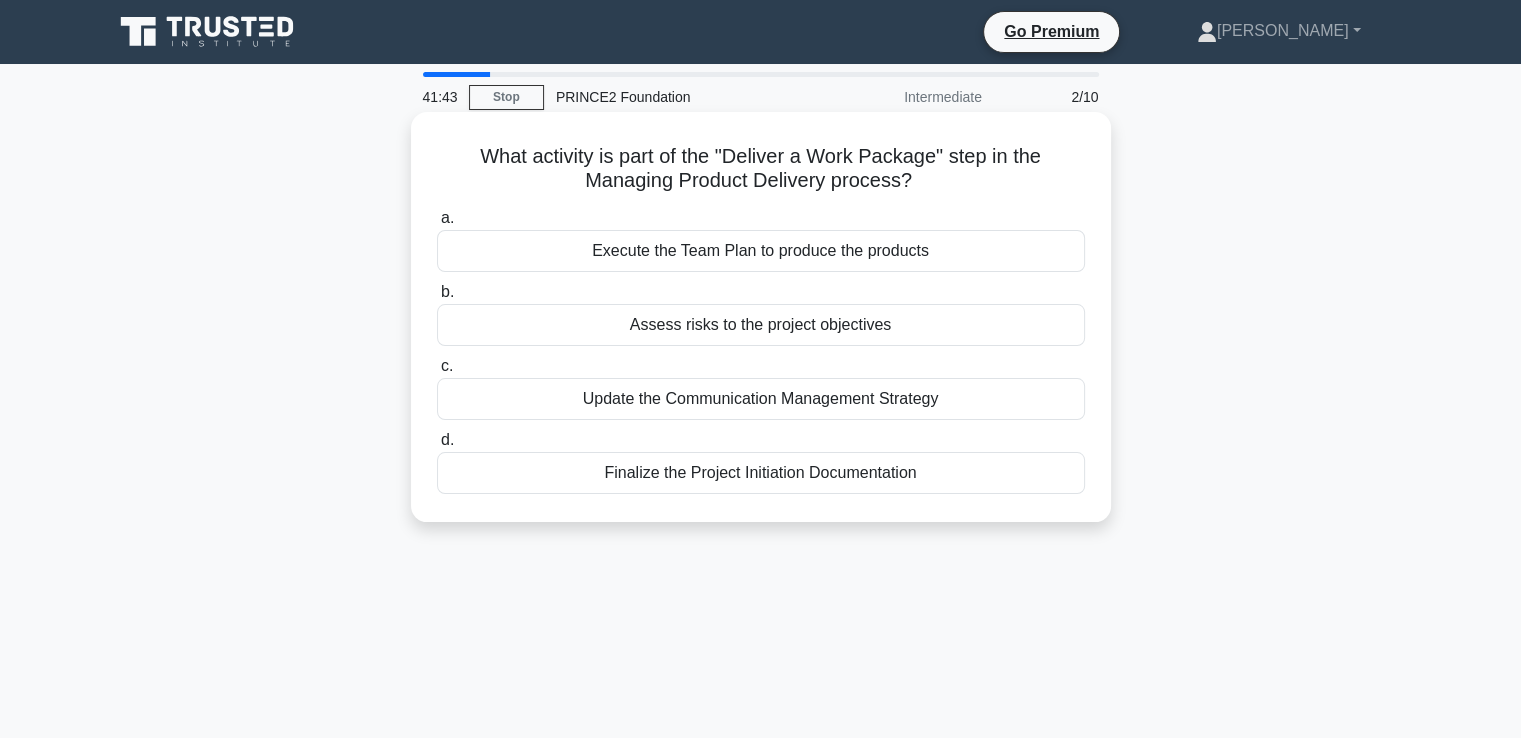 click on "Execute the Team Plan to produce the products" at bounding box center (761, 251) 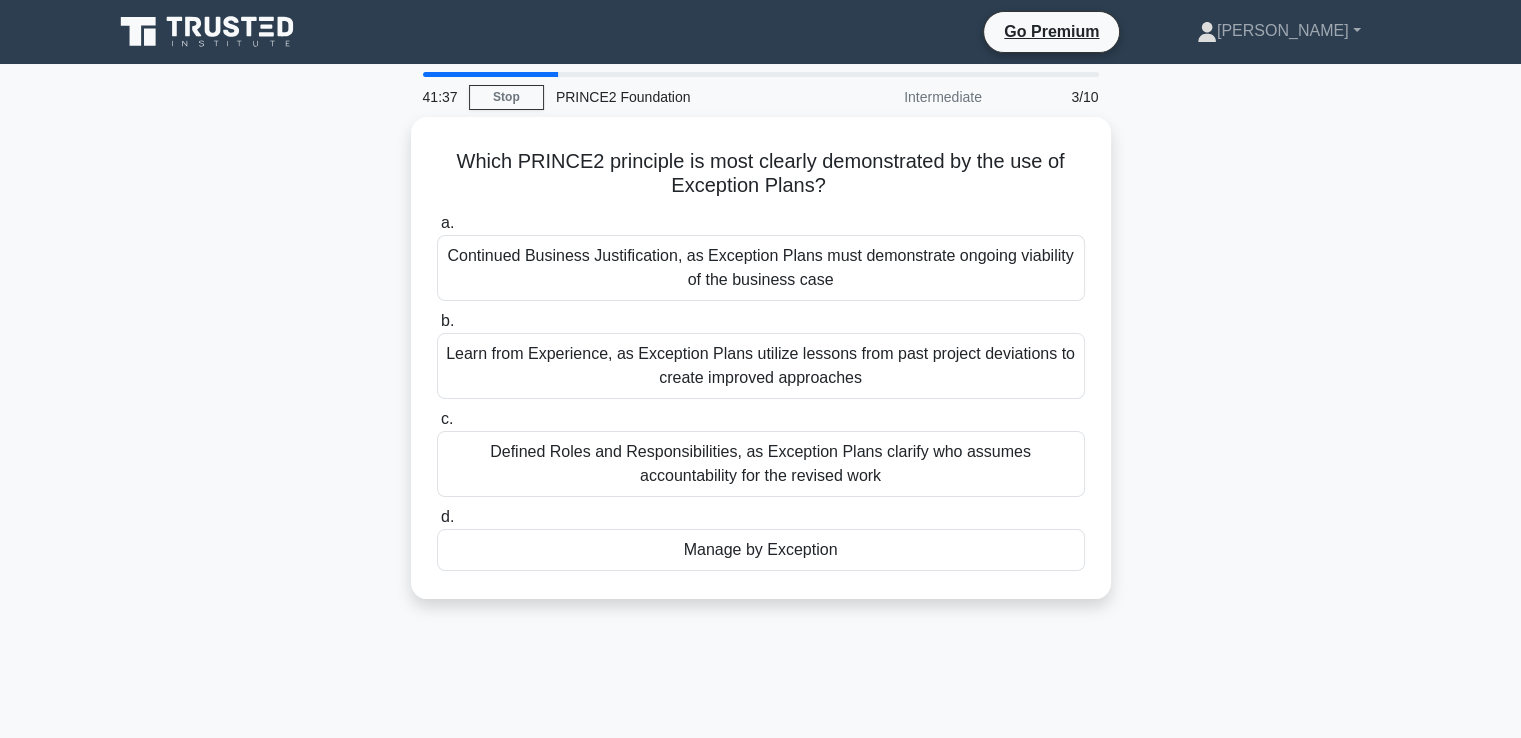drag, startPoint x: 459, startPoint y: 155, endPoint x: 1238, endPoint y: 644, distance: 919.7619 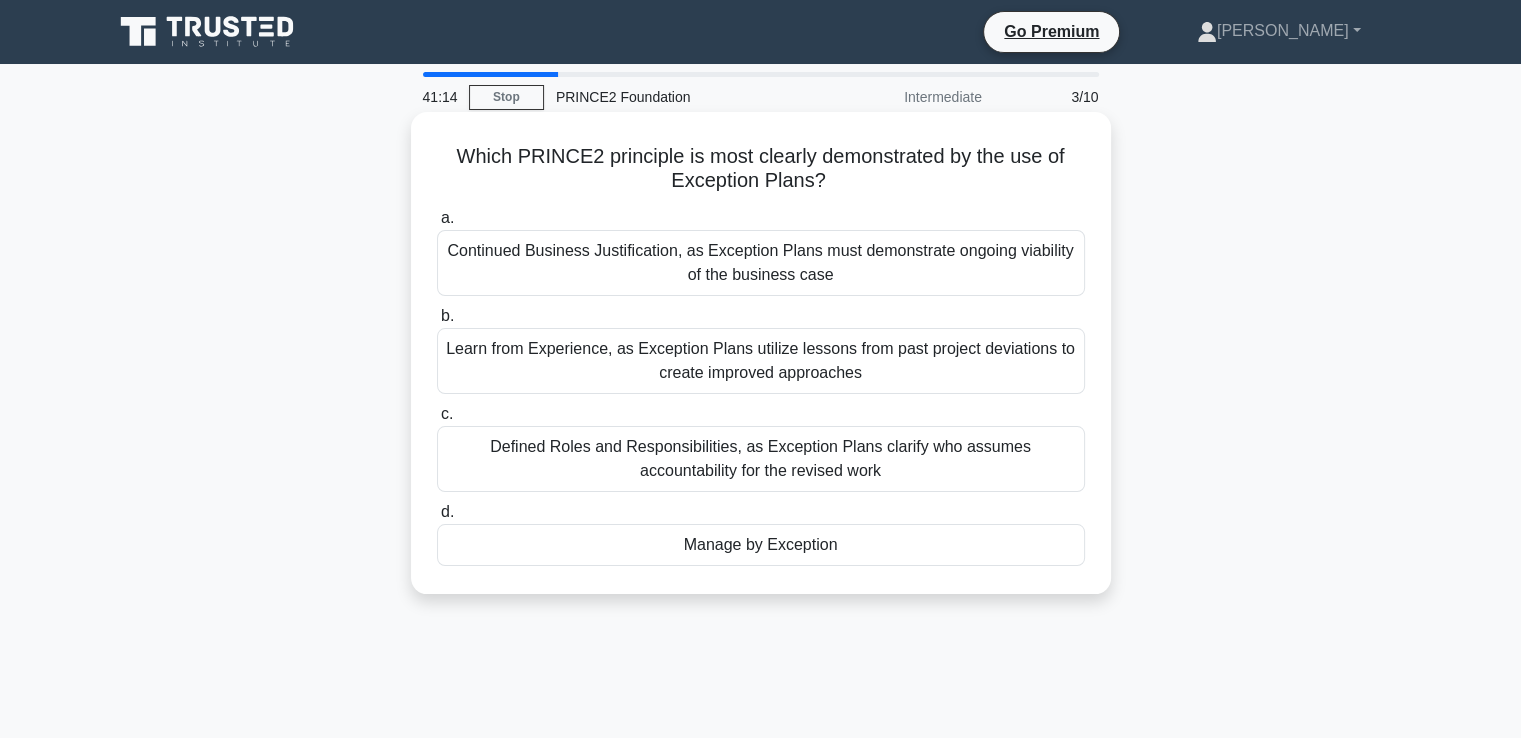 click on "Which PRINCE2 principle is most clearly demonstrated by the use of Exception Plans?
.spinner_0XTQ{transform-origin:center;animation:spinner_y6GP .75s linear infinite}@keyframes spinner_y6GP{100%{transform:rotate(360deg)}}" at bounding box center [761, 169] 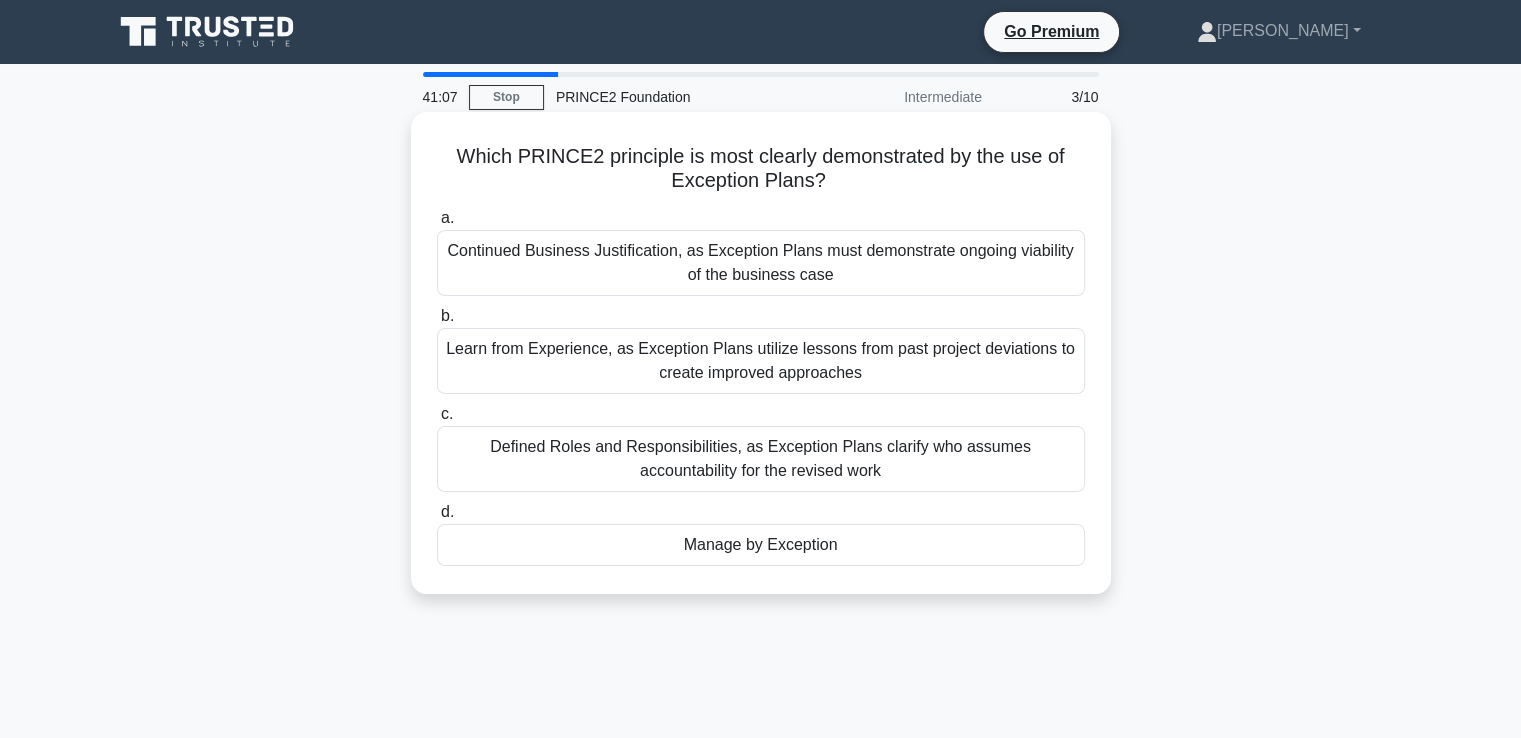 click on "Manage by Exception" at bounding box center (761, 545) 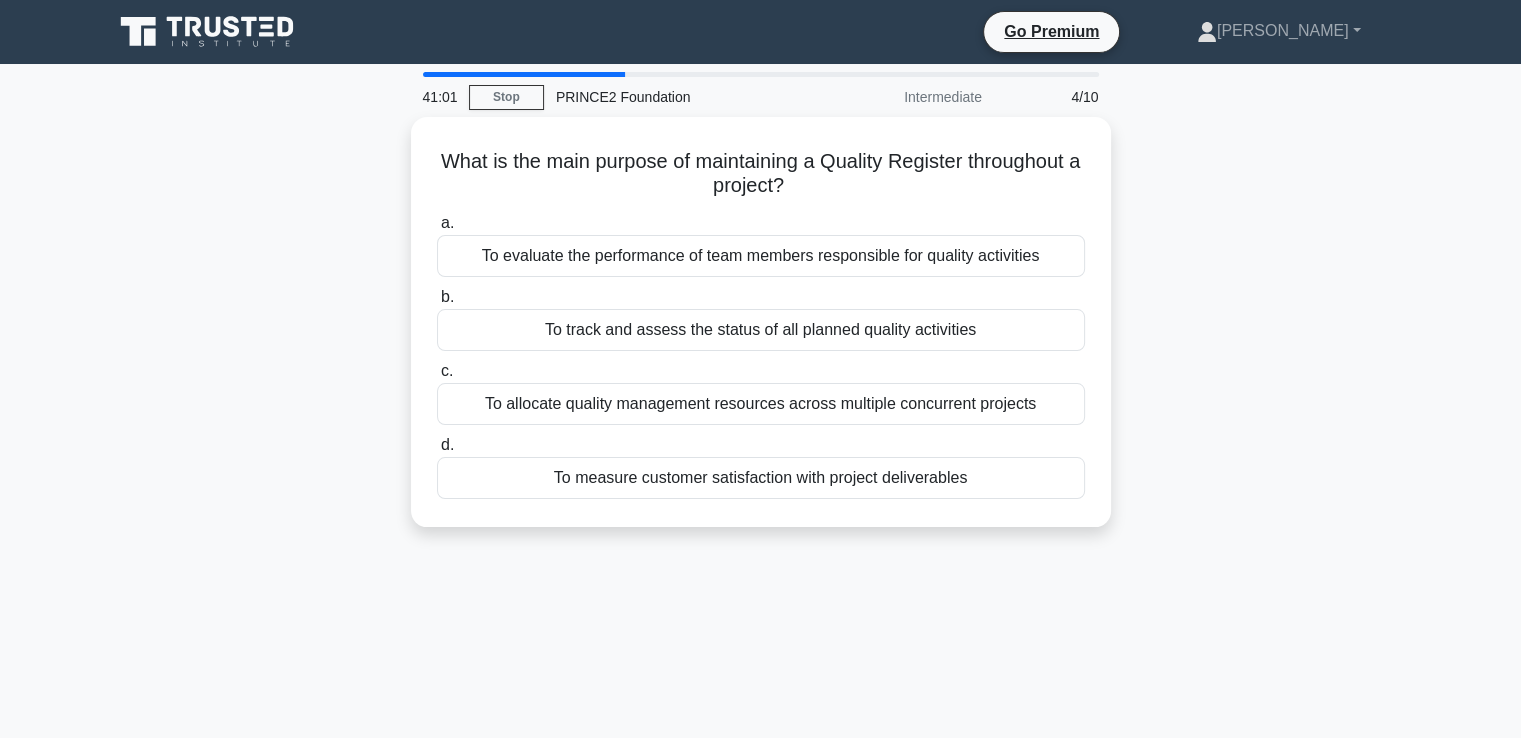 drag, startPoint x: 420, startPoint y: 133, endPoint x: 1204, endPoint y: 545, distance: 885.6636 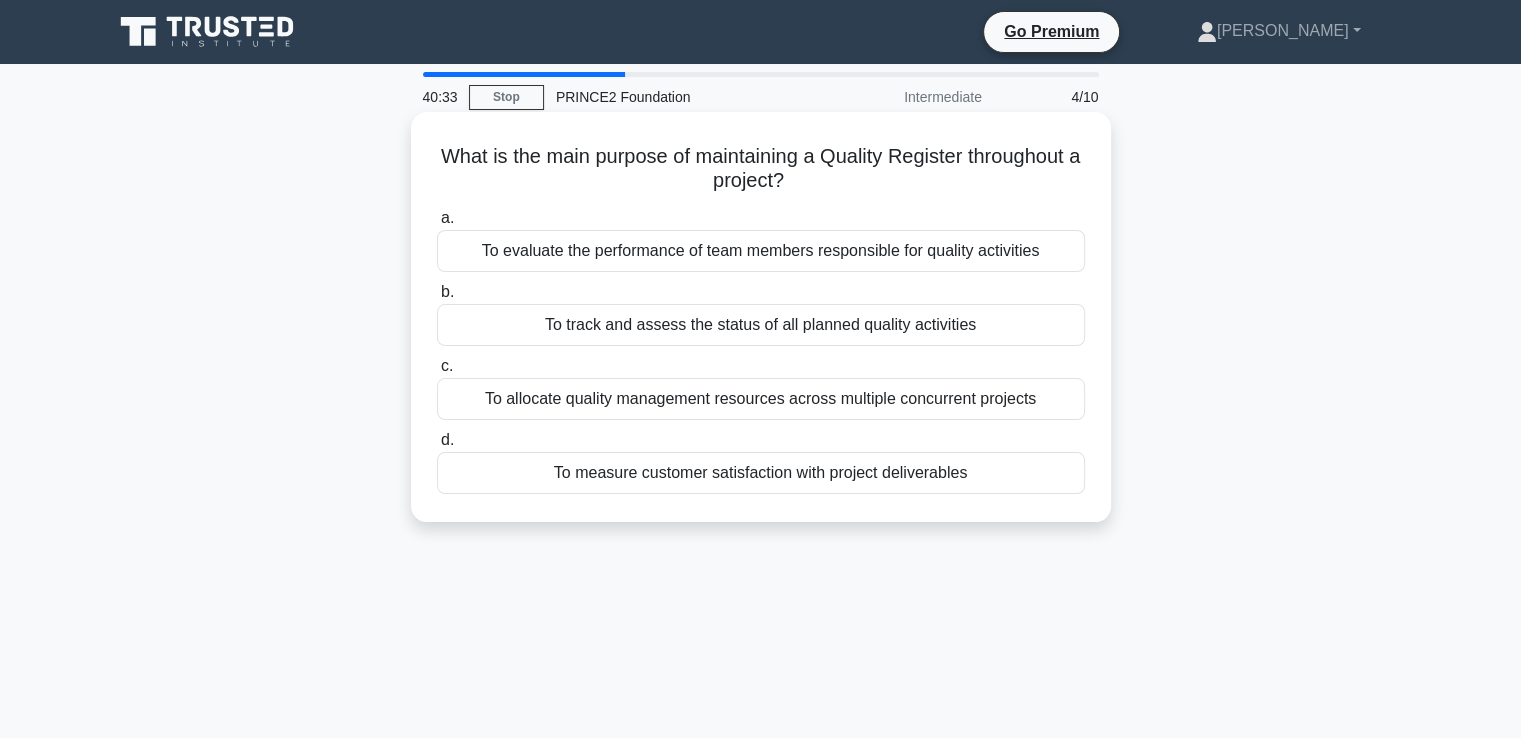 click on "To track and assess the status of all planned quality activities" at bounding box center [761, 325] 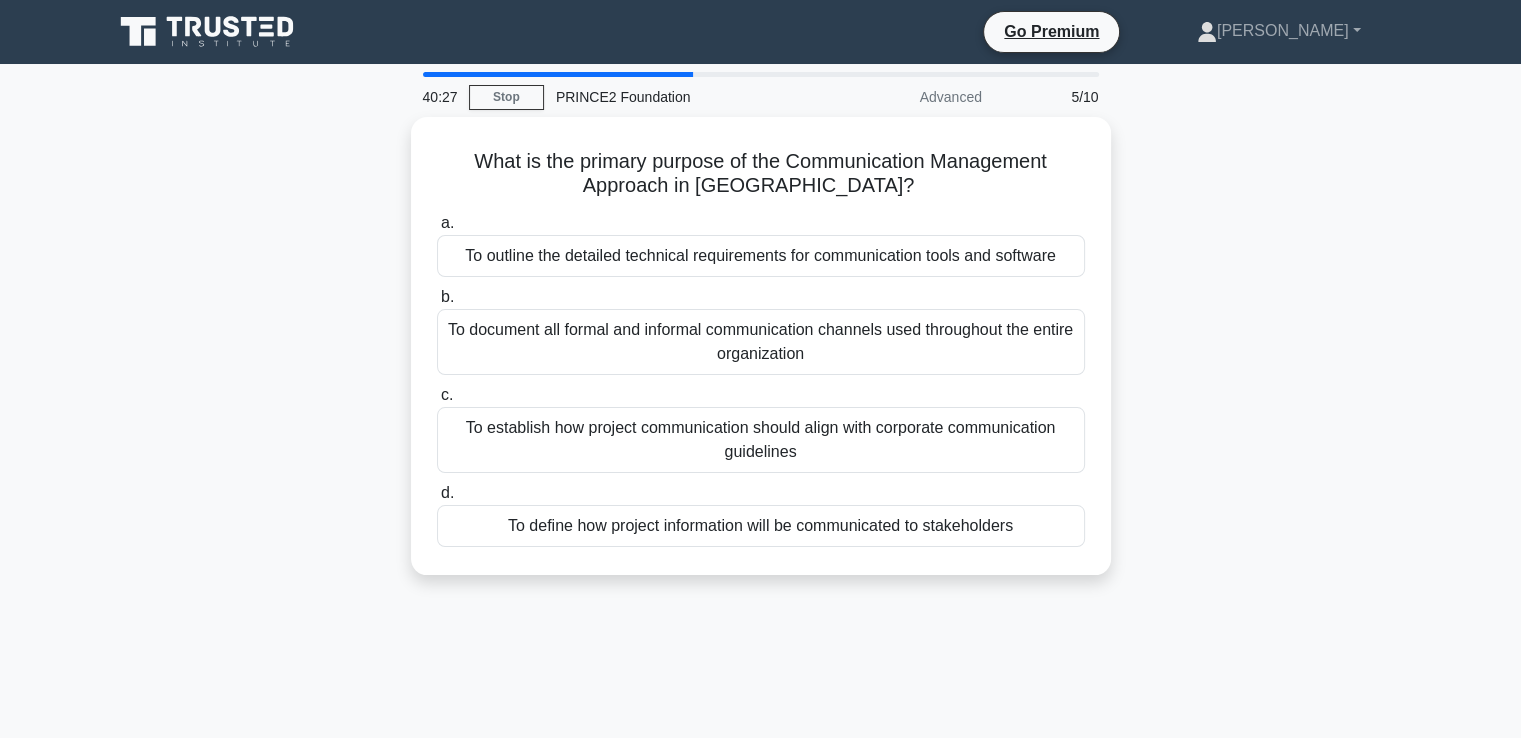 drag, startPoint x: 456, startPoint y: 146, endPoint x: 1440, endPoint y: 697, distance: 1127.7664 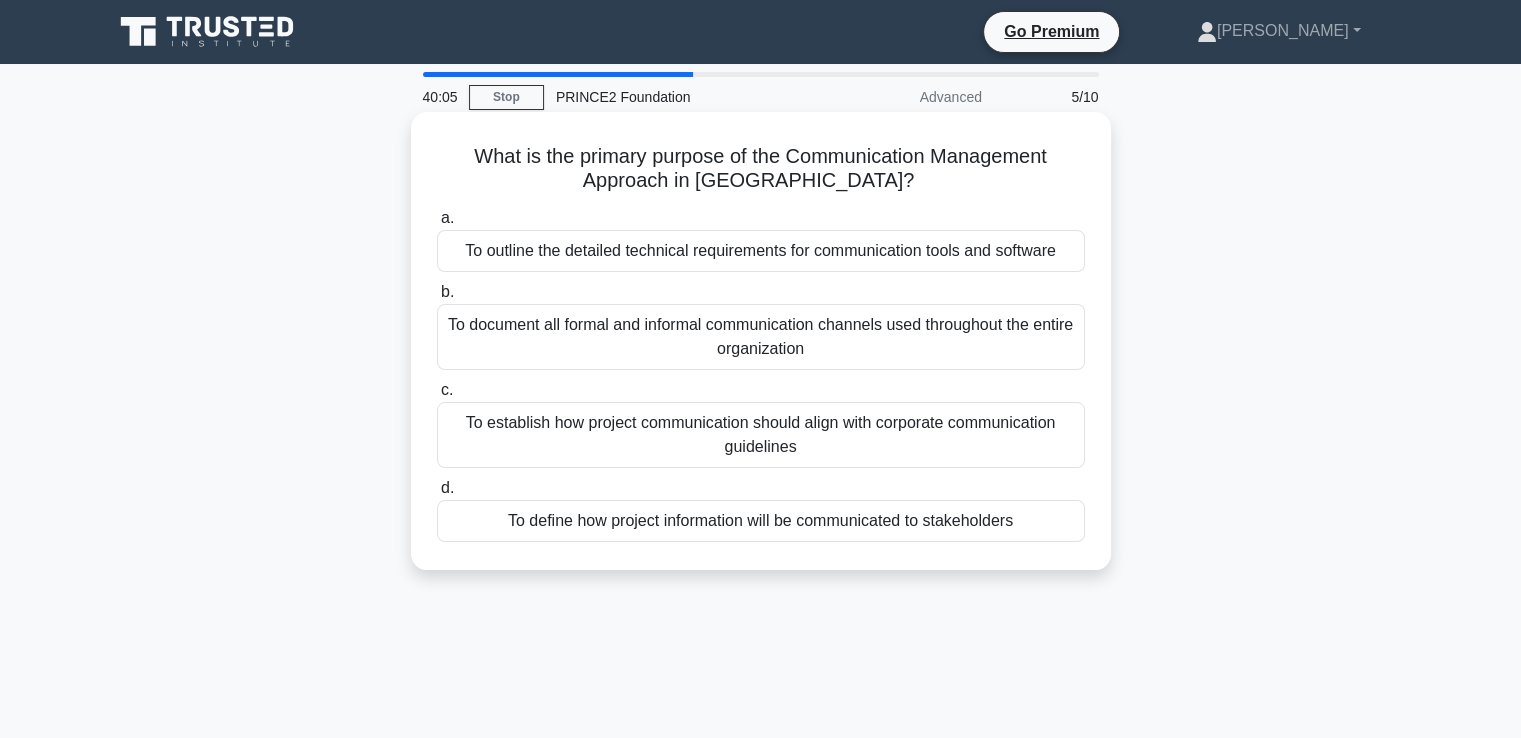 click on "What is the primary purpose of the Communication Management Approach in PRINCE2?
.spinner_0XTQ{transform-origin:center;animation:spinner_y6GP .75s linear infinite}@keyframes spinner_y6GP{100%{transform:rotate(360deg)}}" at bounding box center (761, 169) 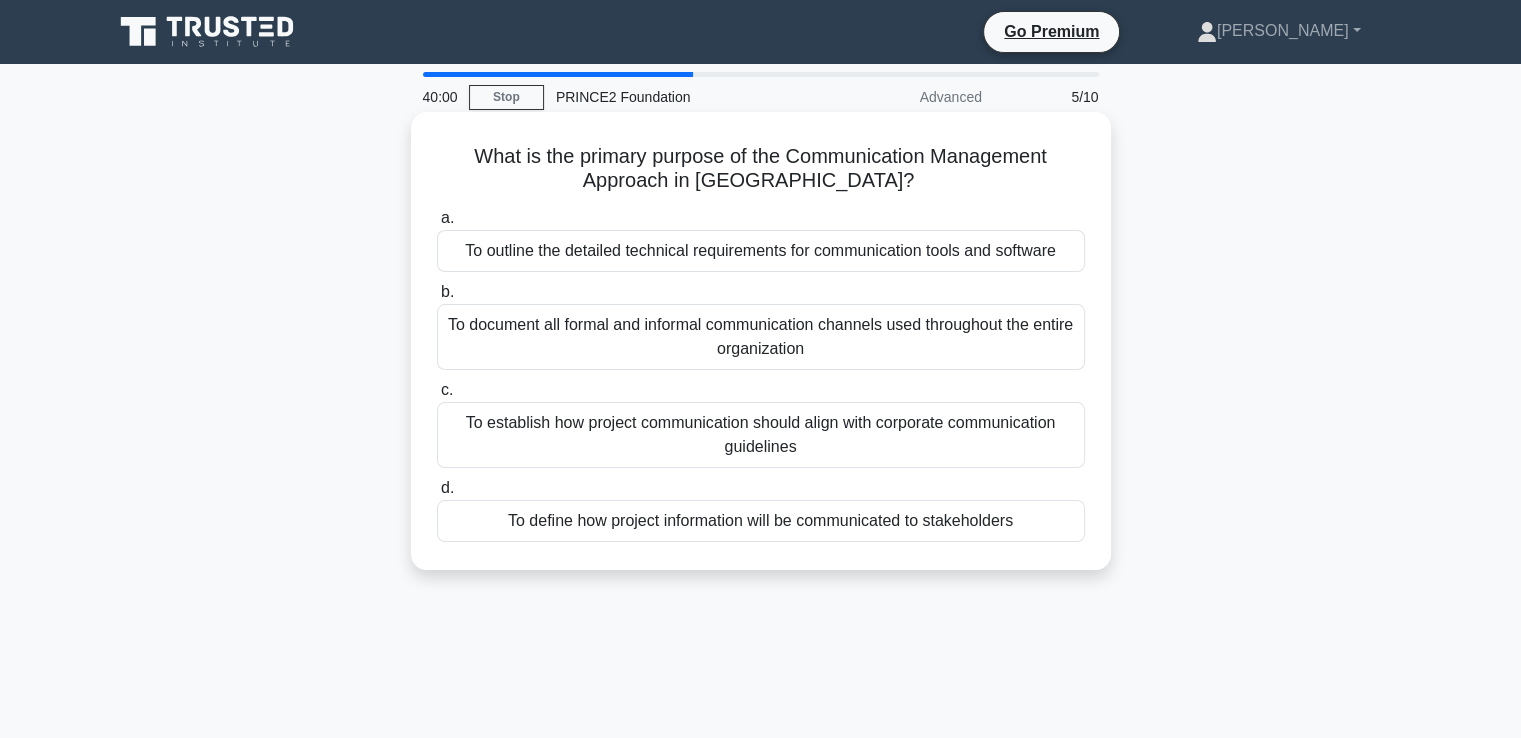 click on "To define how project information will be communicated to stakeholders" at bounding box center (761, 521) 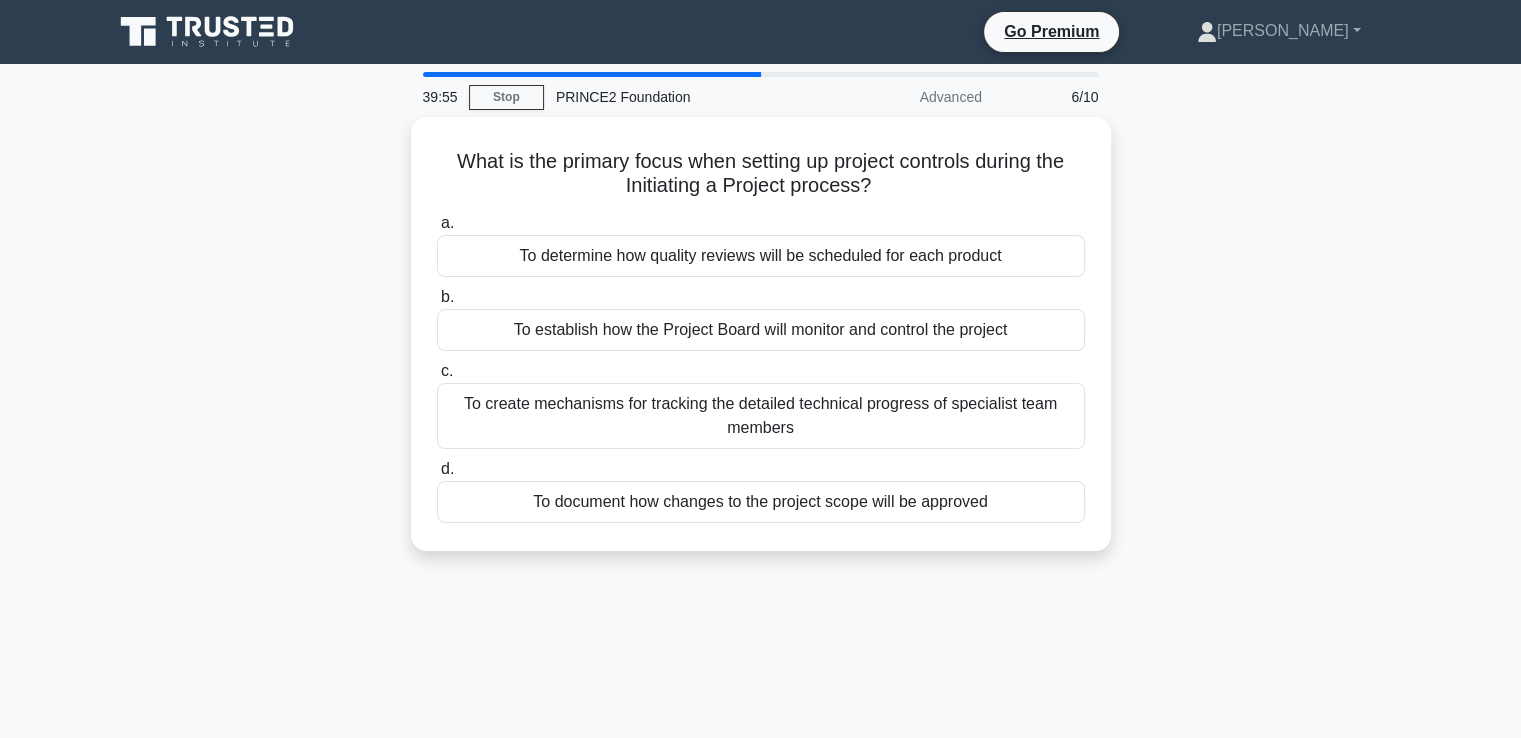 drag, startPoint x: 440, startPoint y: 149, endPoint x: 1389, endPoint y: 607, distance: 1053.7385 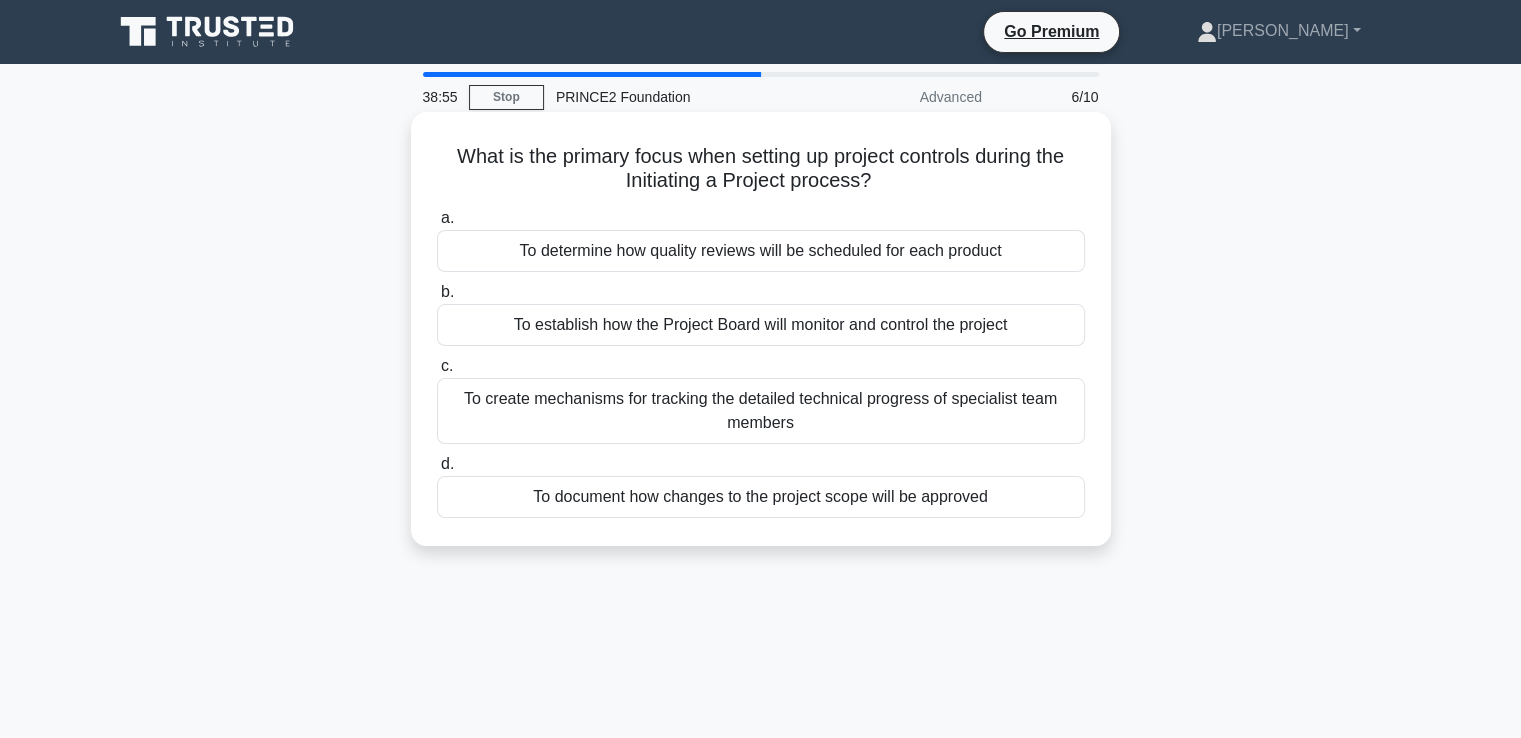 click on "To establish how the Project Board will monitor and control the project" at bounding box center [761, 325] 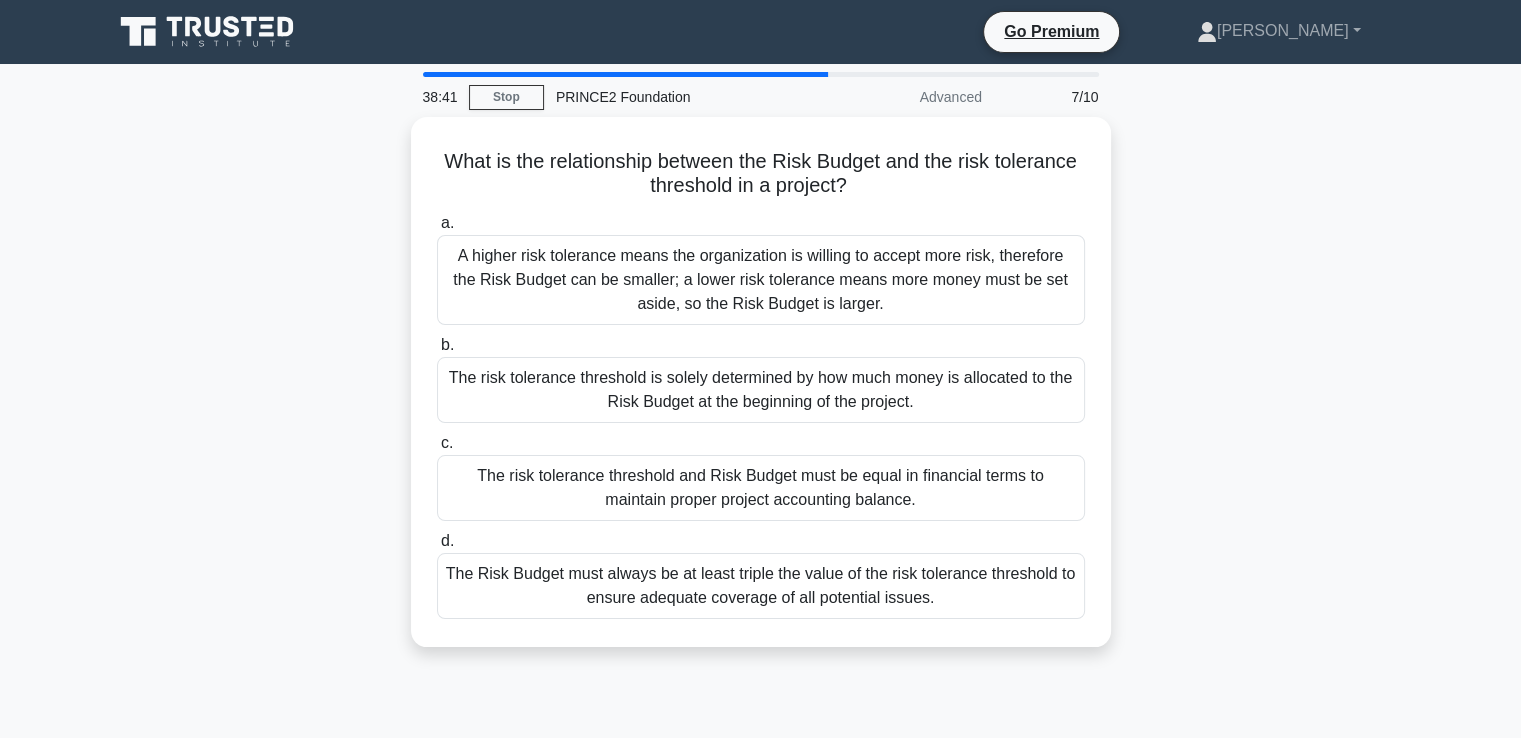 scroll, scrollTop: 343, scrollLeft: 0, axis: vertical 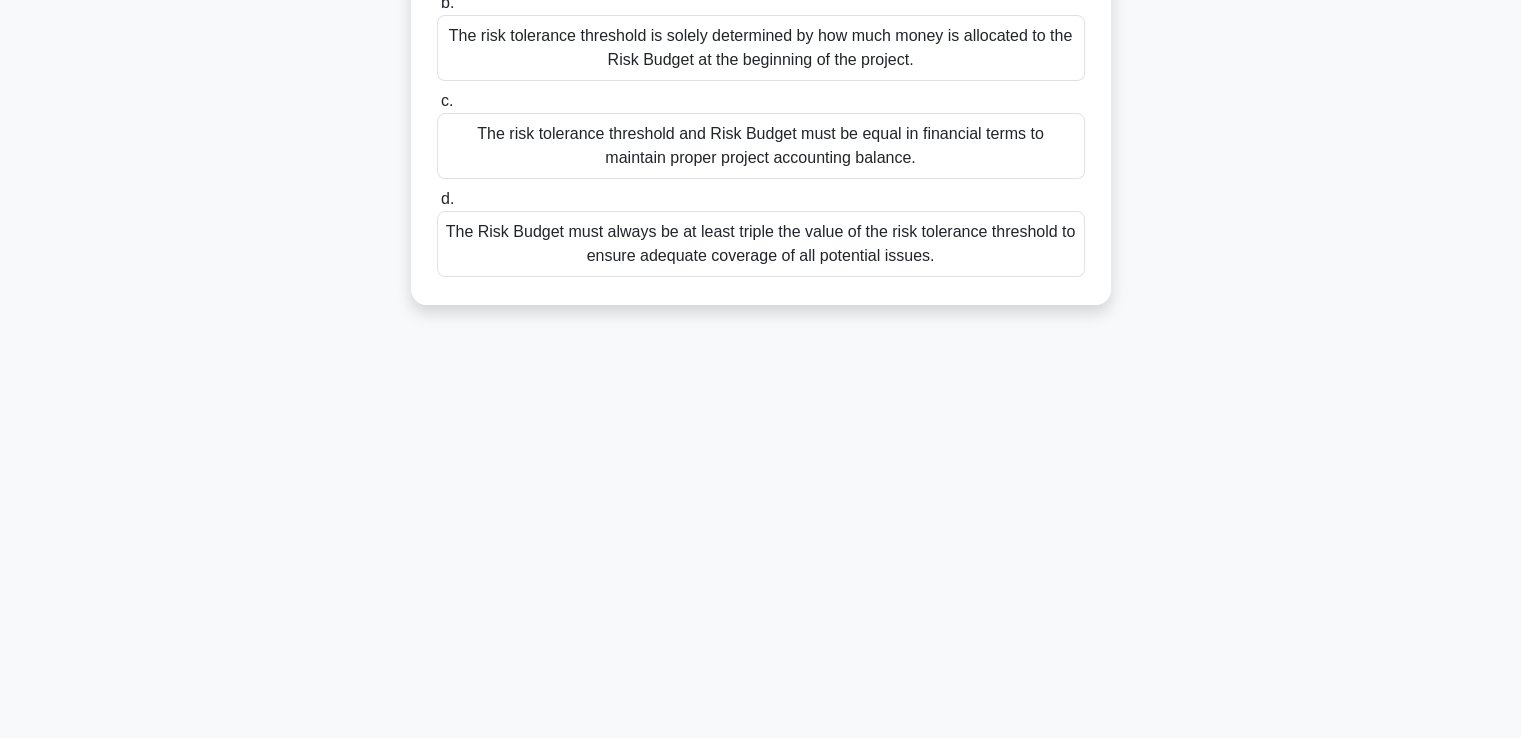 drag, startPoint x: 432, startPoint y: 150, endPoint x: 1385, endPoint y: 744, distance: 1122.9626 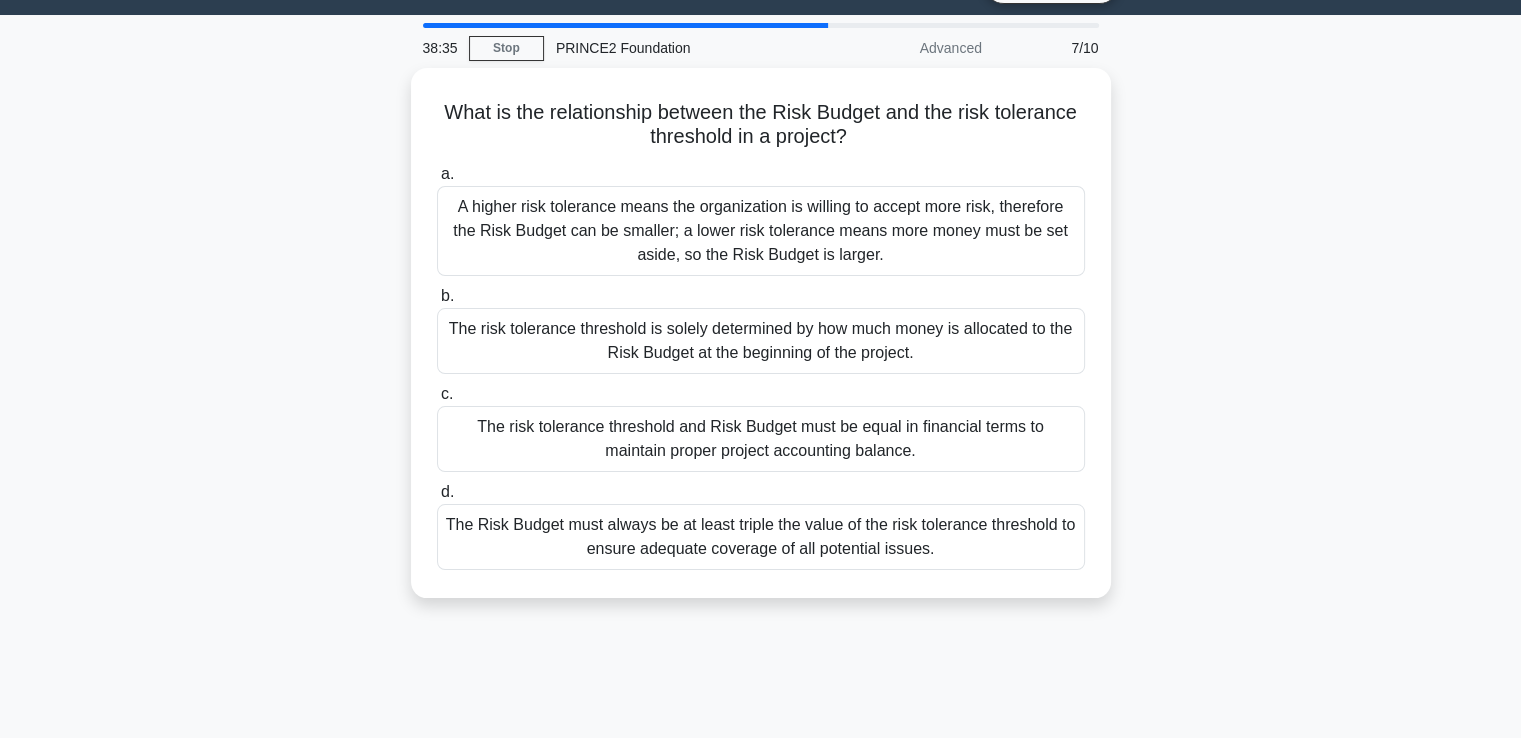 scroll, scrollTop: 0, scrollLeft: 0, axis: both 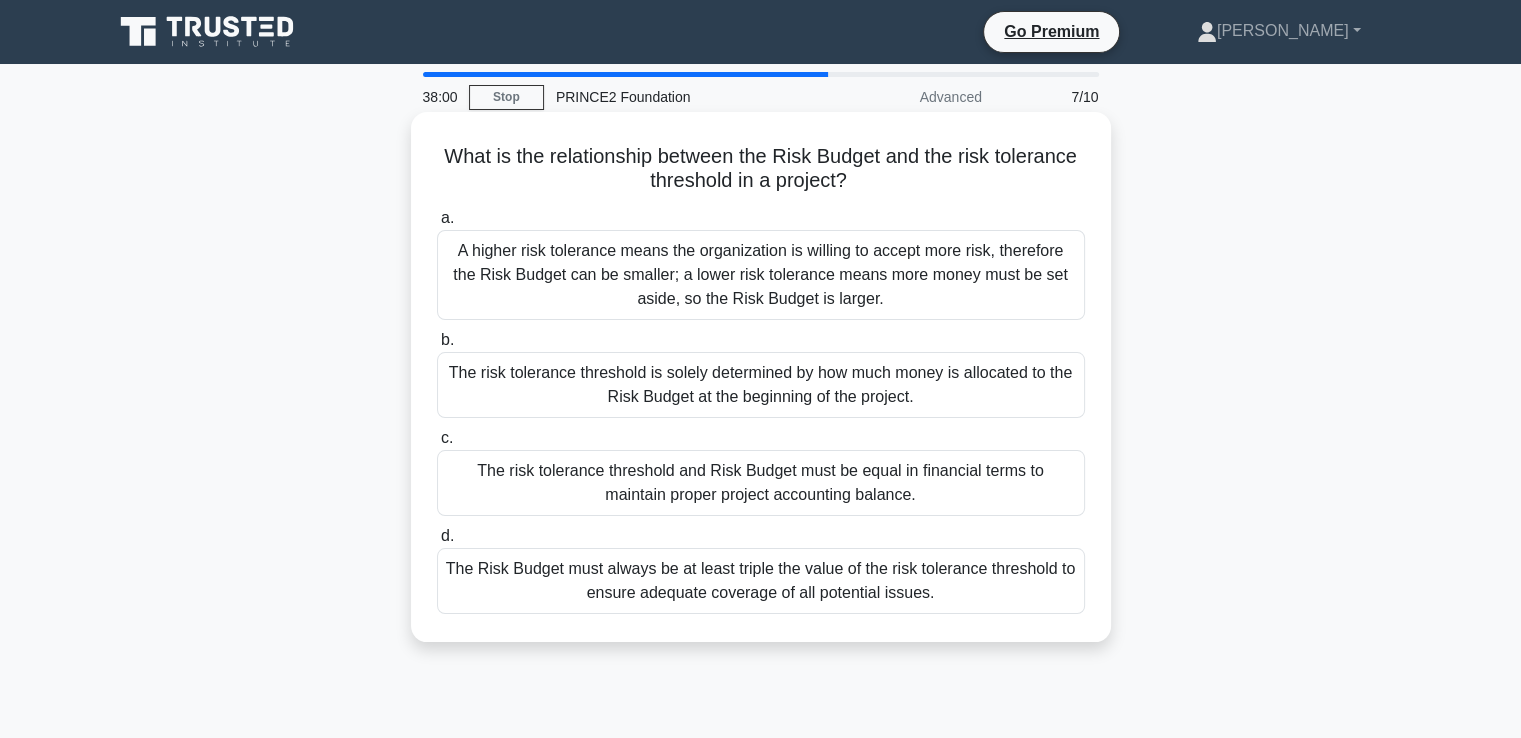 click on "A higher risk tolerance means the organization is willing to accept more risk, therefore the Risk Budget can be smaller; a lower risk tolerance means more money must be set aside, so the Risk Budget is larger." at bounding box center (761, 275) 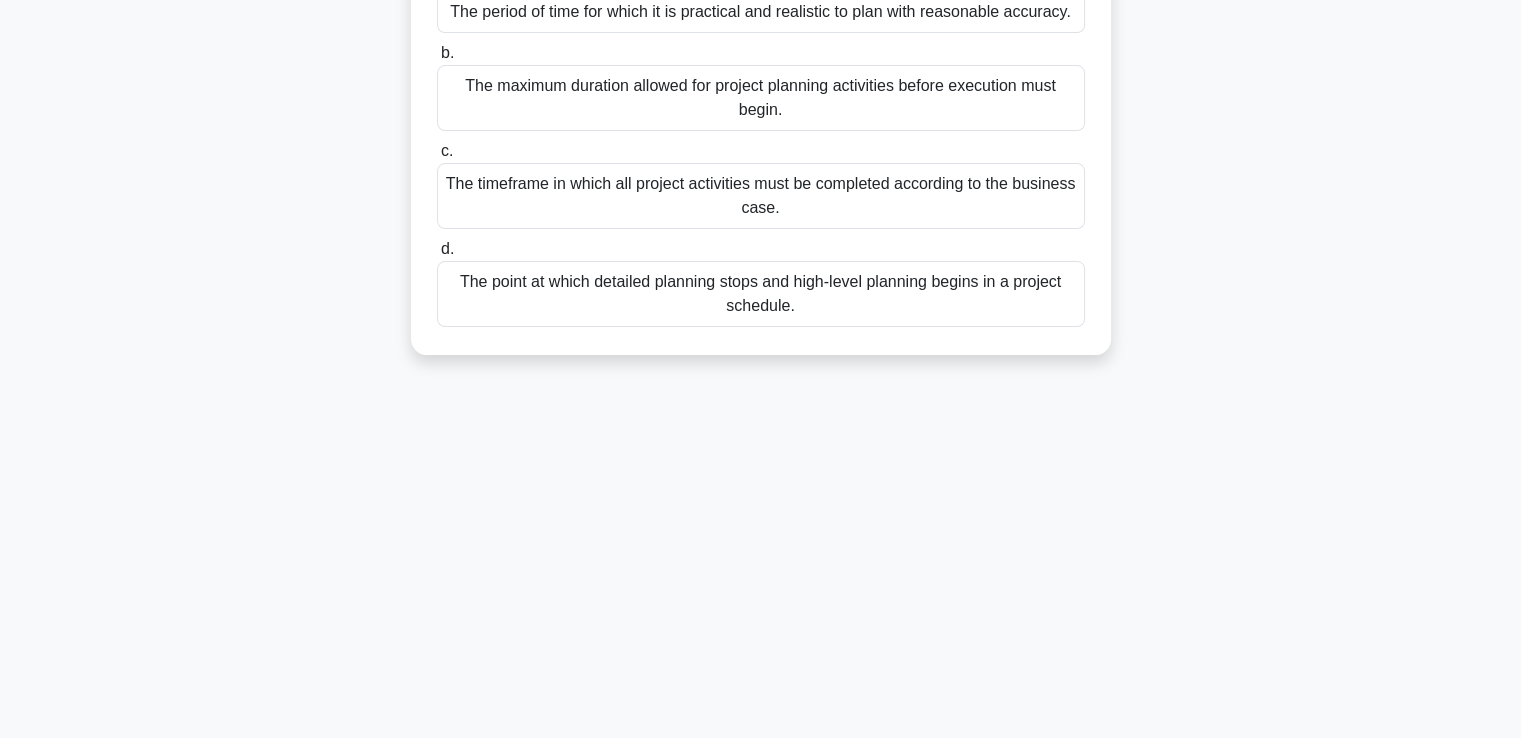 drag, startPoint x: 455, startPoint y: 151, endPoint x: 1324, endPoint y: 733, distance: 1045.8895 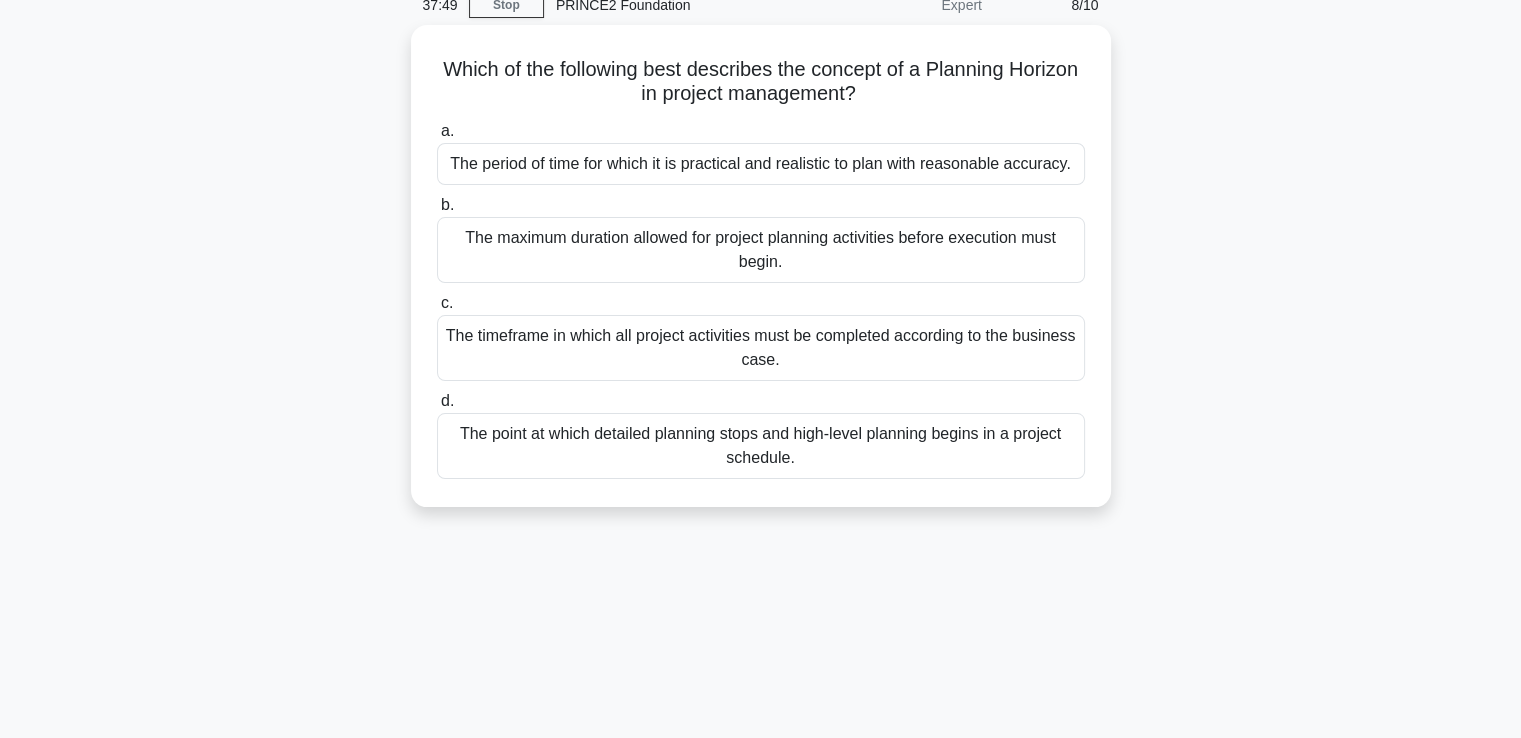 scroll, scrollTop: 0, scrollLeft: 0, axis: both 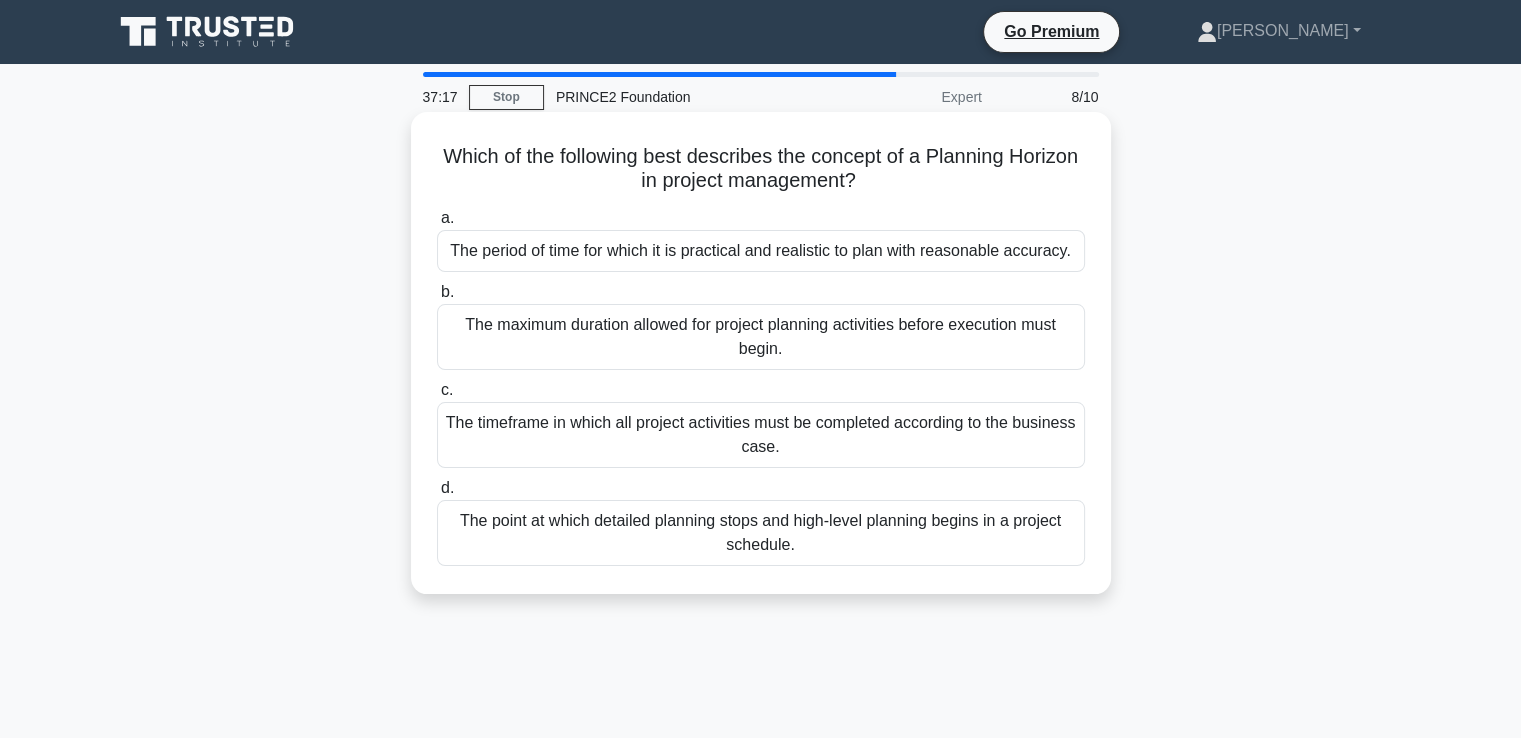 click on "The period of time for which it is practical and realistic to plan with reasonable accuracy." at bounding box center (761, 251) 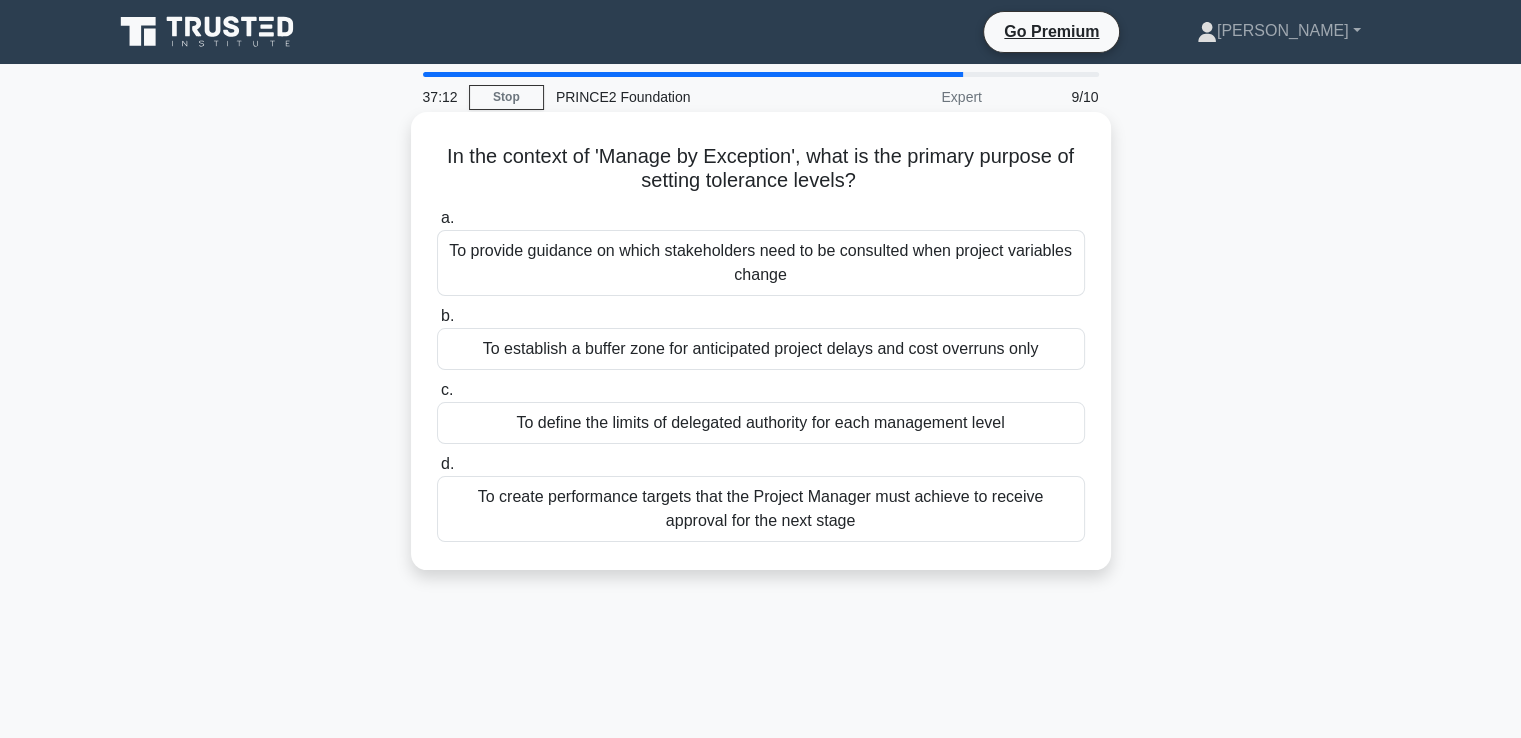 drag, startPoint x: 533, startPoint y: 201, endPoint x: 900, endPoint y: 176, distance: 367.85052 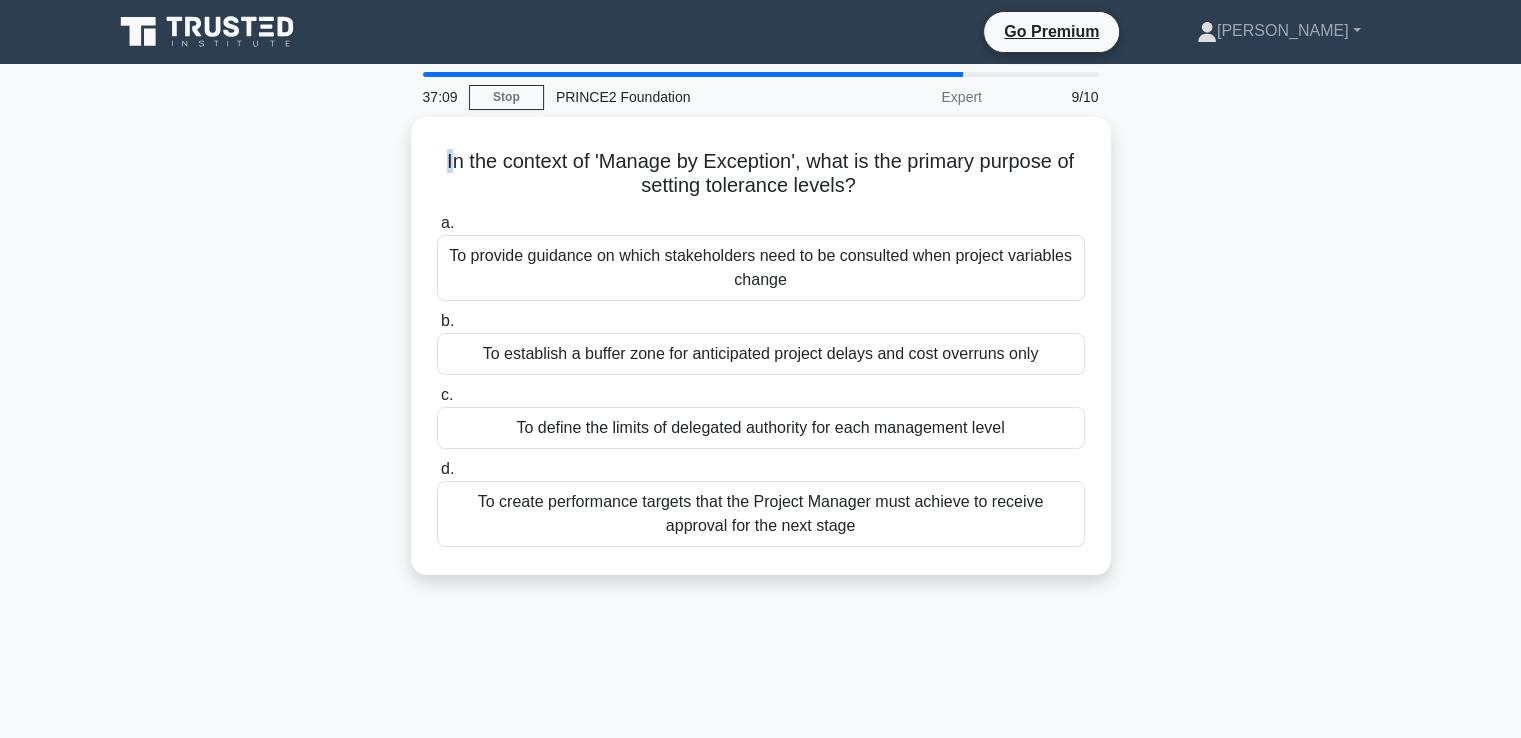 drag, startPoint x: 442, startPoint y: 158, endPoint x: 404, endPoint y: 156, distance: 38.052597 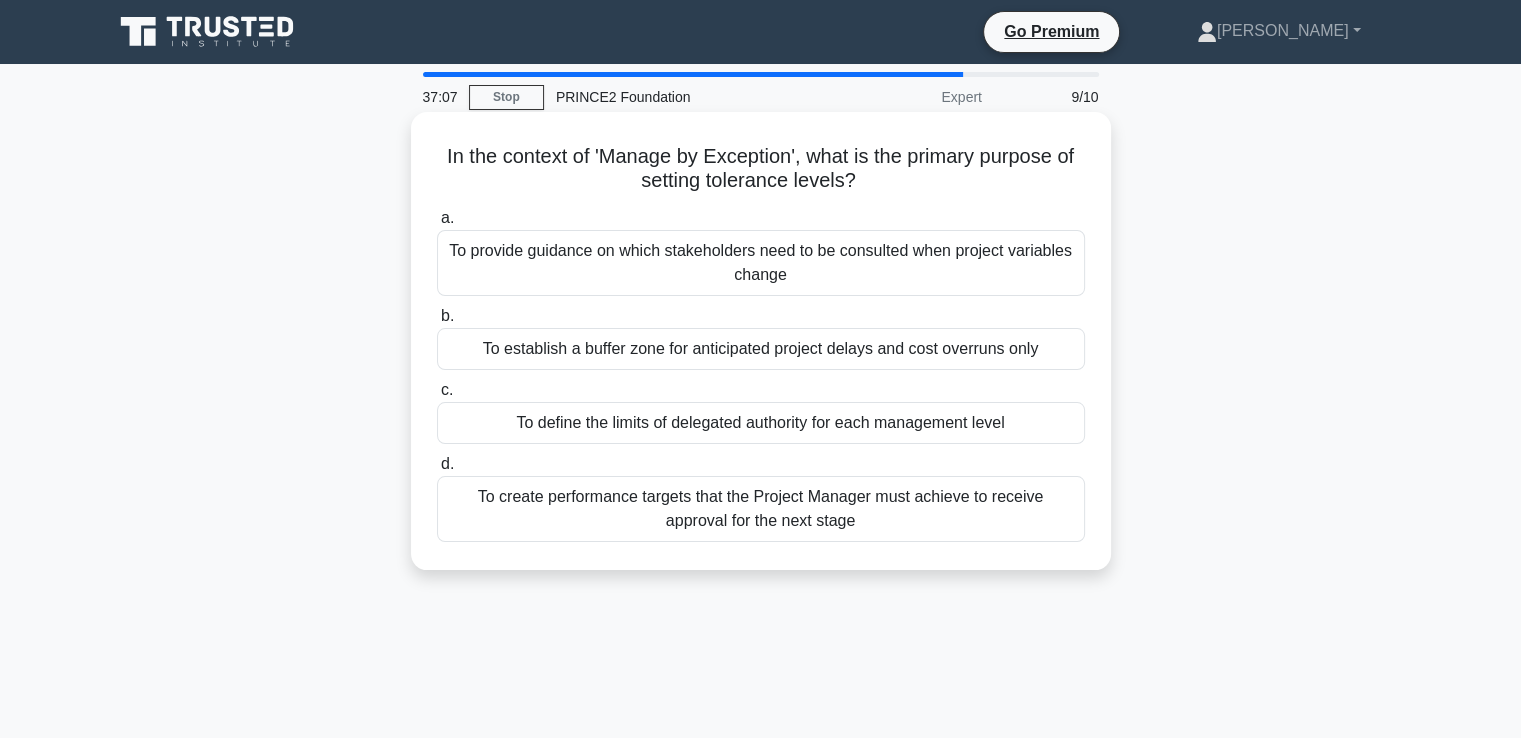 click on "In the context of 'Manage by Exception', what is the primary purpose of setting tolerance levels?
.spinner_0XTQ{transform-origin:center;animation:spinner_y6GP .75s linear infinite}@keyframes spinner_y6GP{100%{transform:rotate(360deg)}}" at bounding box center (761, 169) 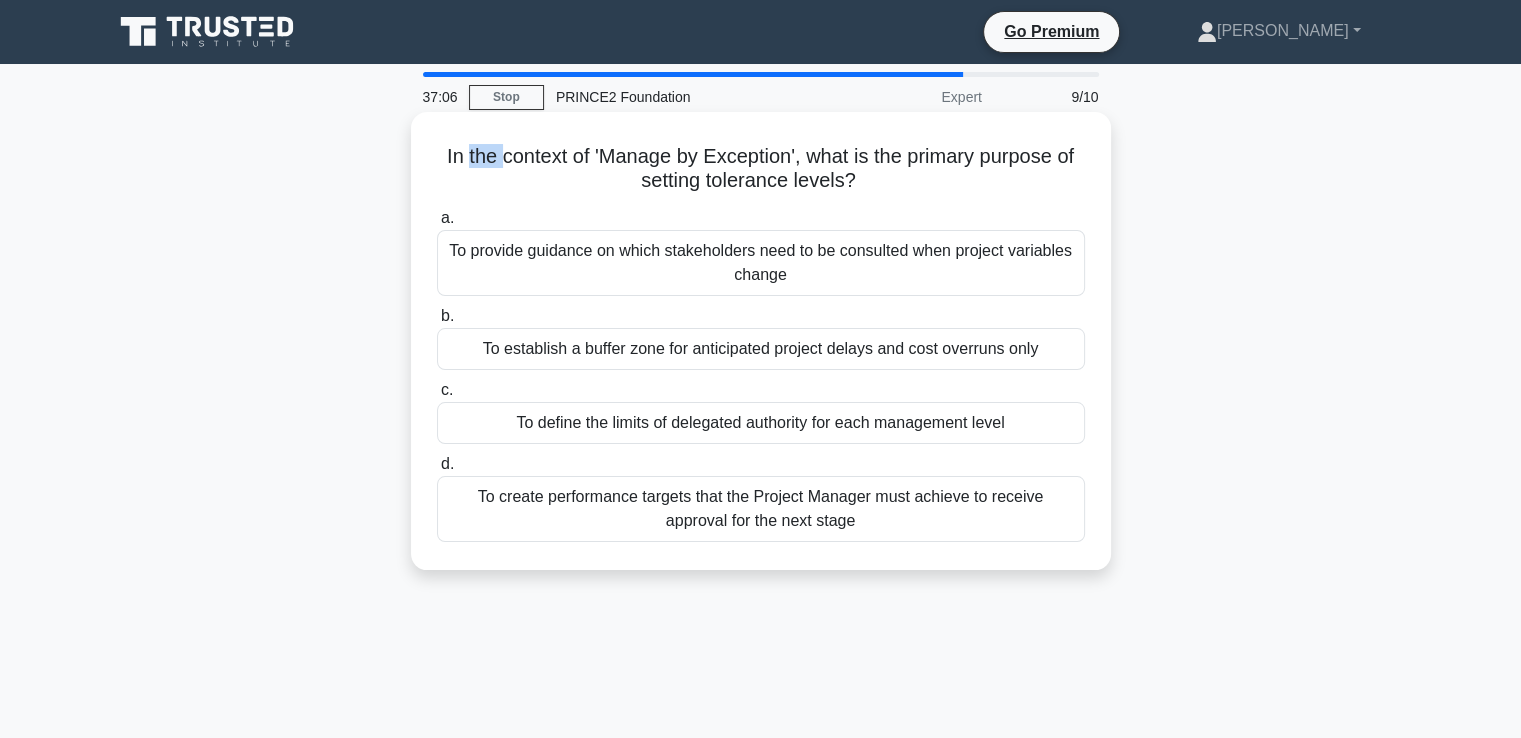 click on "In the context of 'Manage by Exception', what is the primary purpose of setting tolerance levels?
.spinner_0XTQ{transform-origin:center;animation:spinner_y6GP .75s linear infinite}@keyframes spinner_y6GP{100%{transform:rotate(360deg)}}" at bounding box center (761, 169) 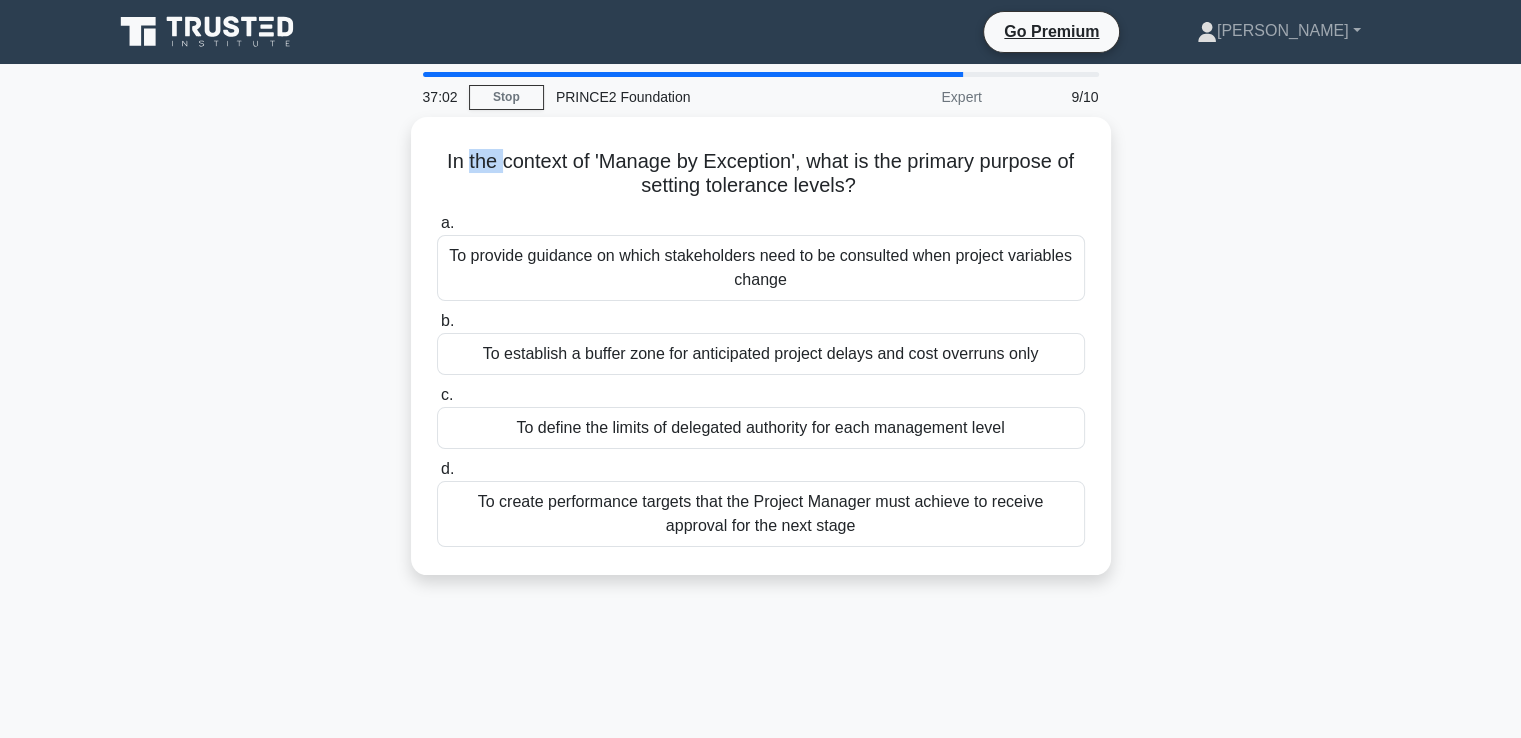 drag, startPoint x: 418, startPoint y: 153, endPoint x: 1535, endPoint y: 643, distance: 1219.7495 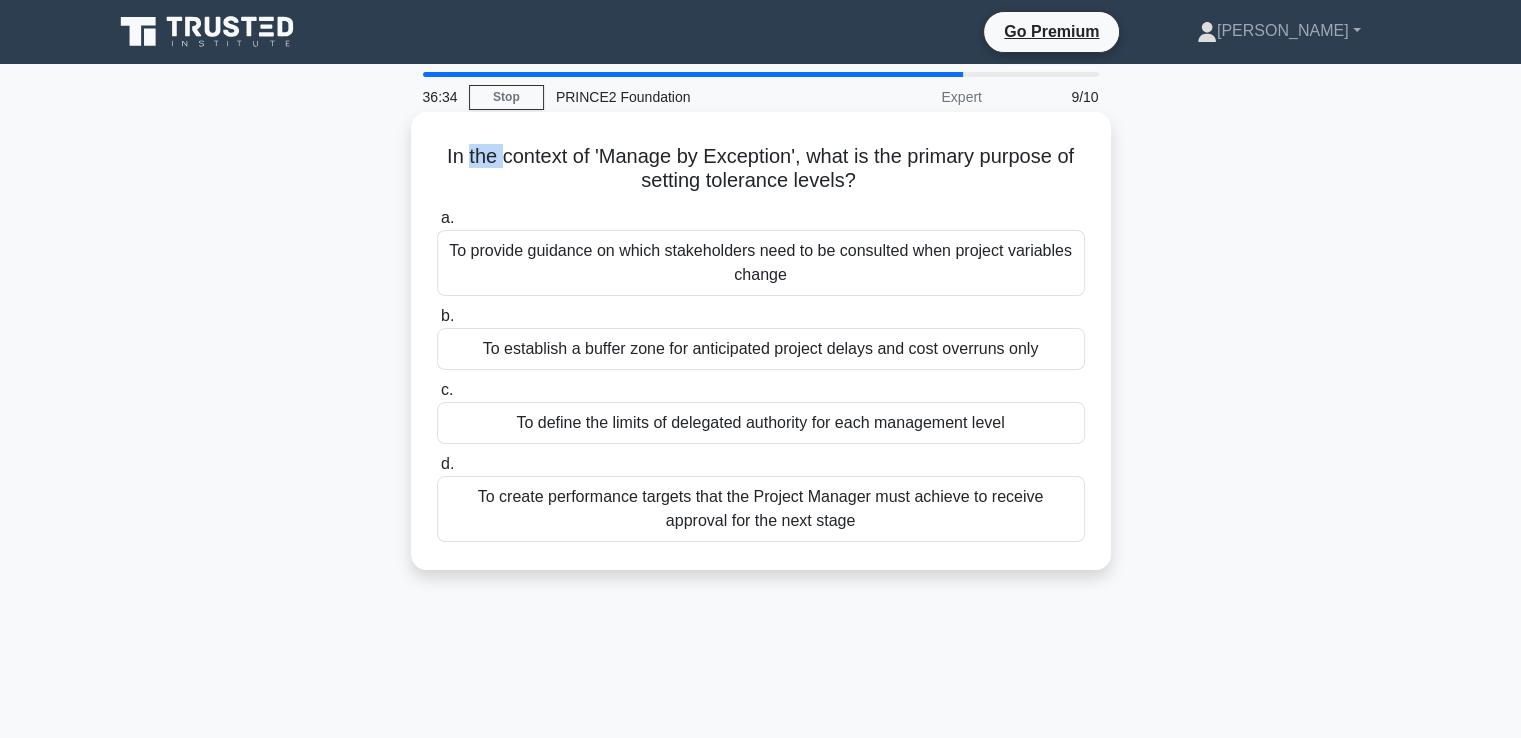 click on "To define the limits of delegated authority for each management level" at bounding box center (761, 423) 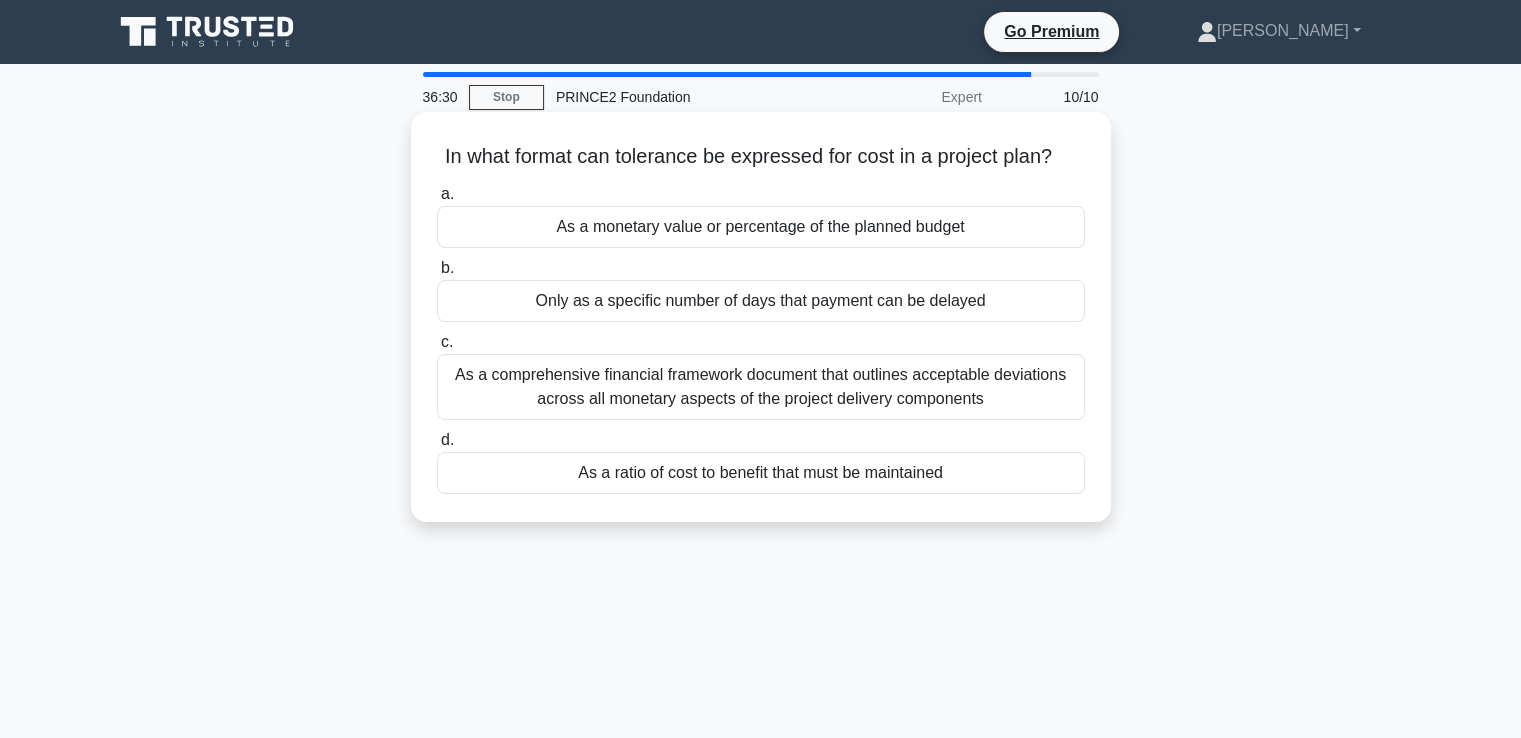 drag, startPoint x: 424, startPoint y: 153, endPoint x: 1057, endPoint y: 511, distance: 727.2228 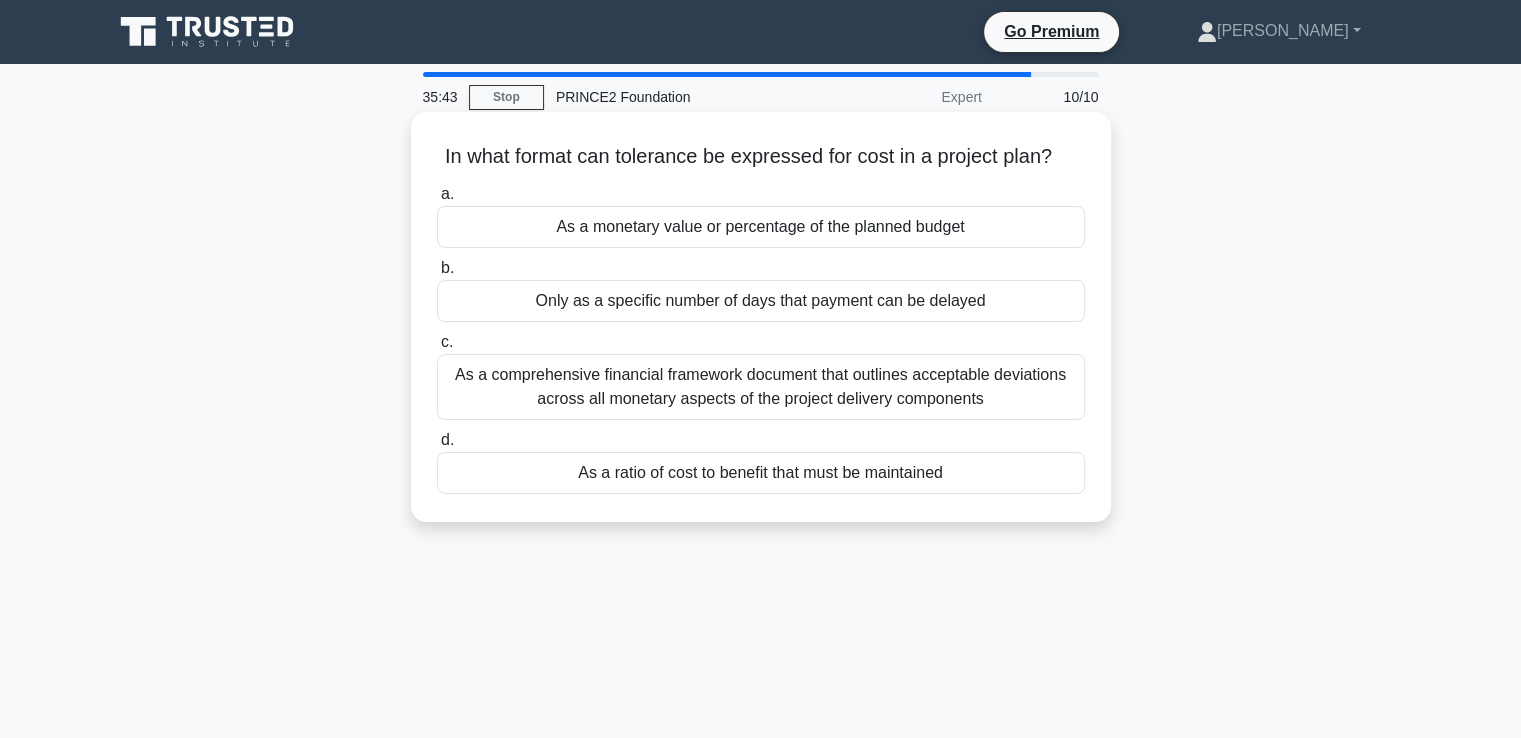 click on "In what format can tolerance be expressed for cost in a project plan?
.spinner_0XTQ{transform-origin:center;animation:spinner_y6GP .75s linear infinite}@keyframes spinner_y6GP{100%{transform:rotate(360deg)}}" at bounding box center [761, 157] 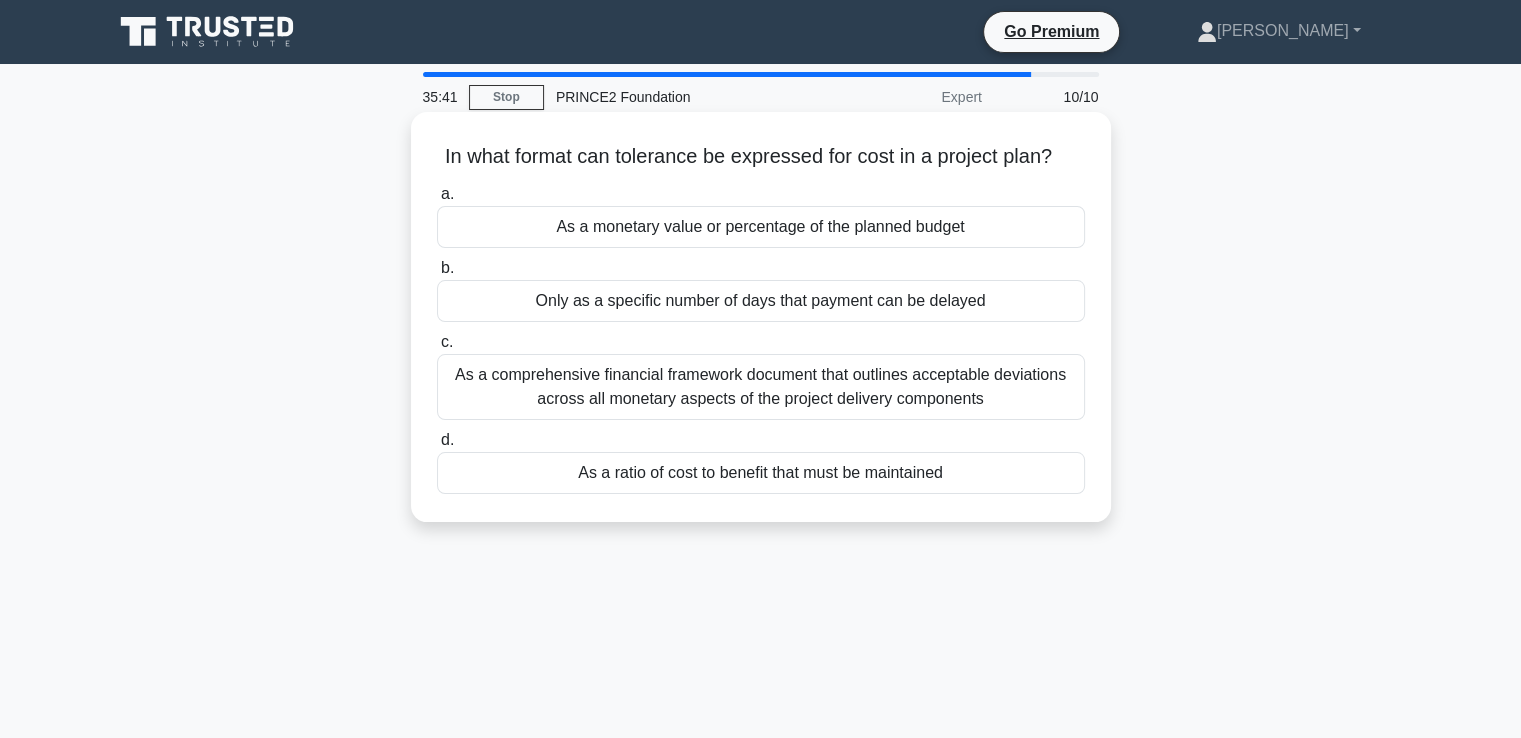 click on "As a monetary value or percentage of the planned budget" at bounding box center [761, 227] 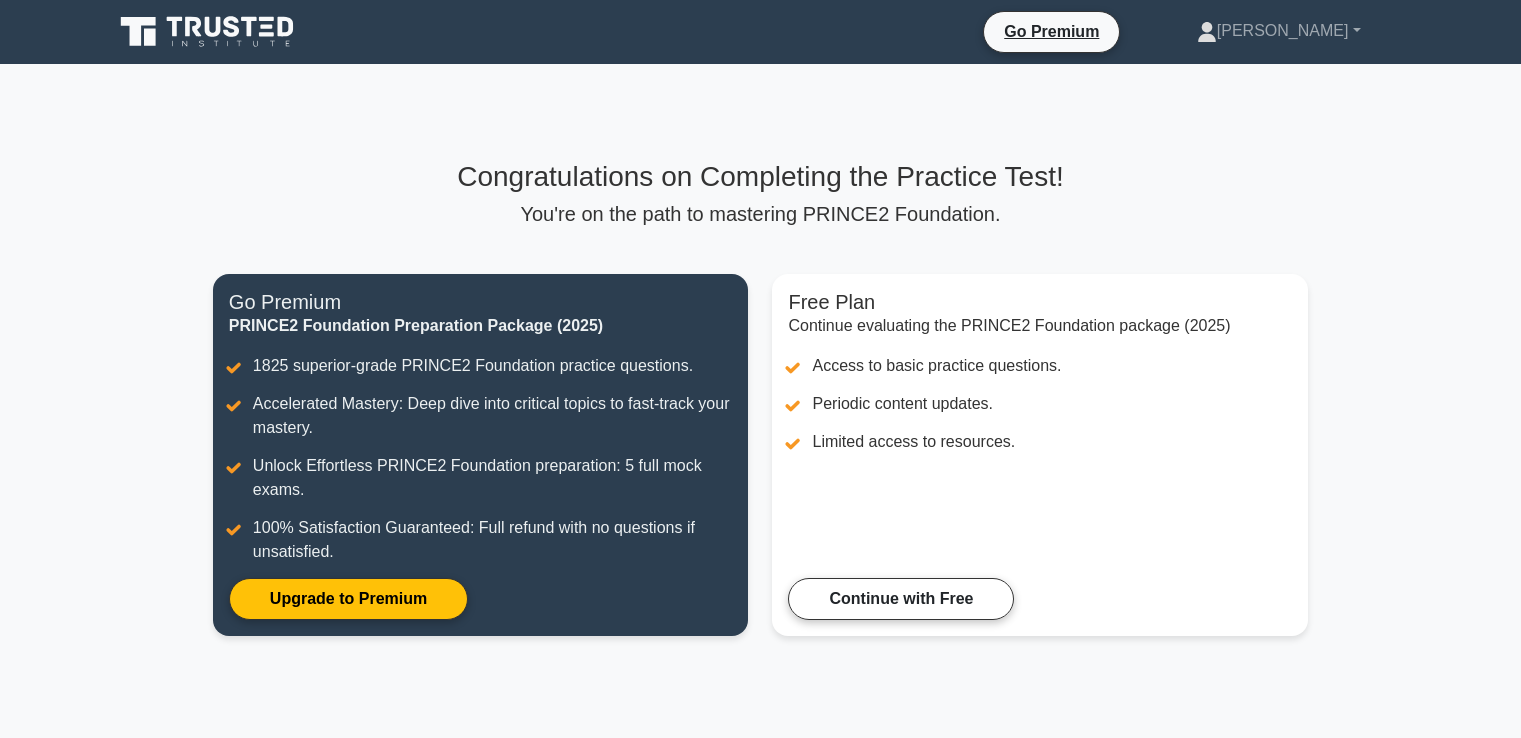 scroll, scrollTop: 0, scrollLeft: 0, axis: both 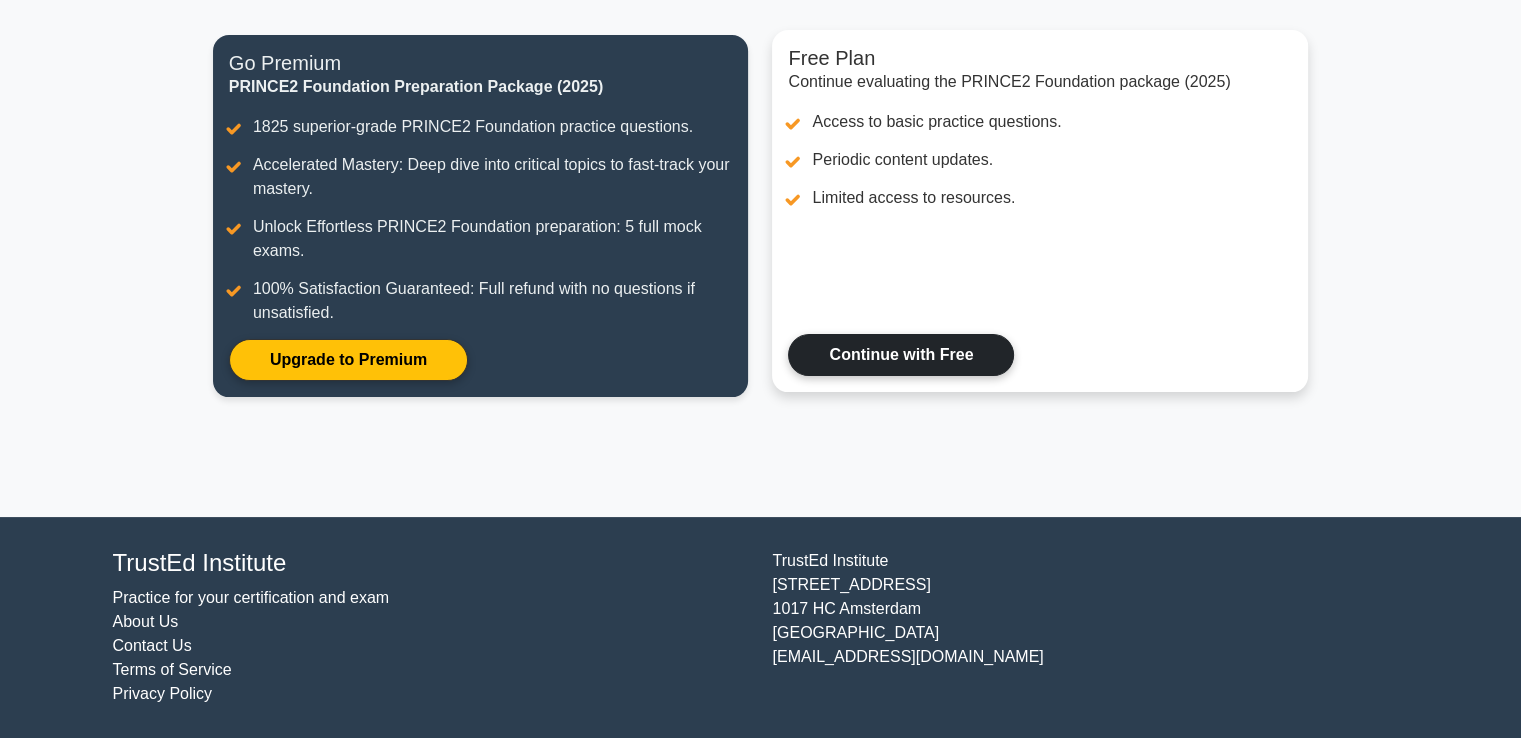 click on "Continue with Free" at bounding box center (901, 355) 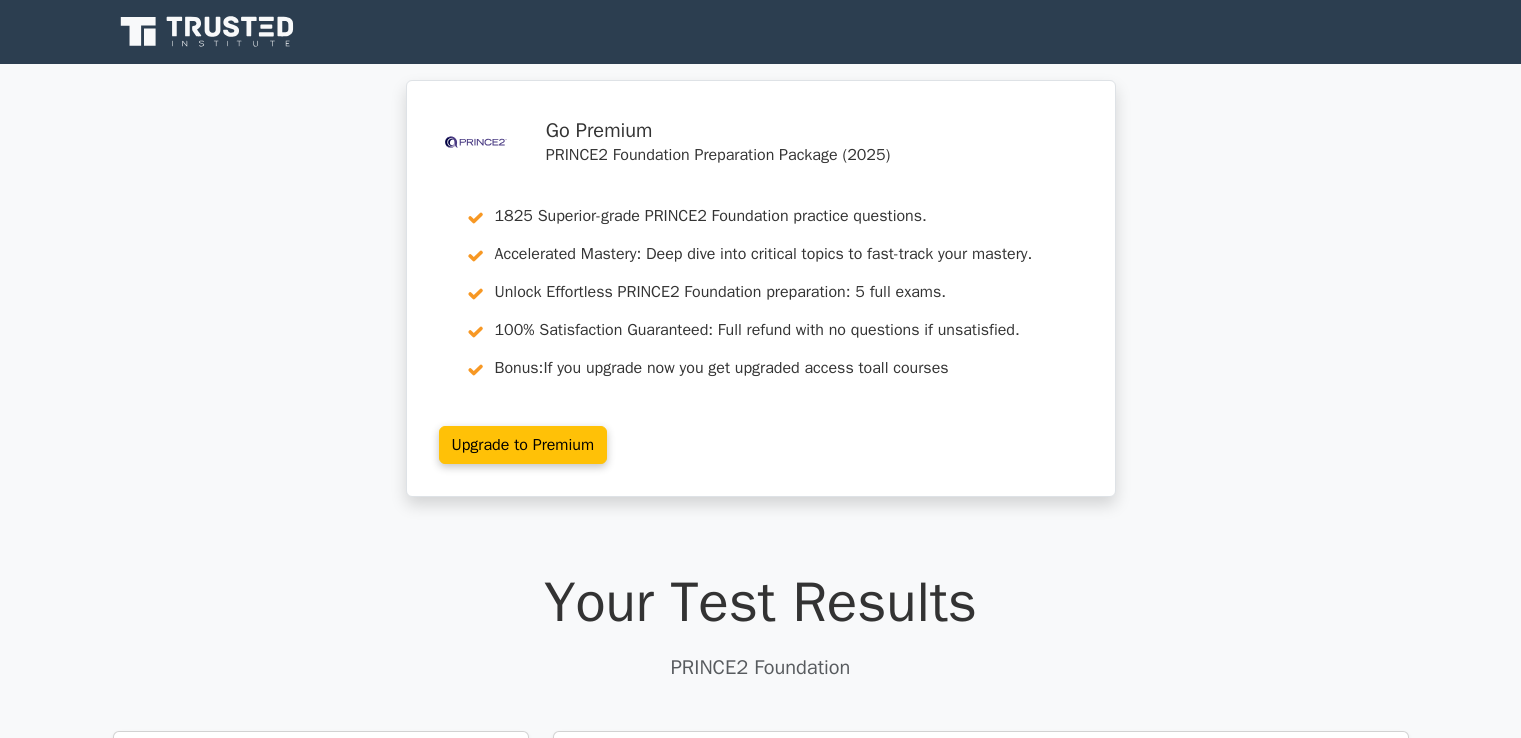 scroll, scrollTop: 0, scrollLeft: 0, axis: both 